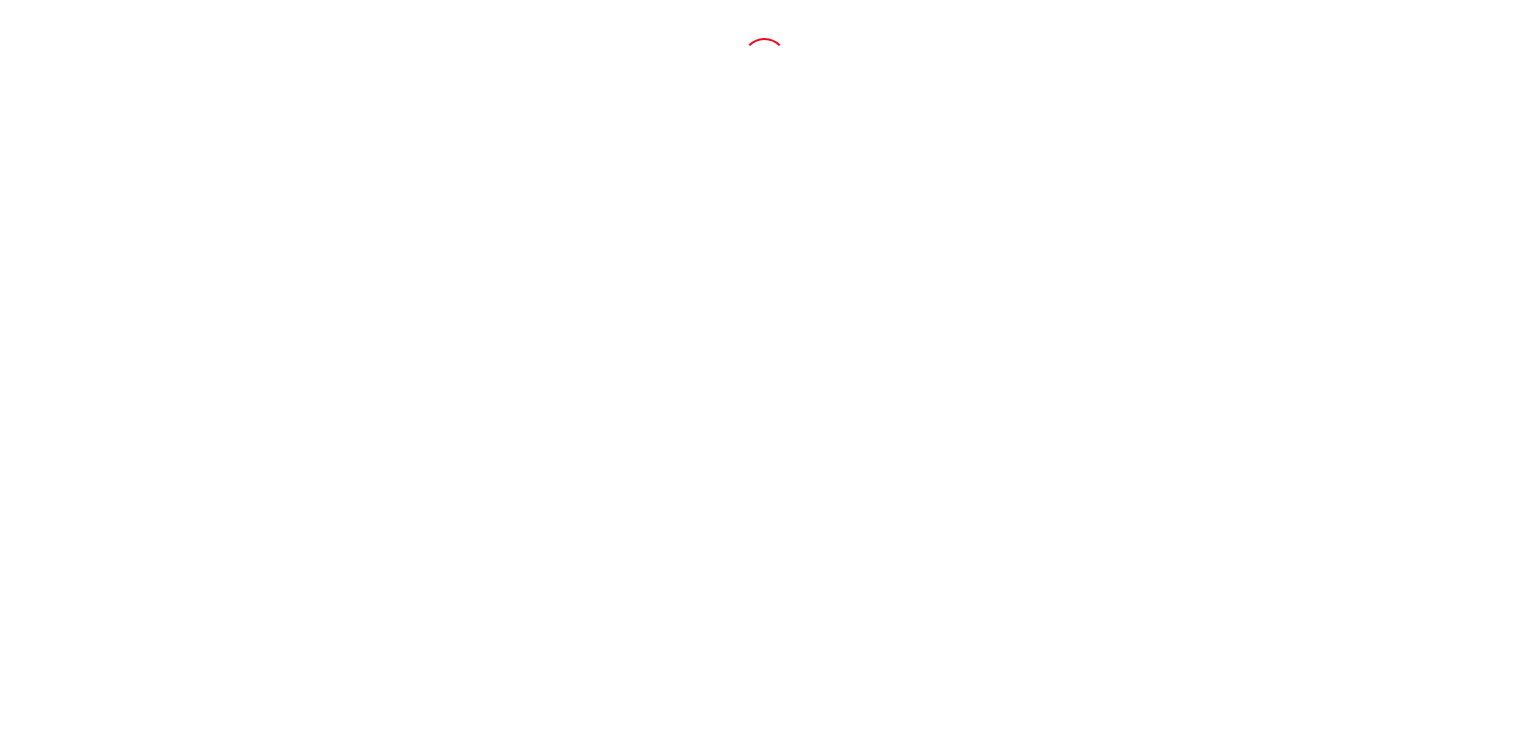 scroll, scrollTop: 0, scrollLeft: 0, axis: both 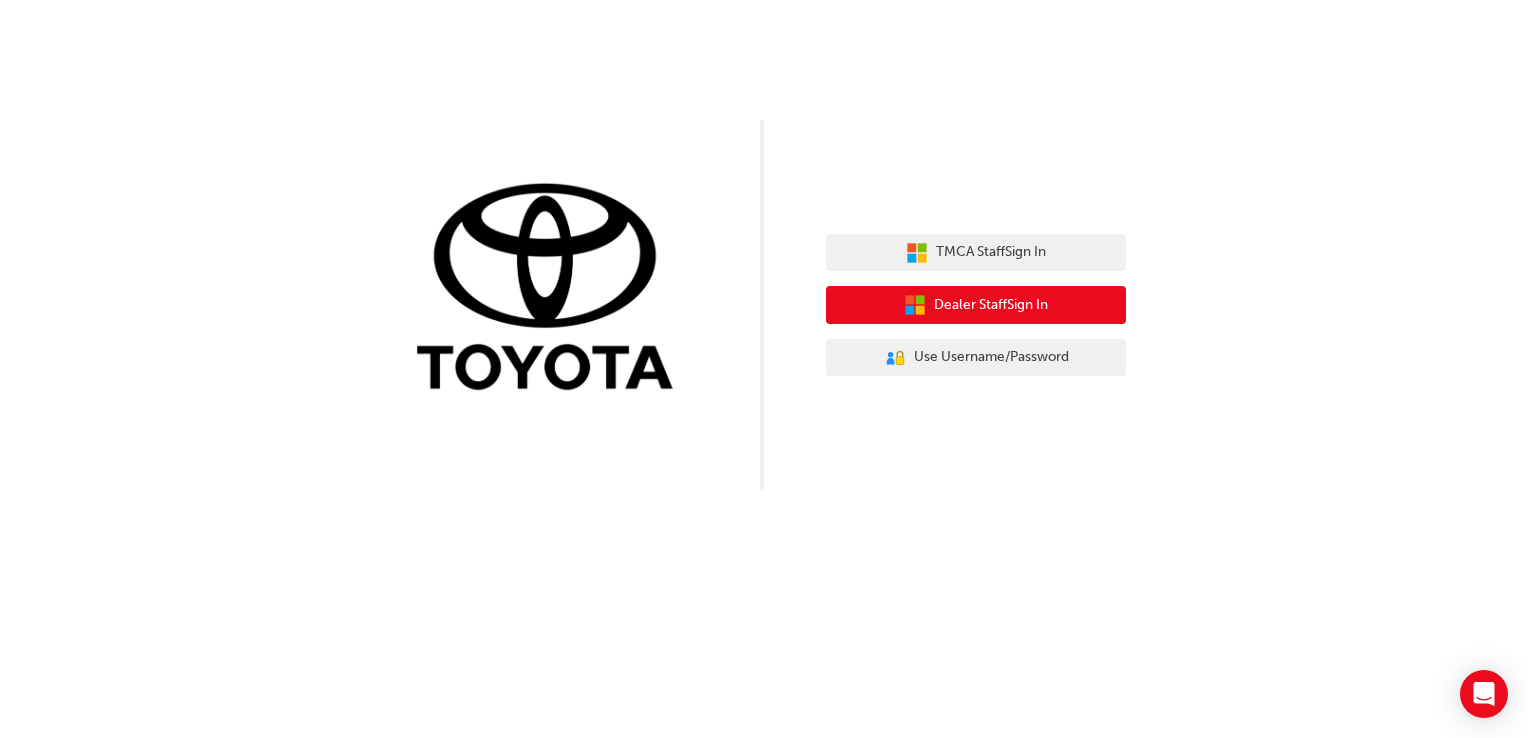 click on "Dealer Staff  Sign In" at bounding box center [991, 305] 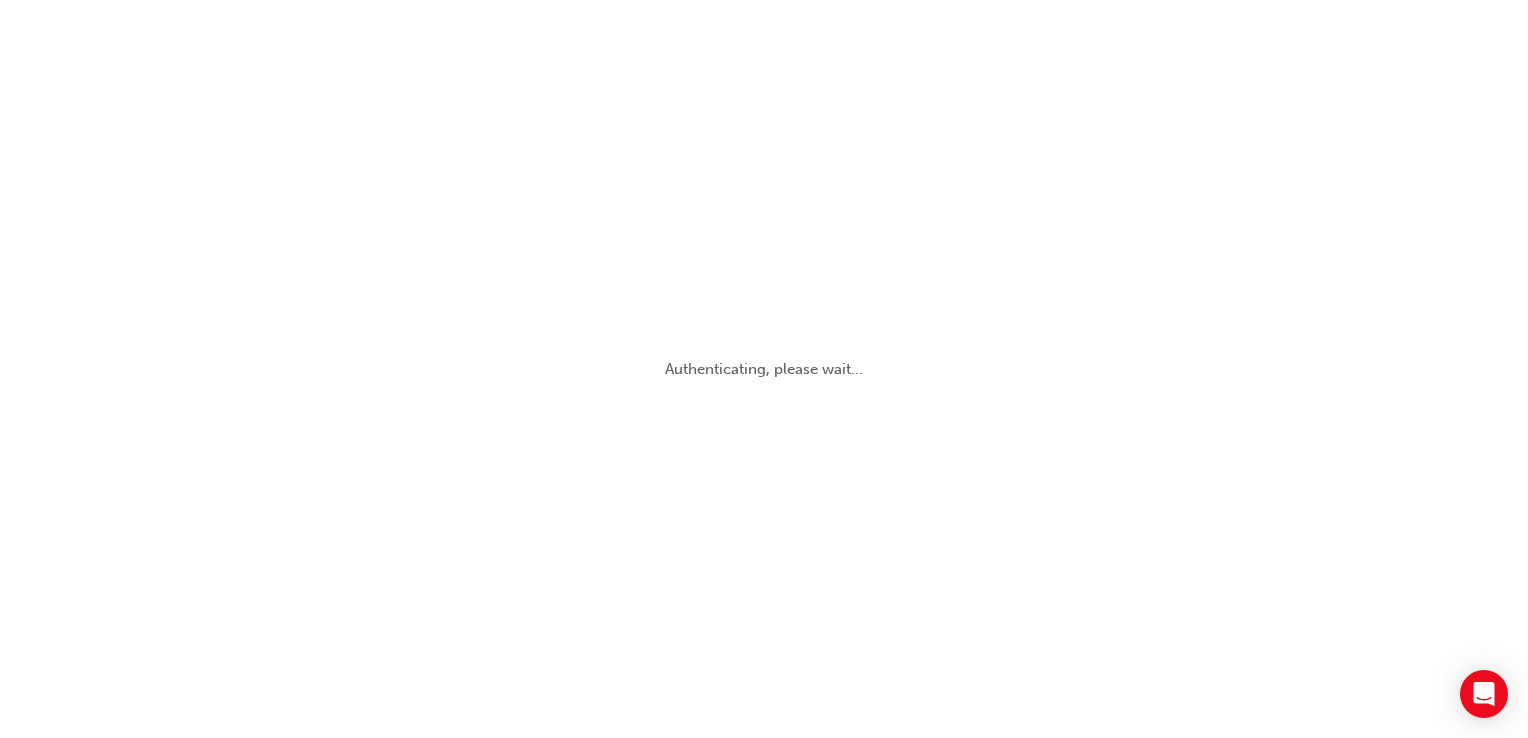 scroll, scrollTop: 0, scrollLeft: 0, axis: both 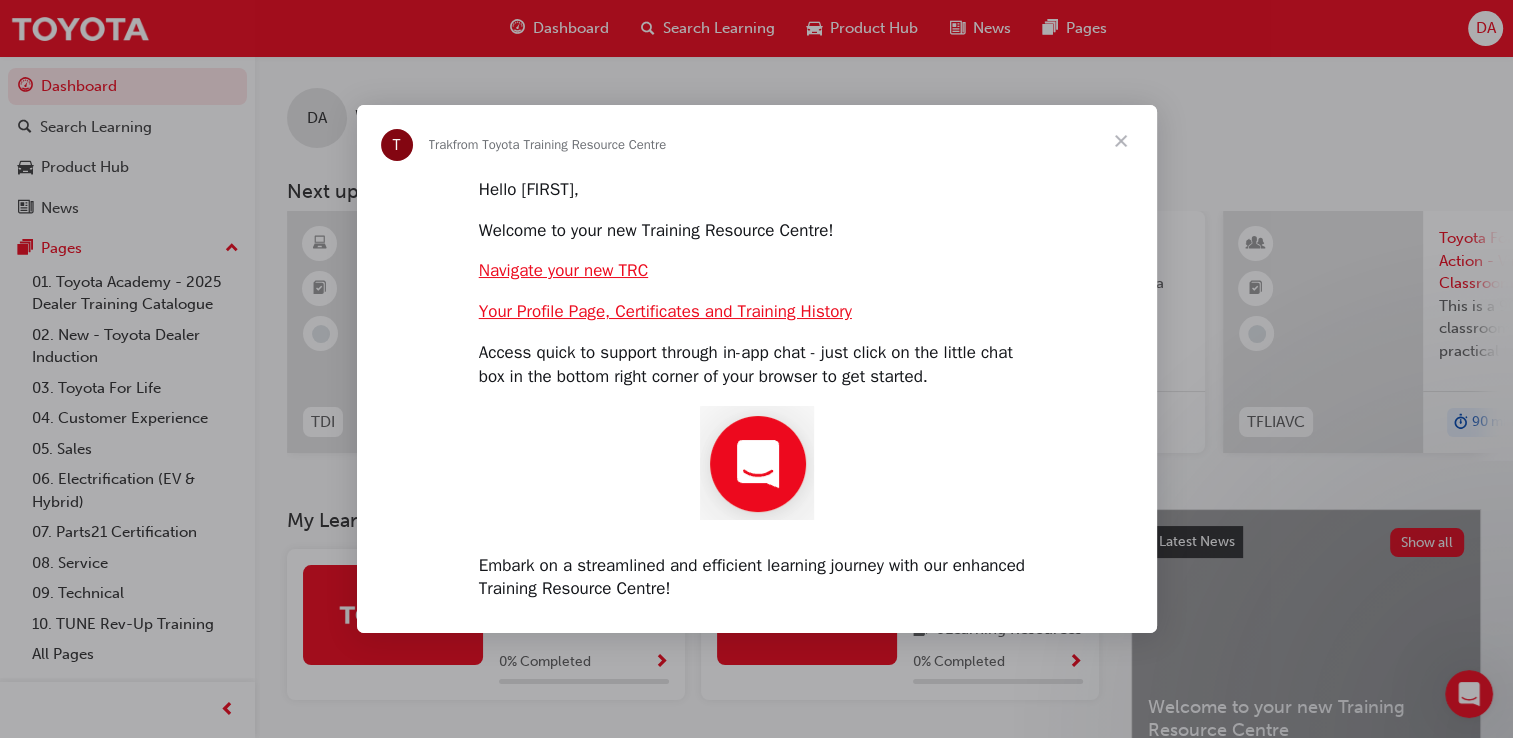 click at bounding box center [1121, 141] 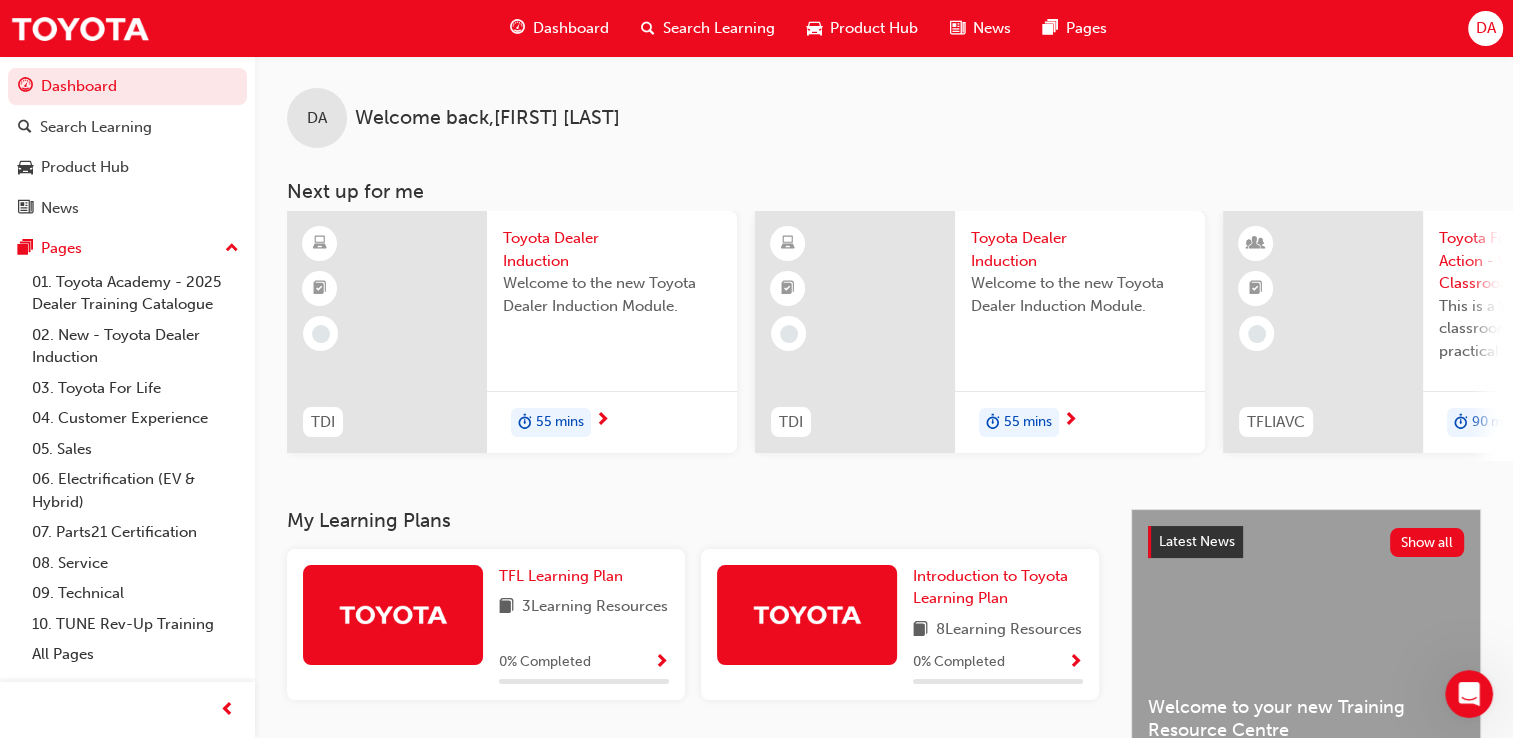 click on "Toyota Dealer Induction" at bounding box center [612, 249] 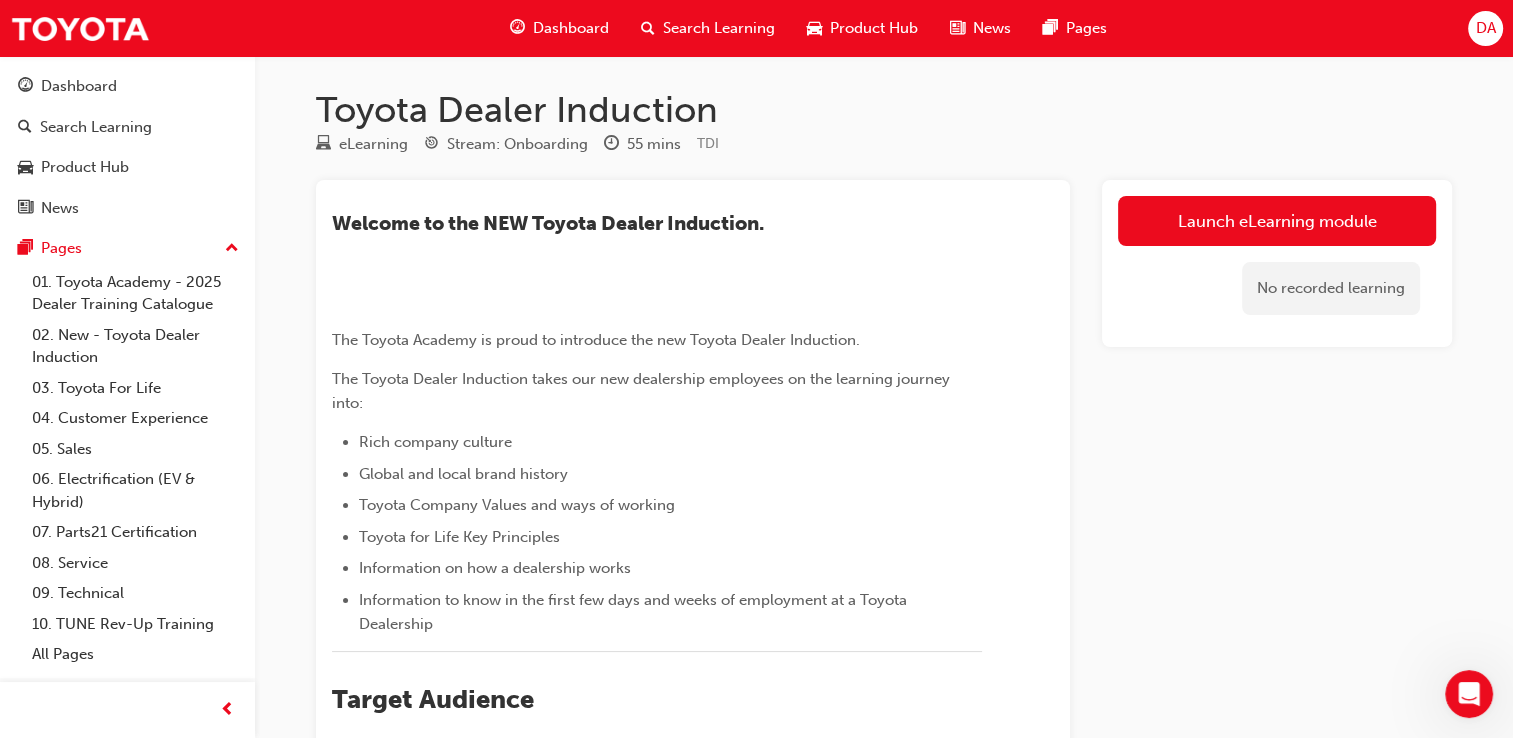 click on "training@example.com" at bounding box center (693, 715) 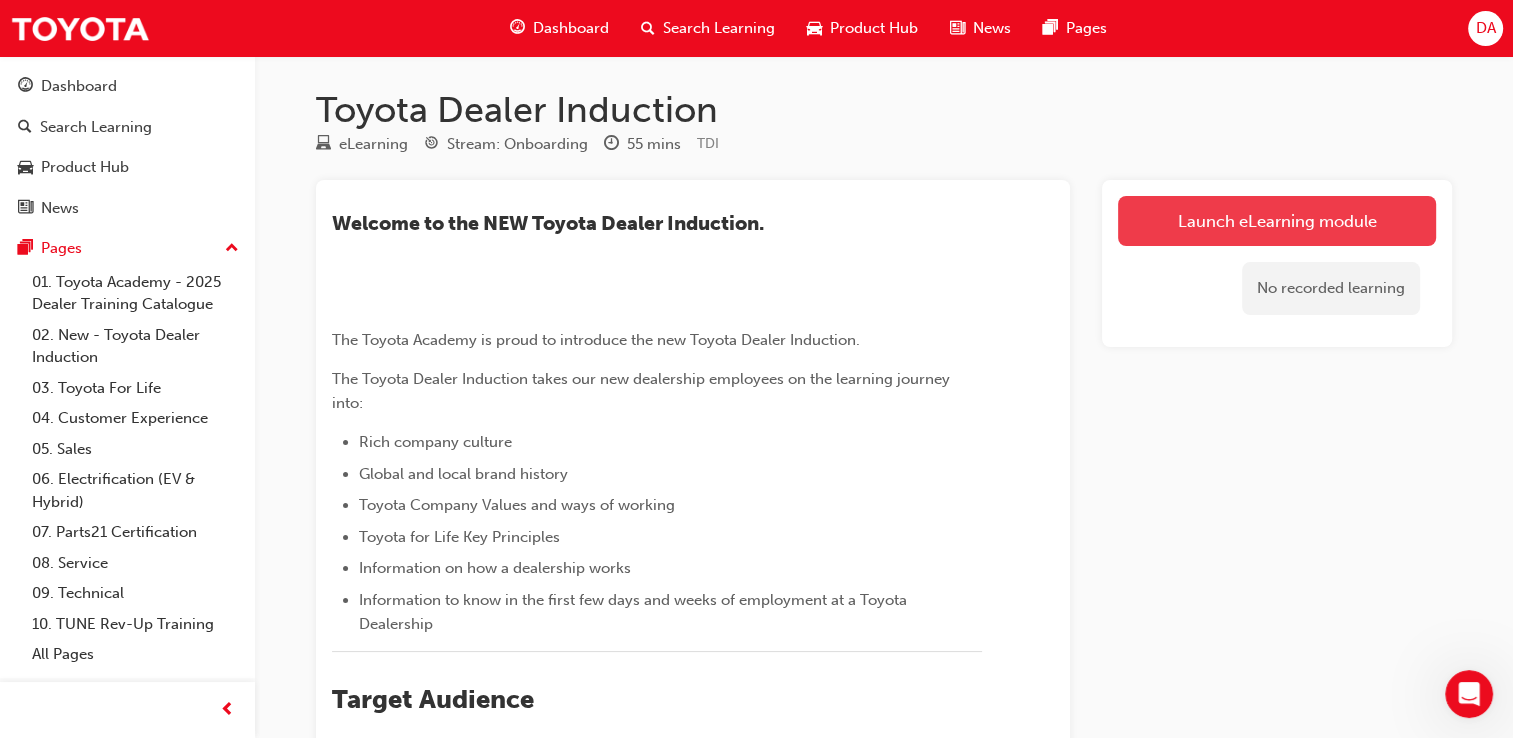 click on "Launch eLearning module" at bounding box center [1277, 221] 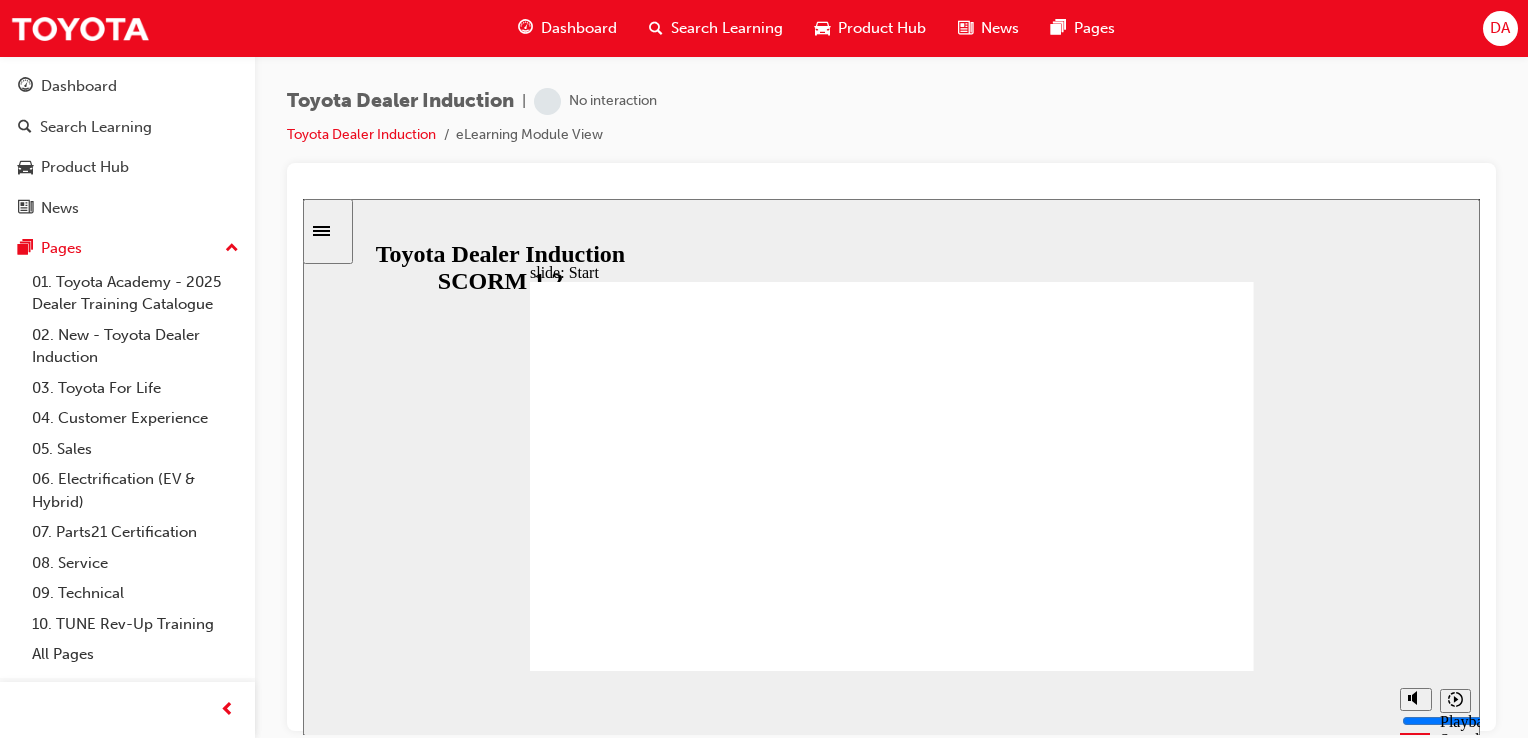 scroll, scrollTop: 0, scrollLeft: 0, axis: both 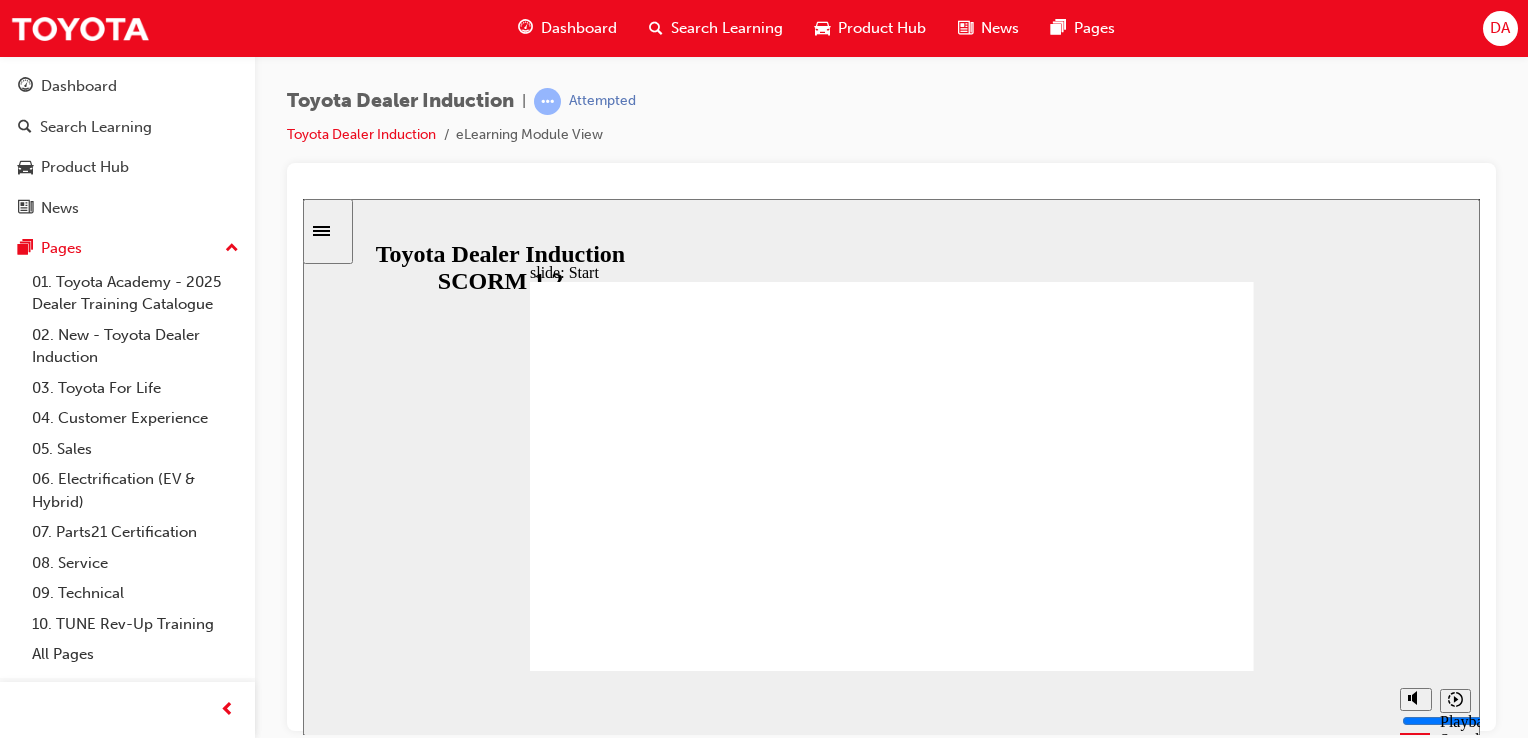 click 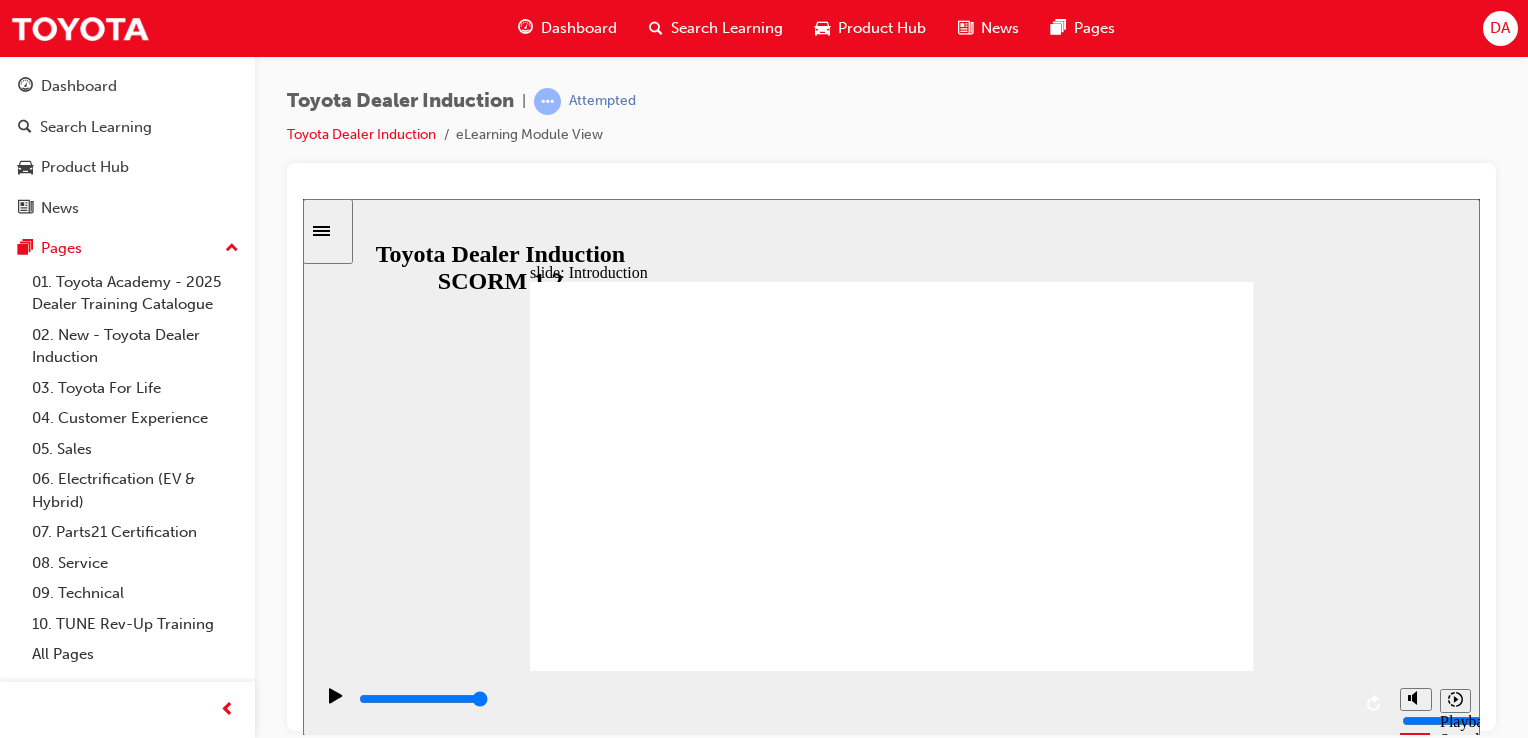 click 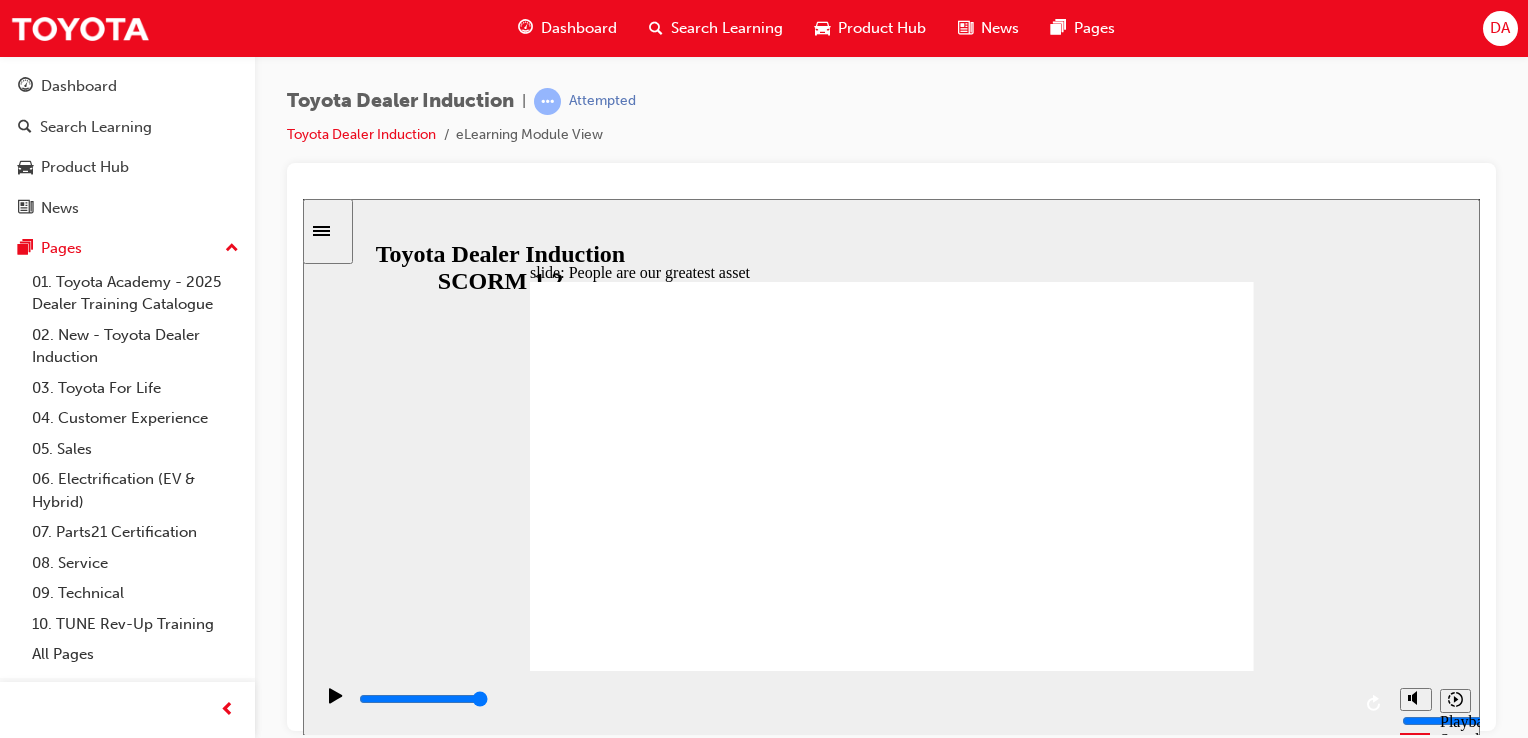 click 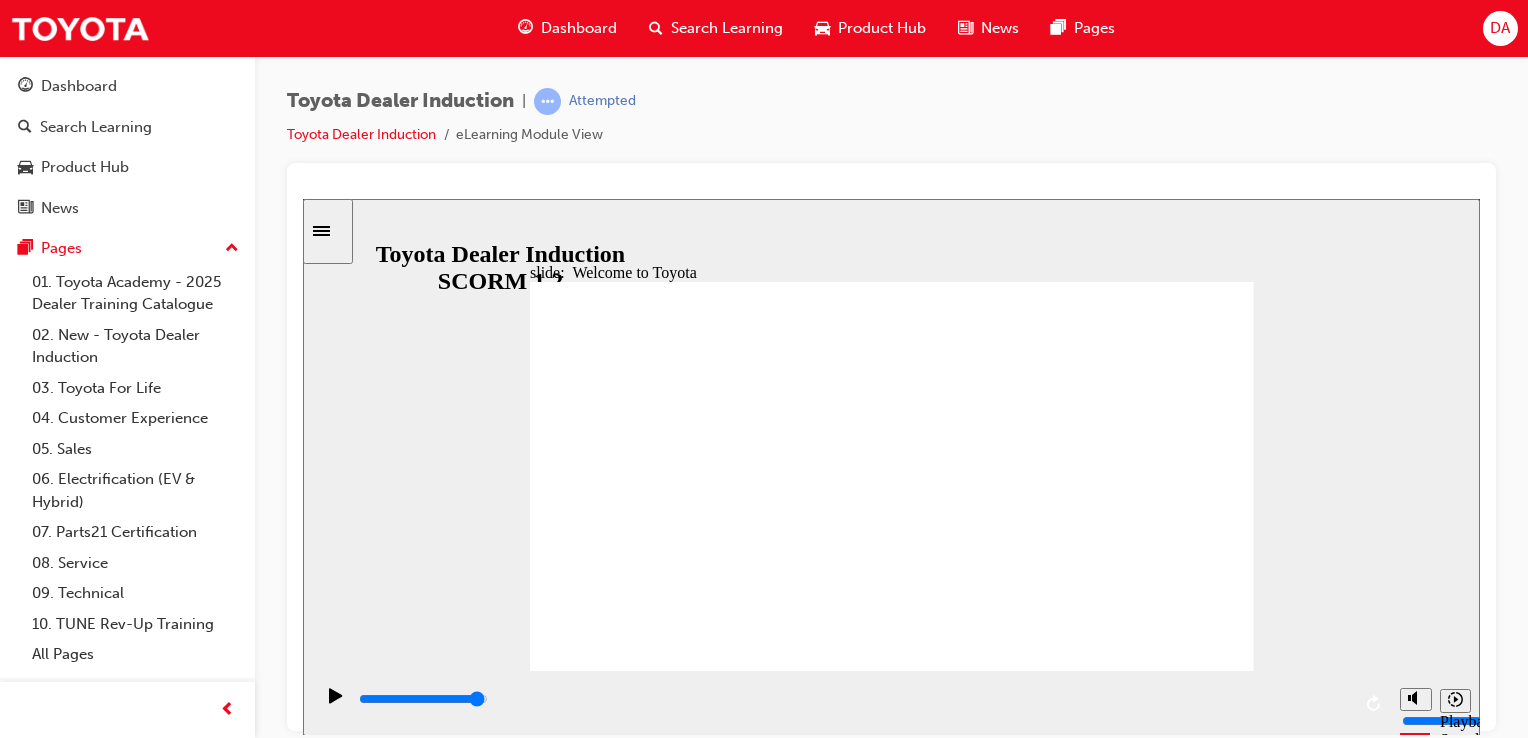 click 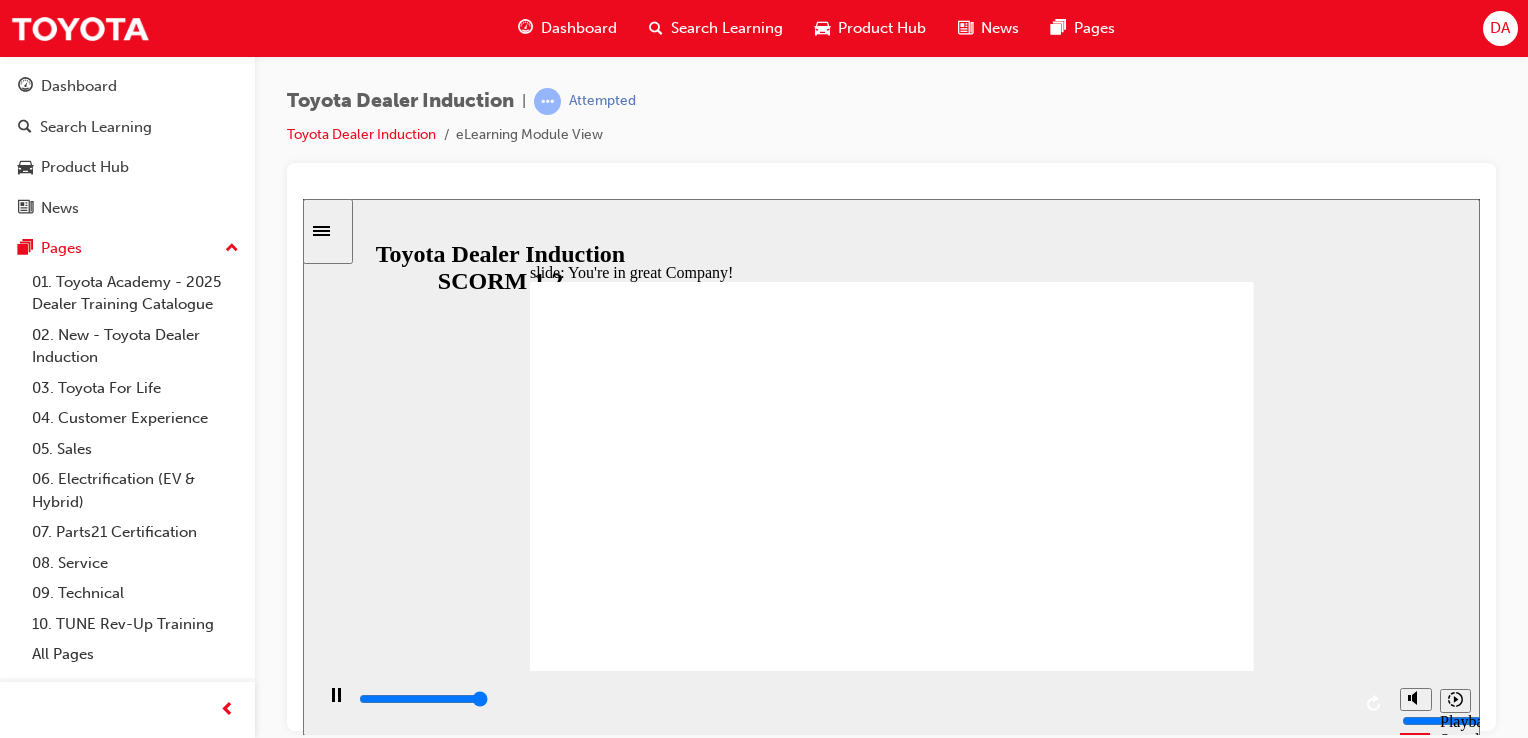 type on "7500" 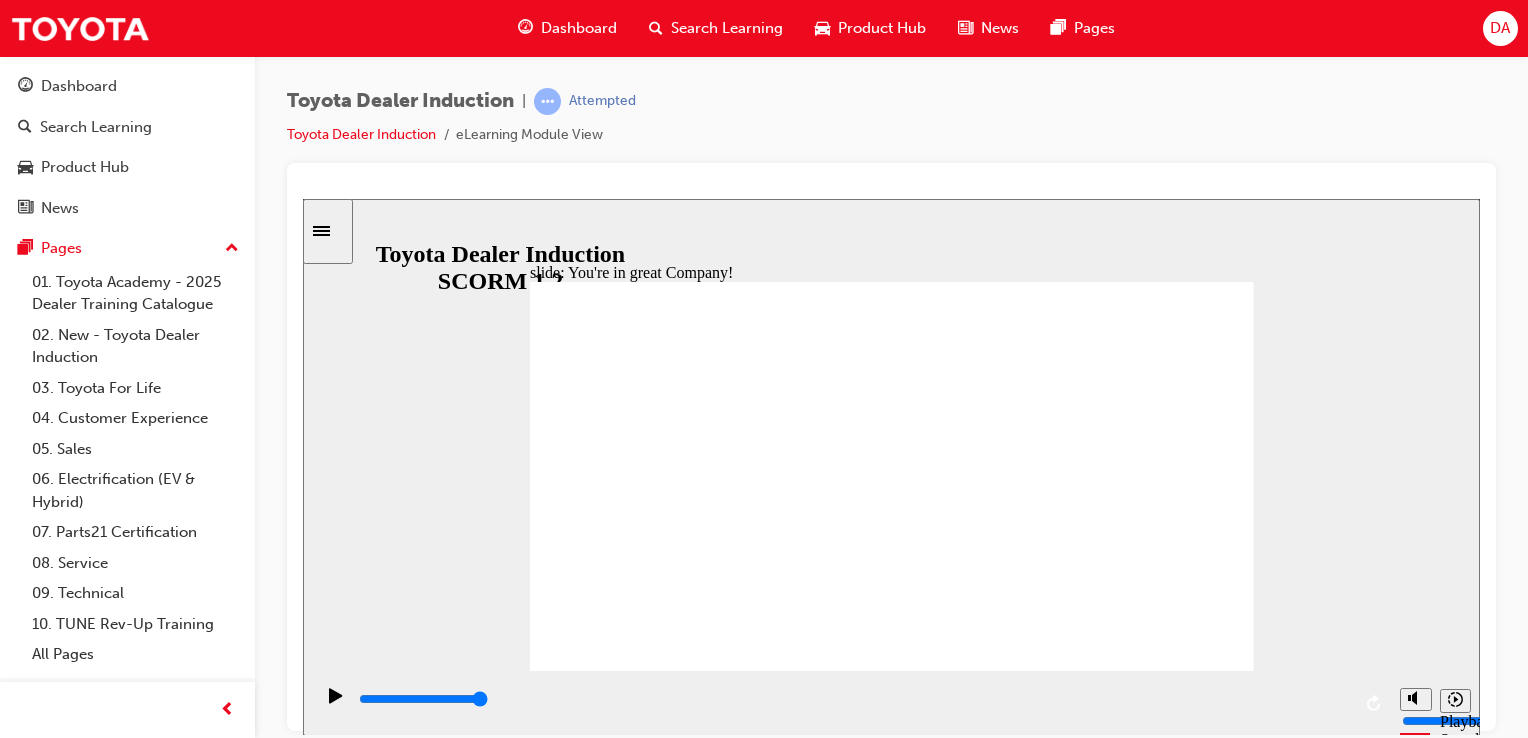 click 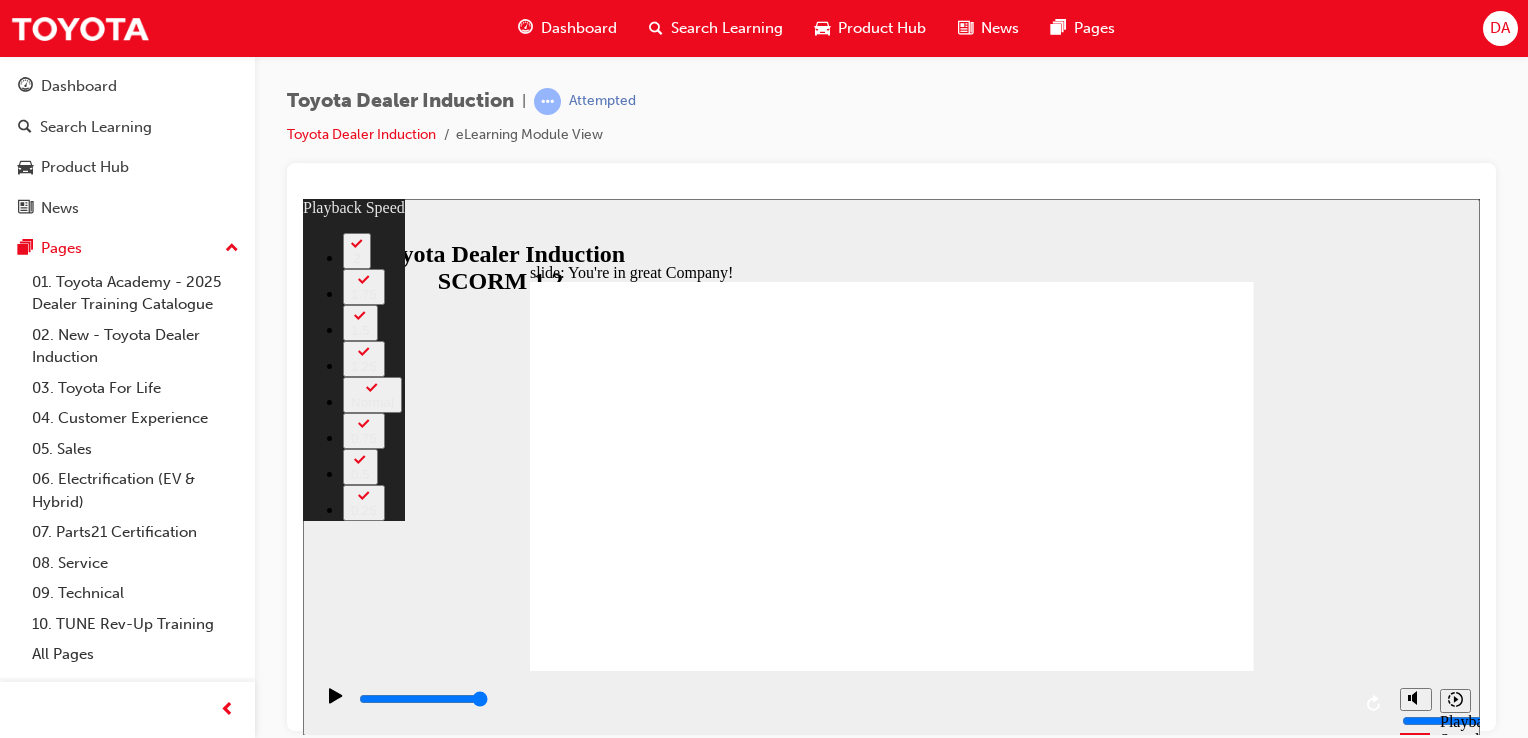 click at bounding box center (893, 3183) 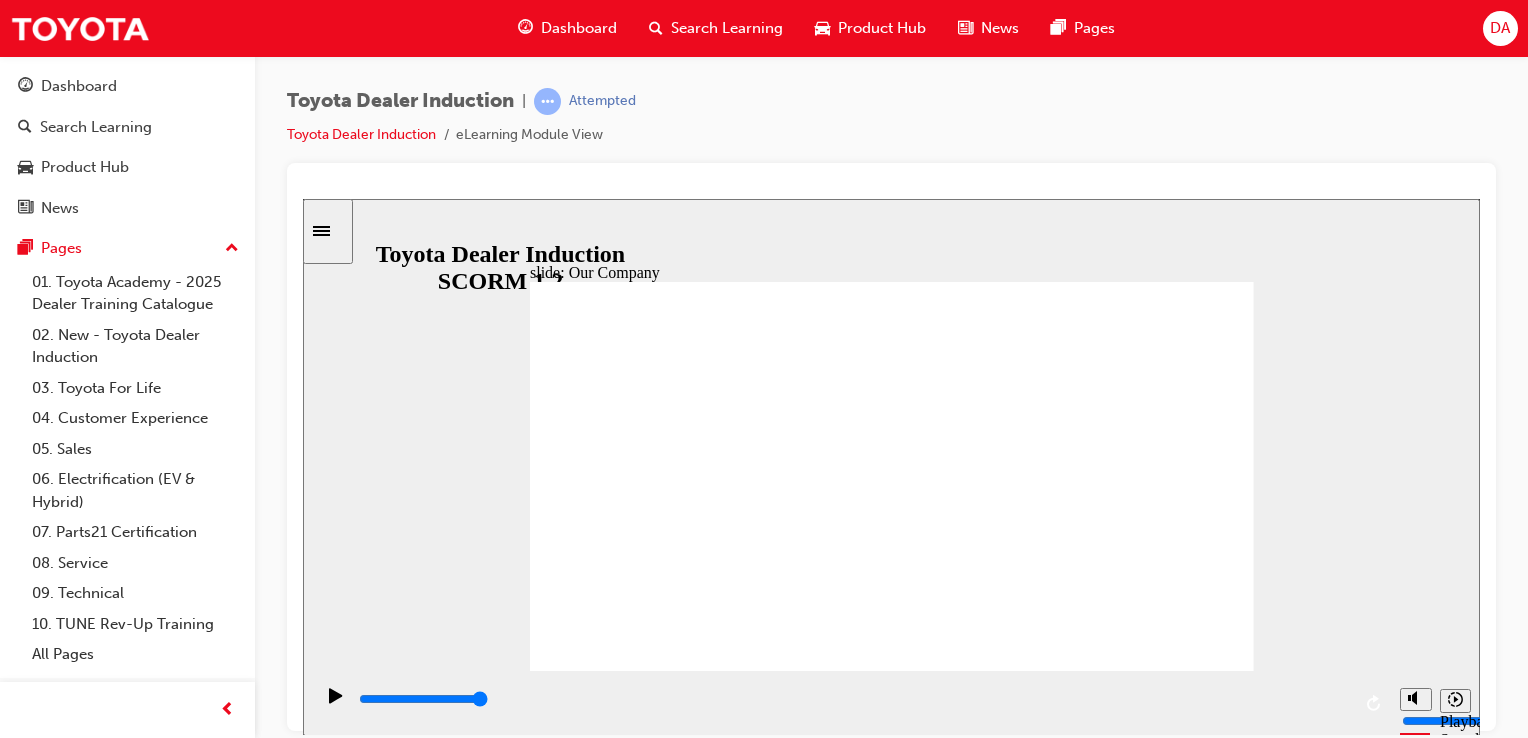 click 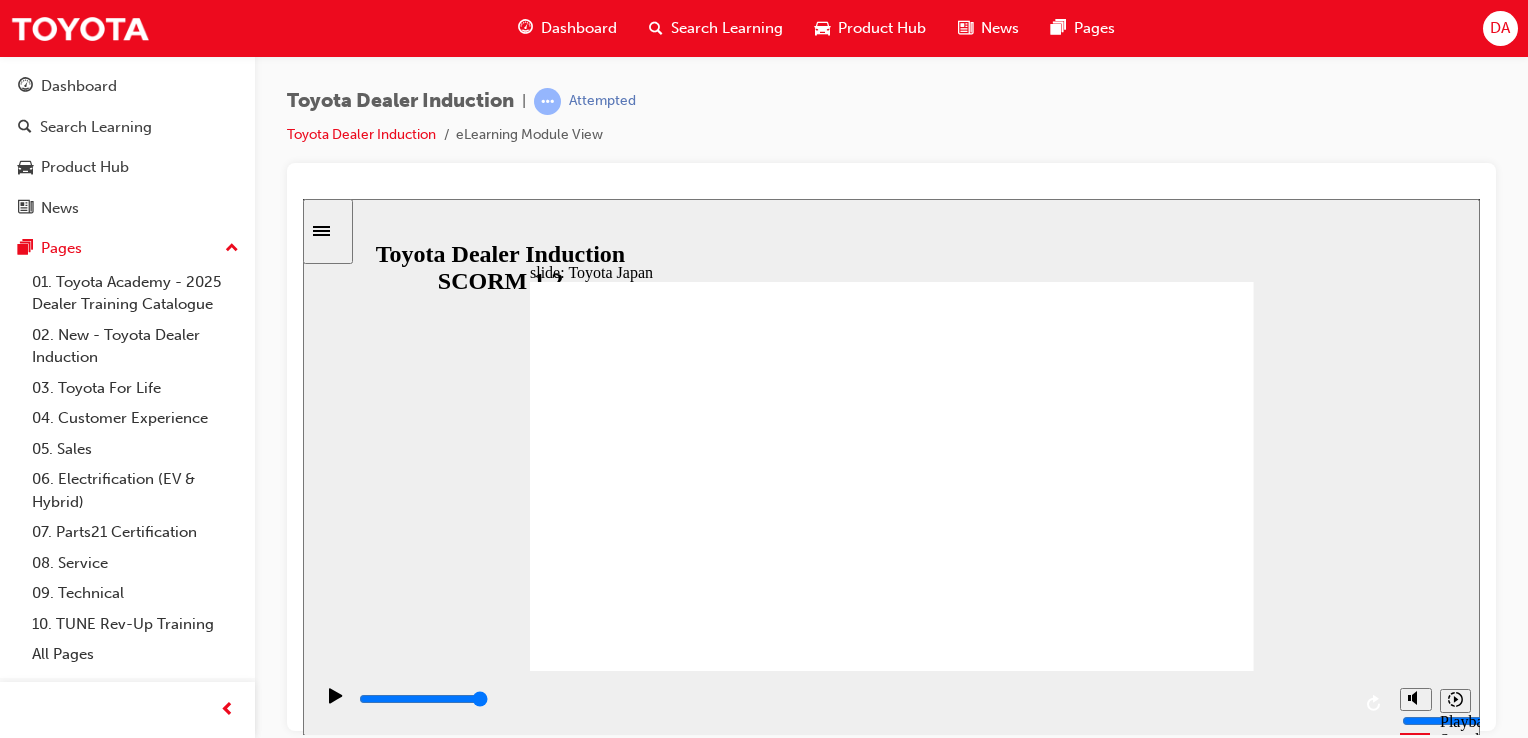 click 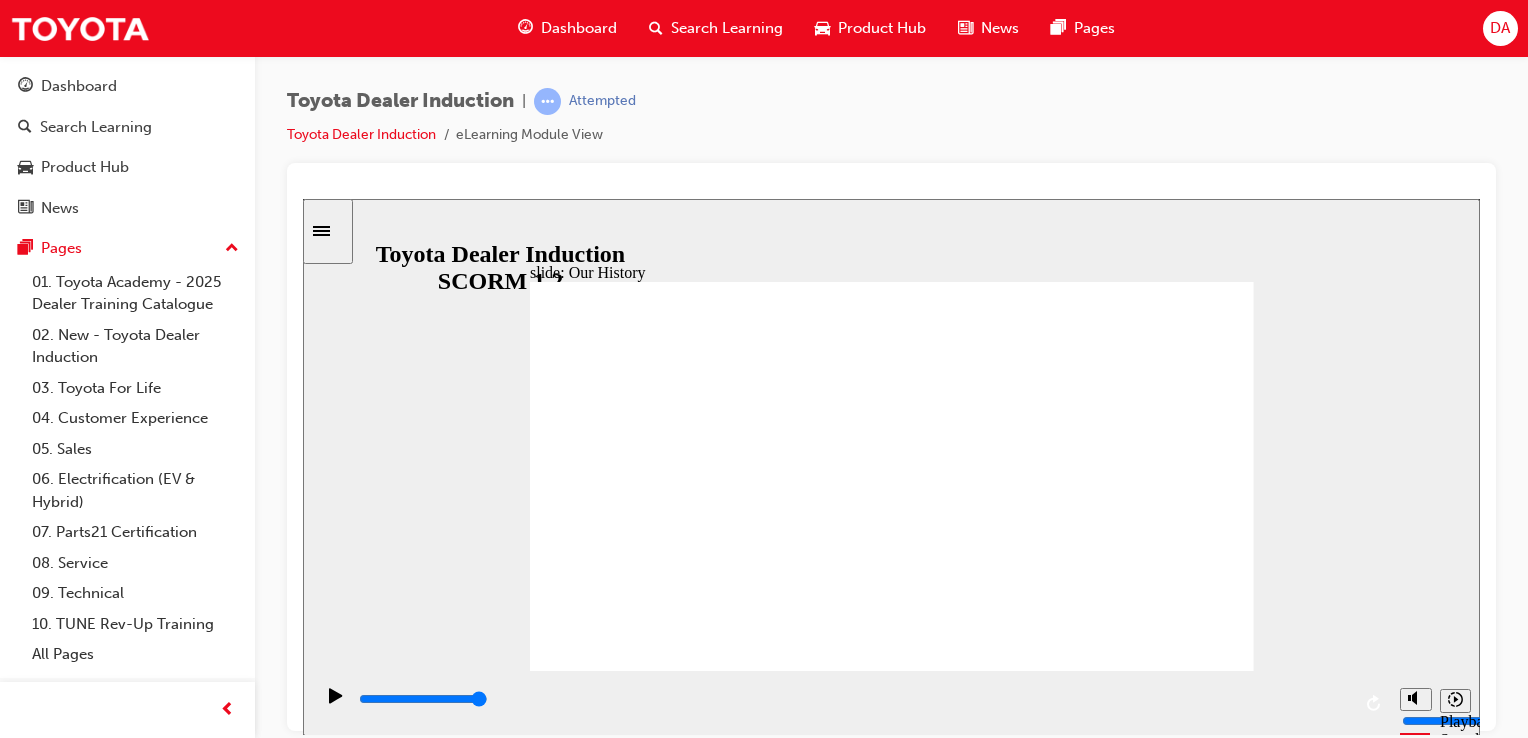 click 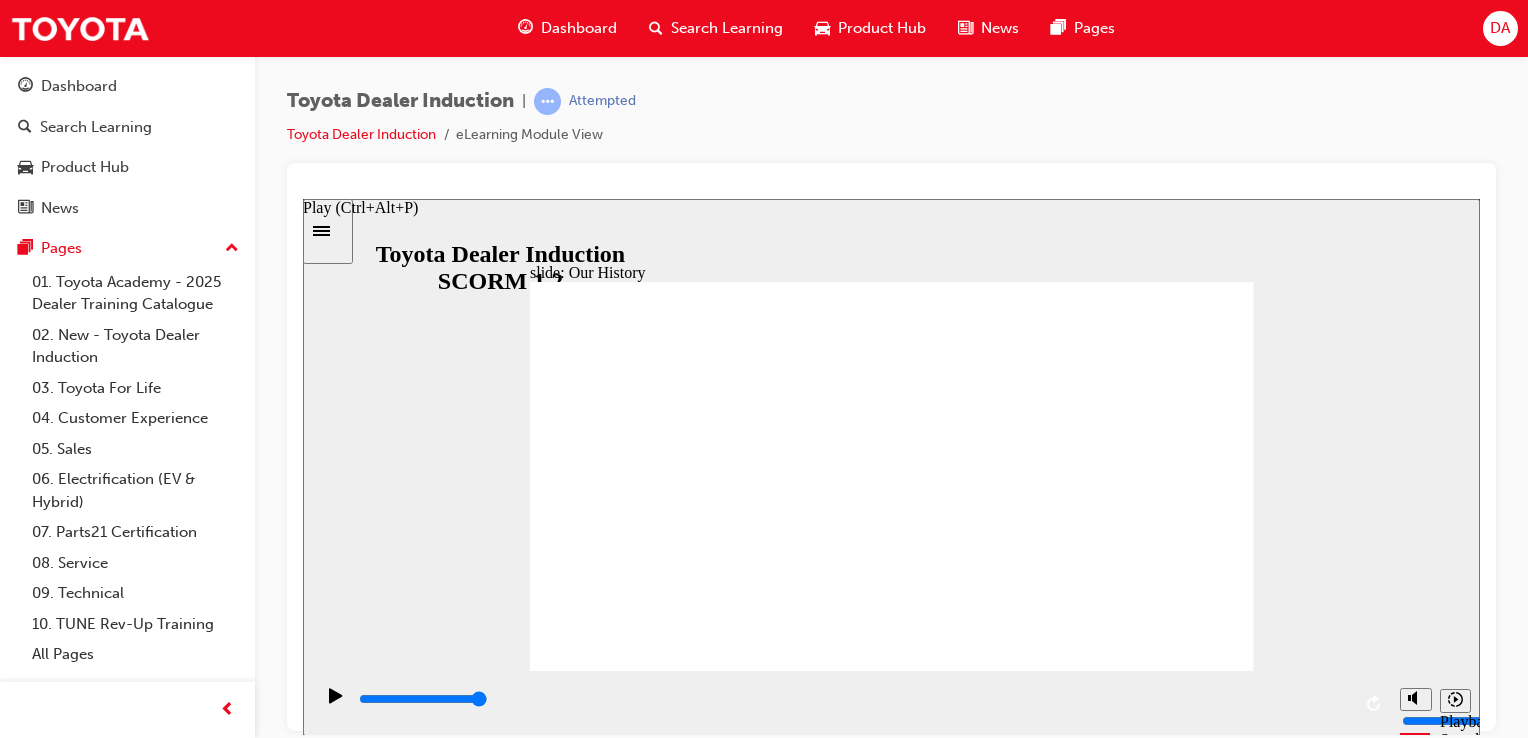 click at bounding box center [336, 704] 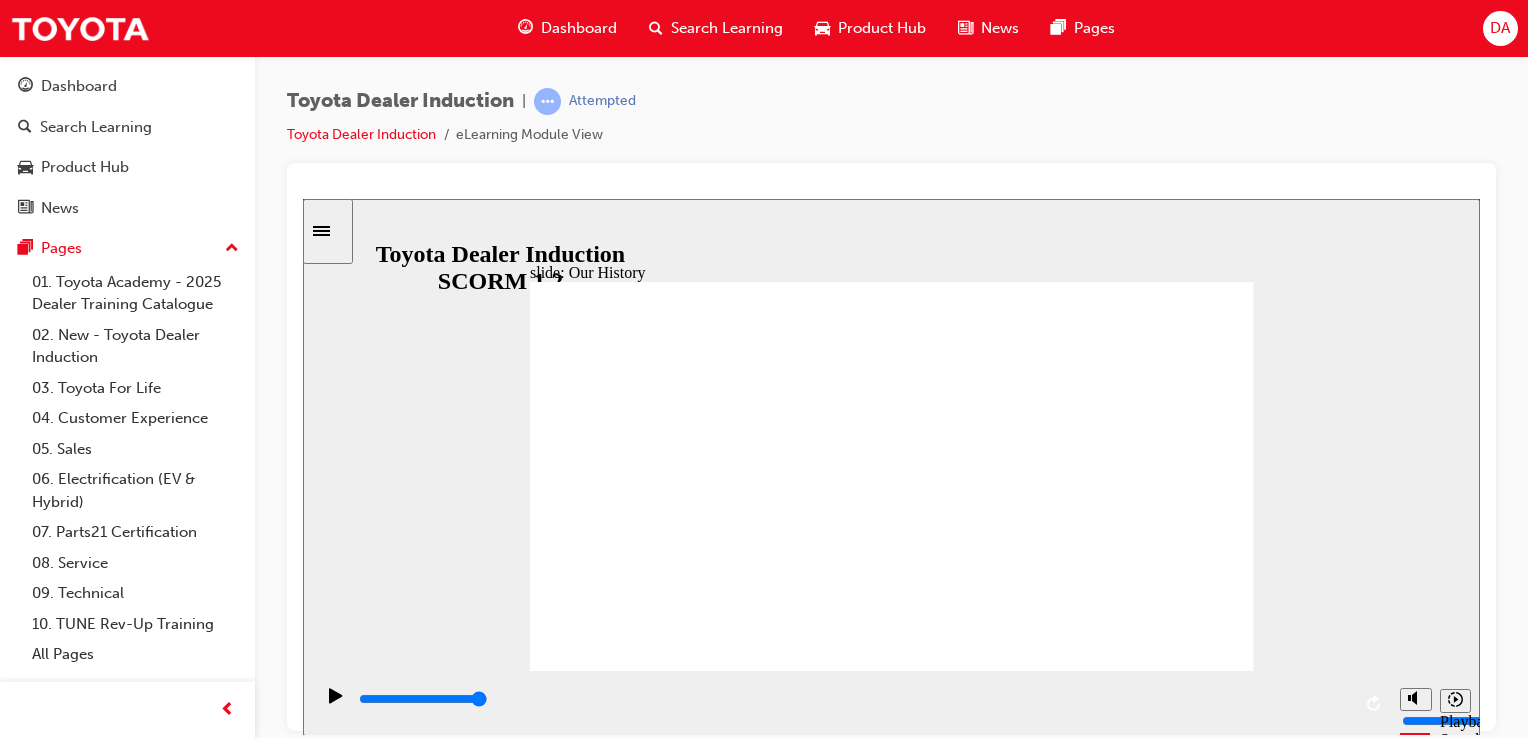 drag, startPoint x: 699, startPoint y: 587, endPoint x: 731, endPoint y: 588, distance: 32.01562 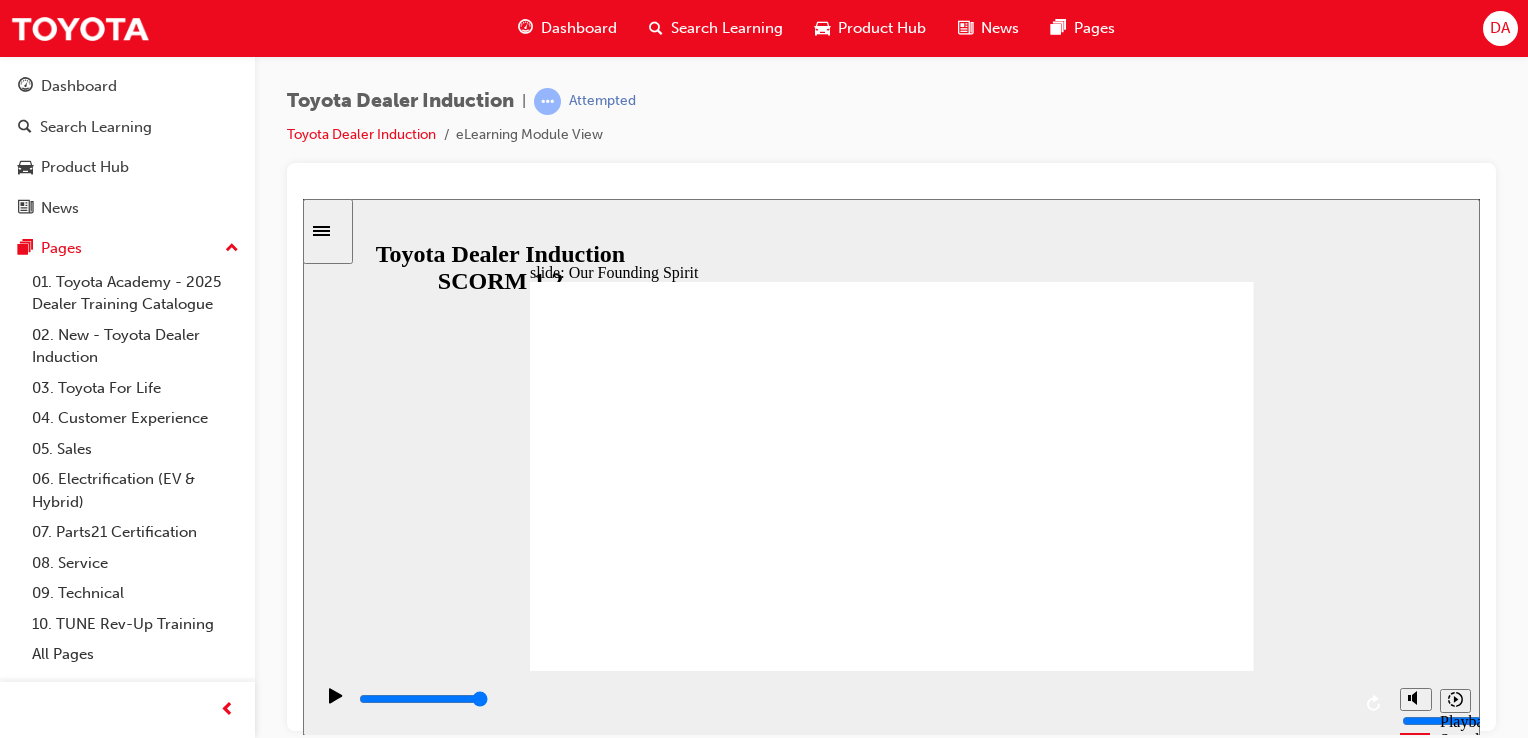 click 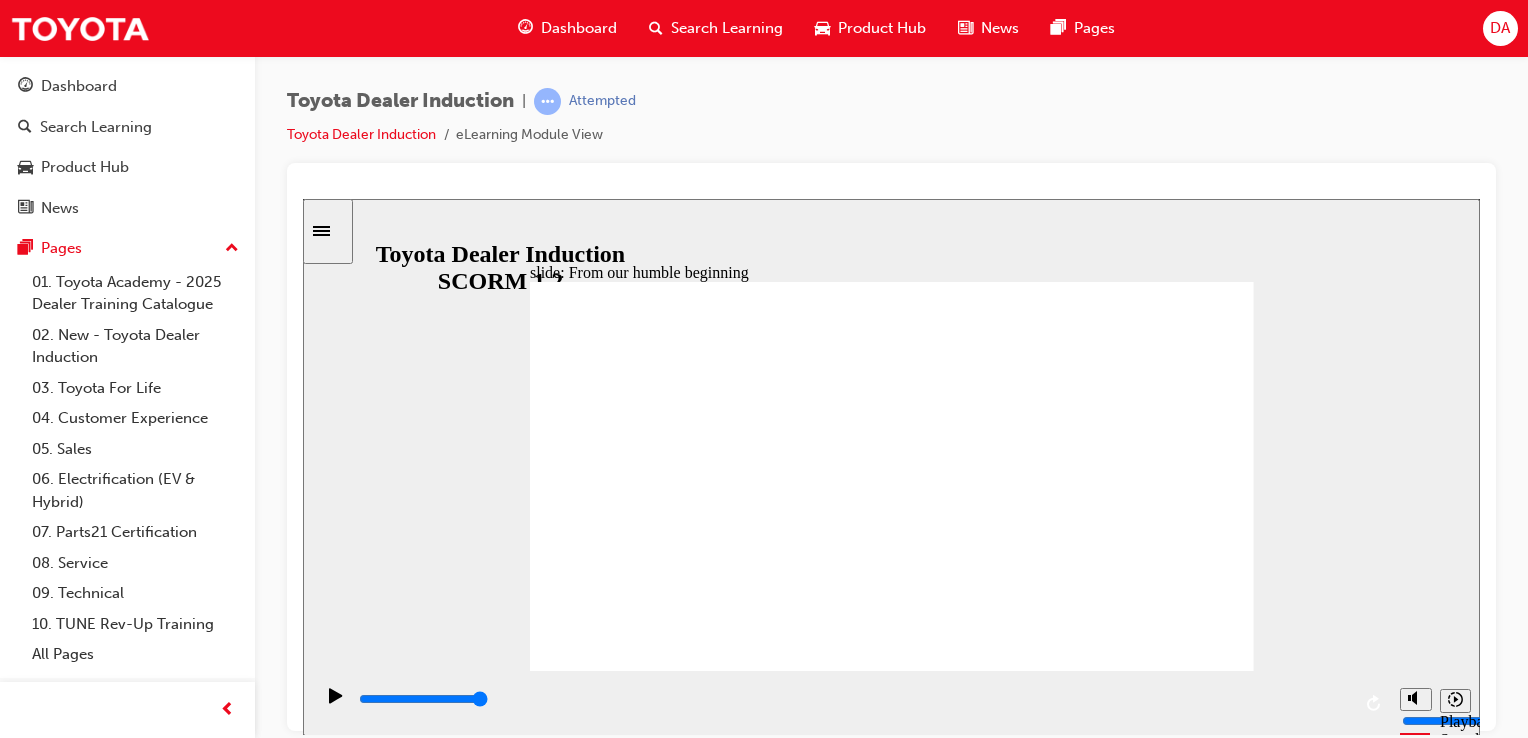 click 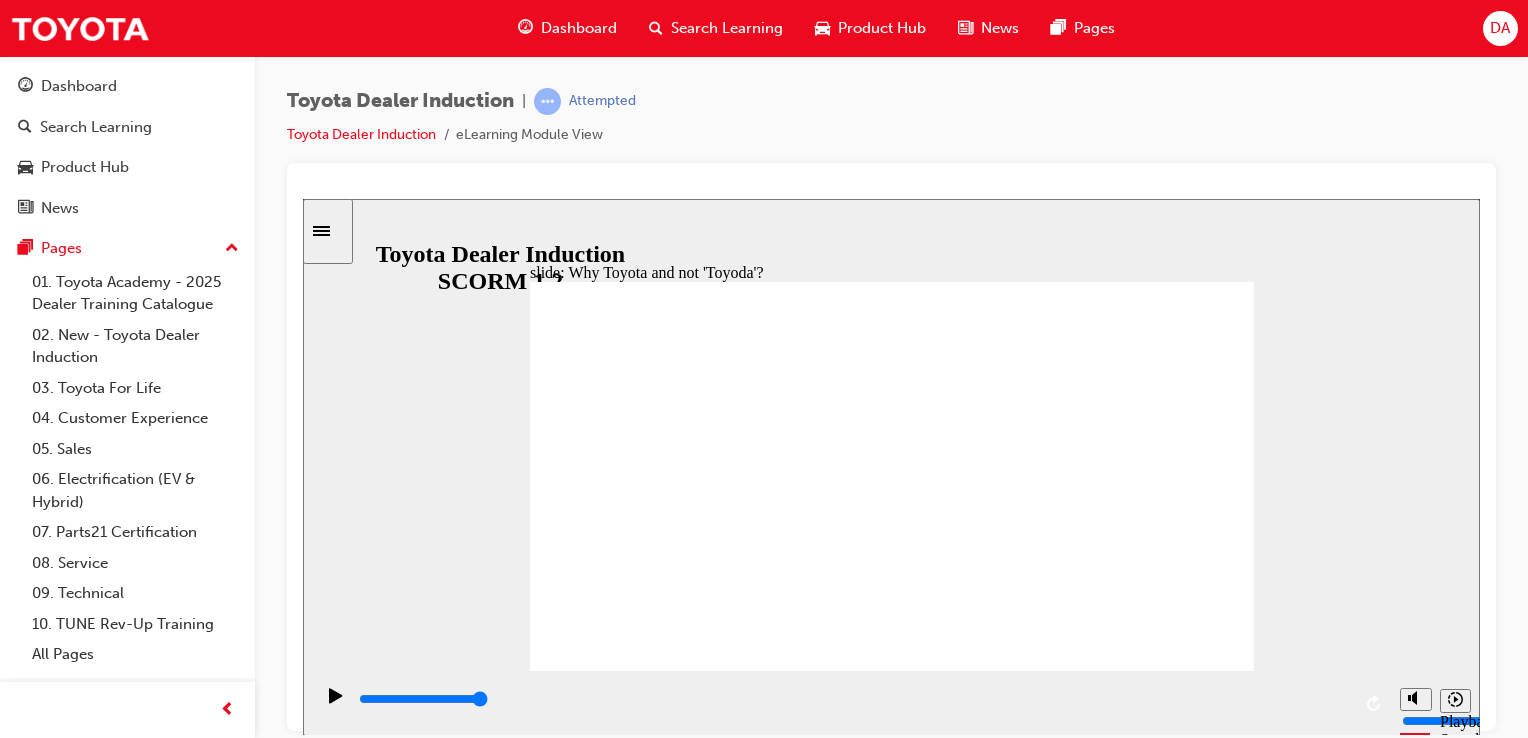 click 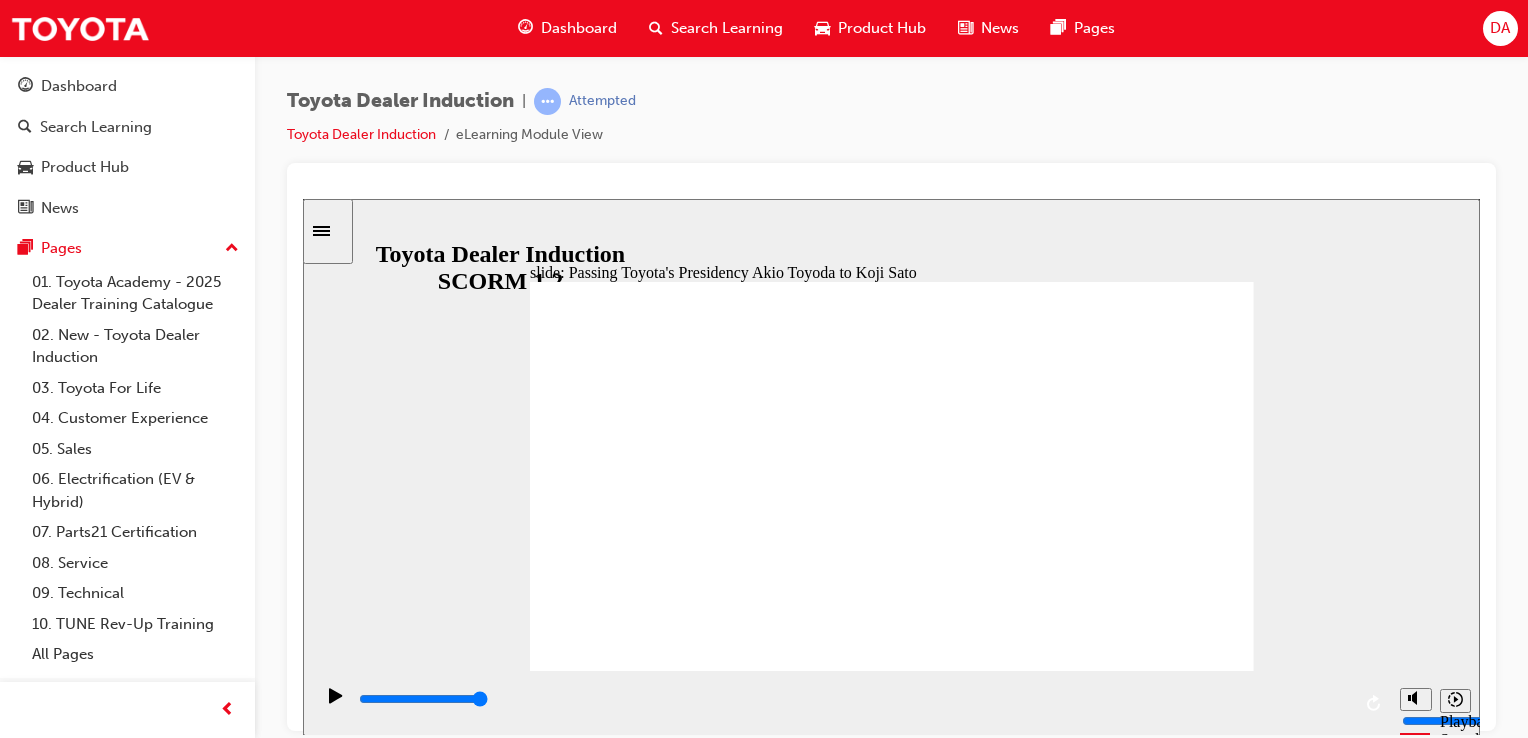 click 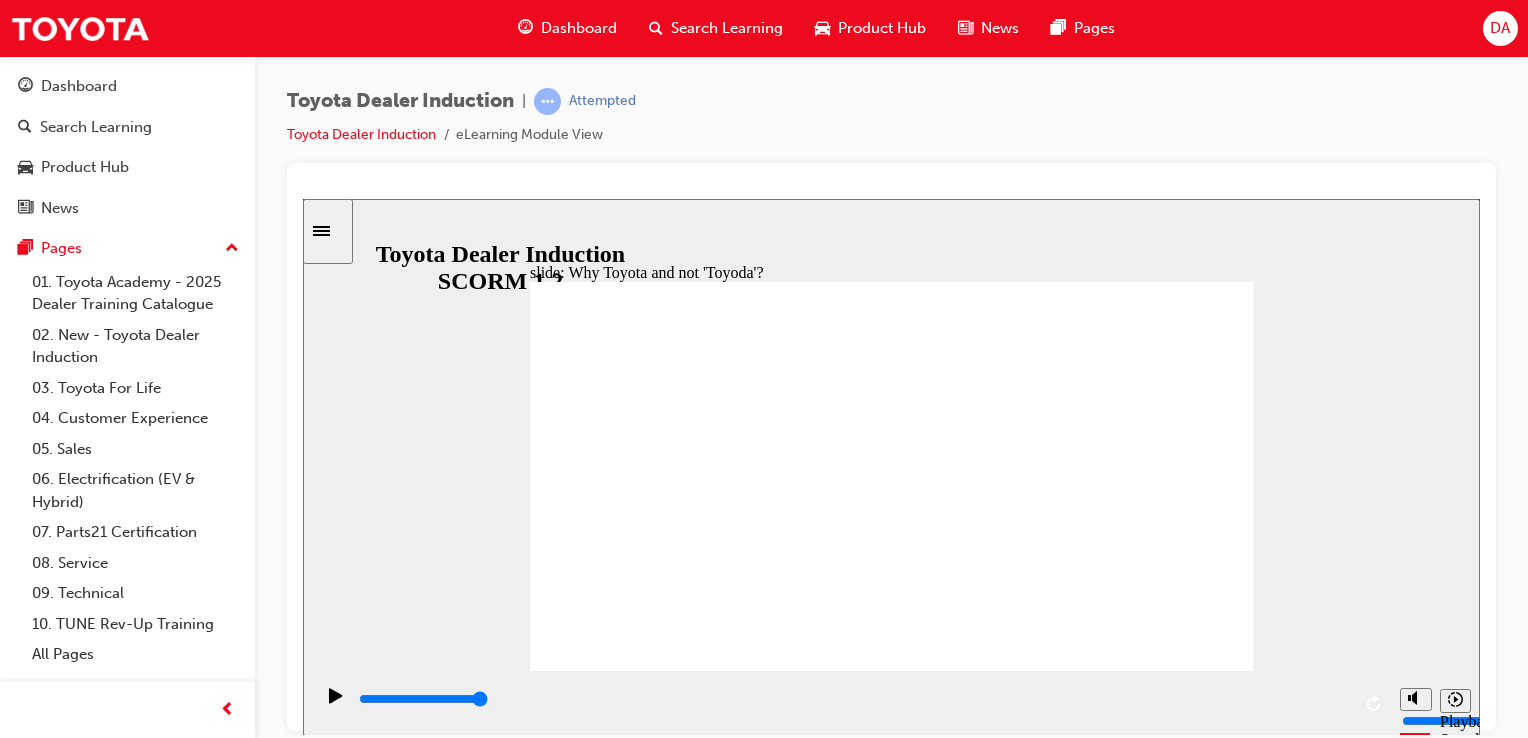 click 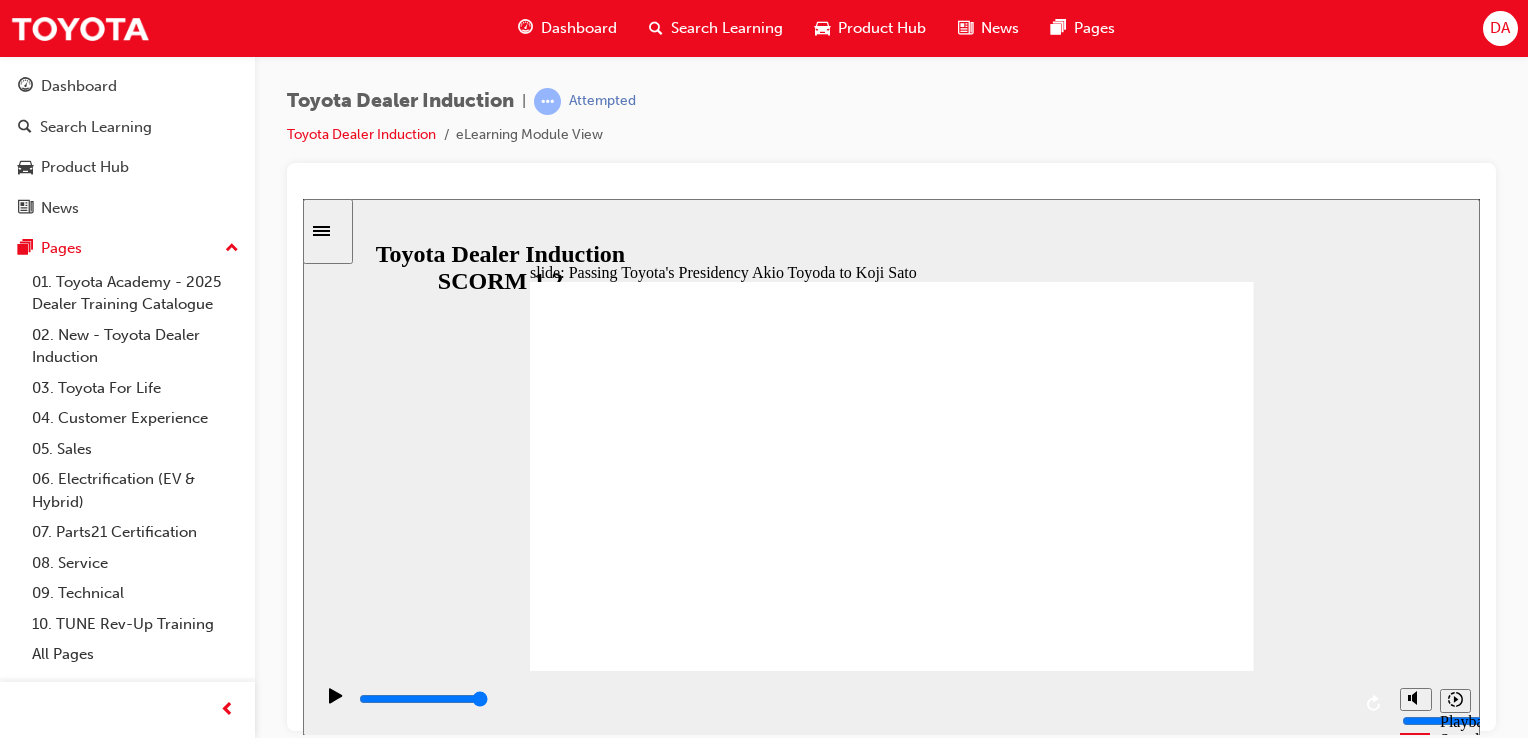 click 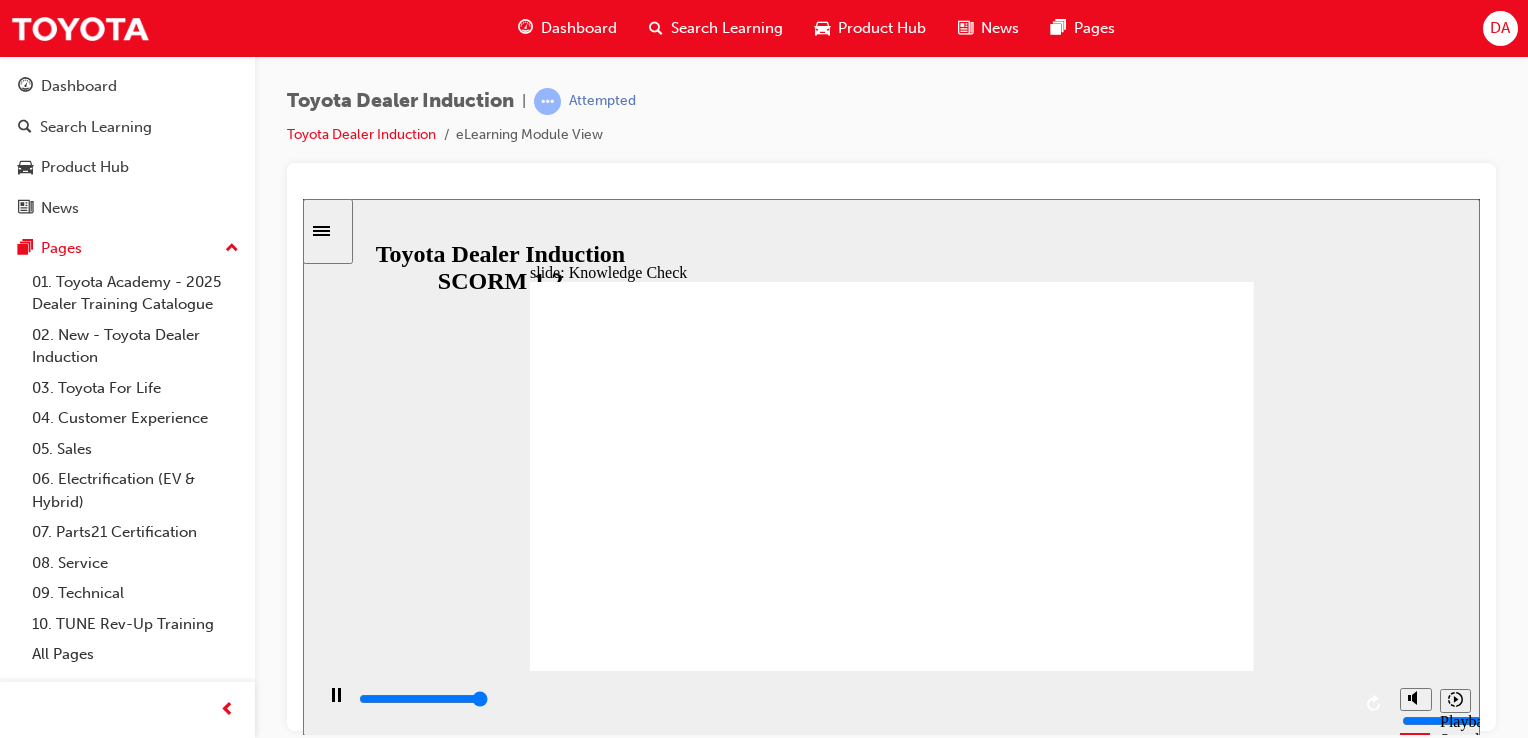 type on "5000" 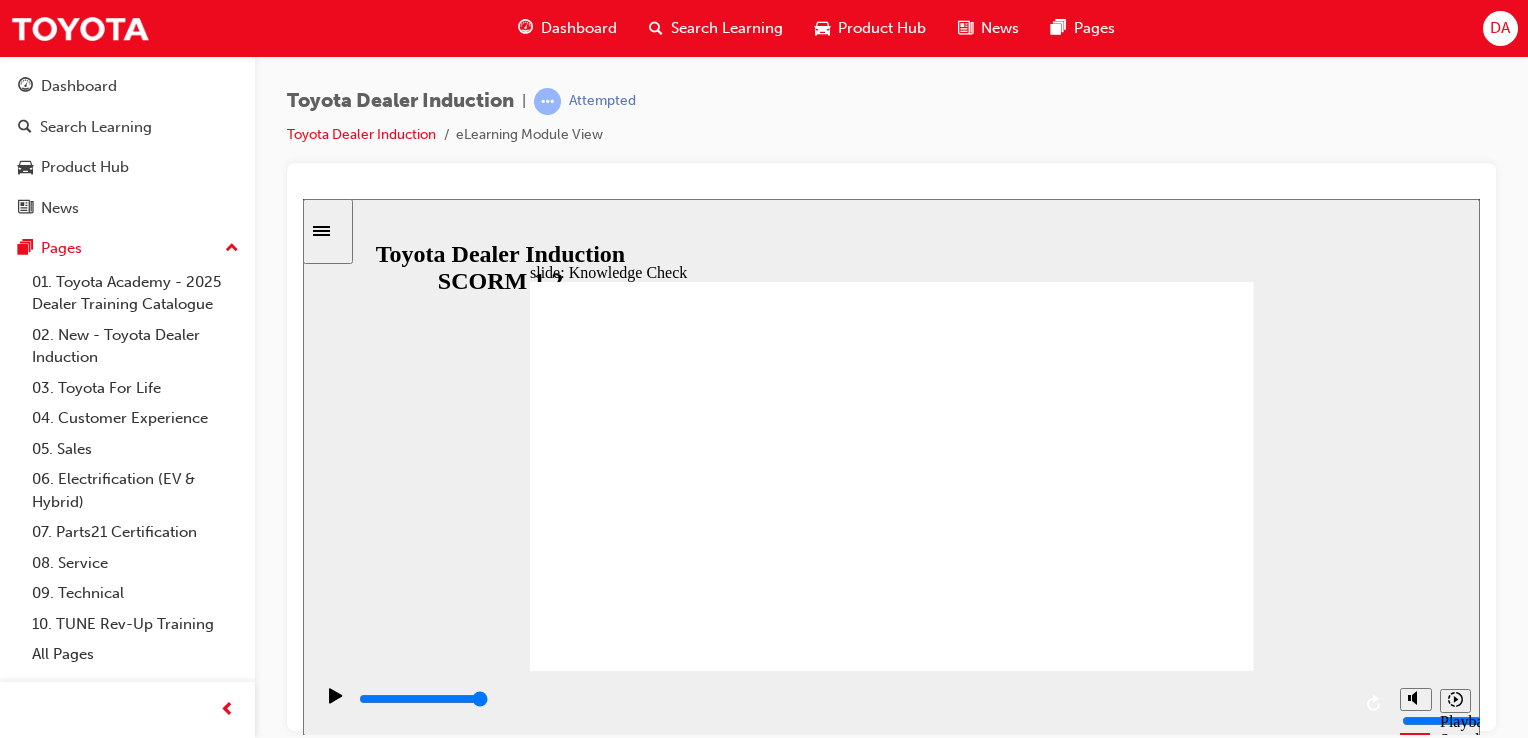 radio on "true" 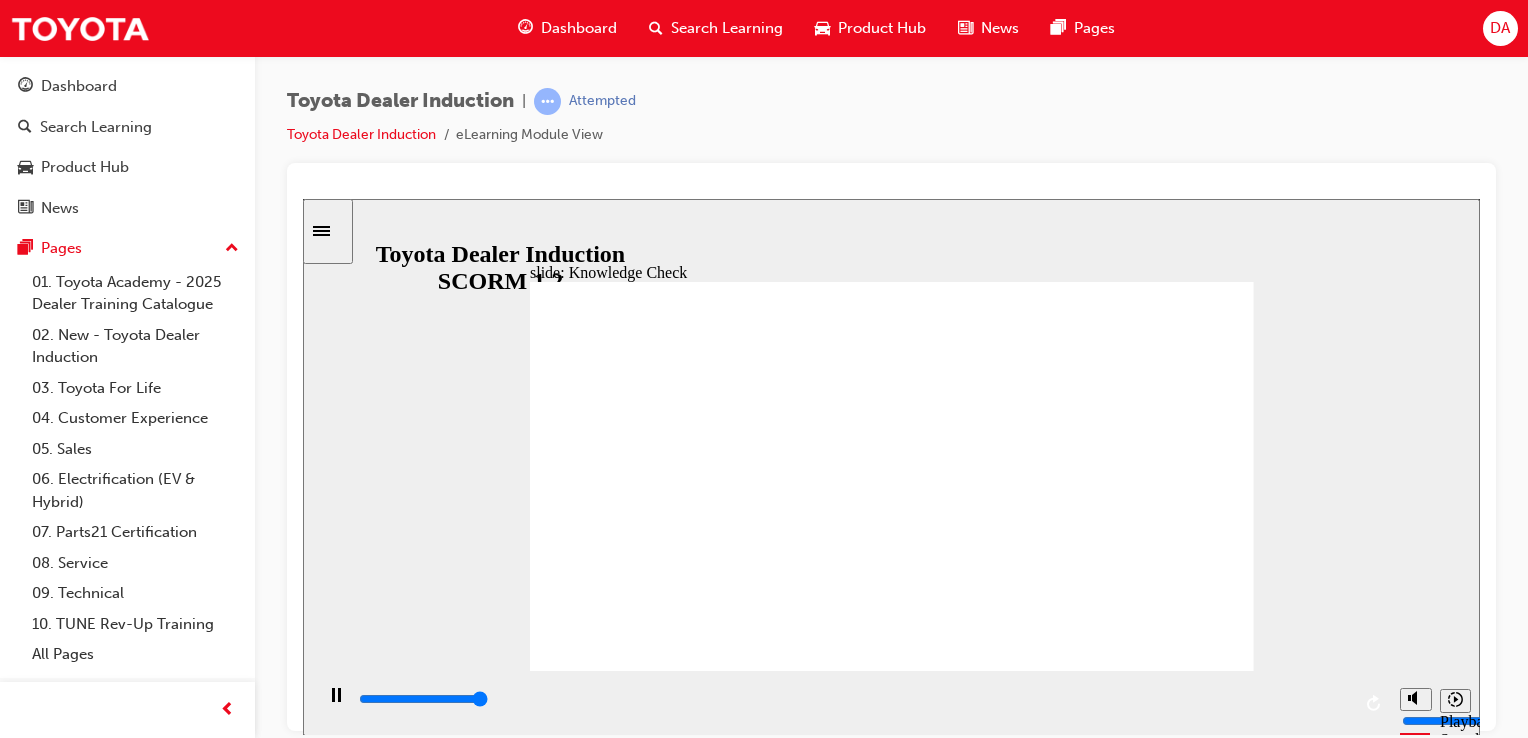type on "5000" 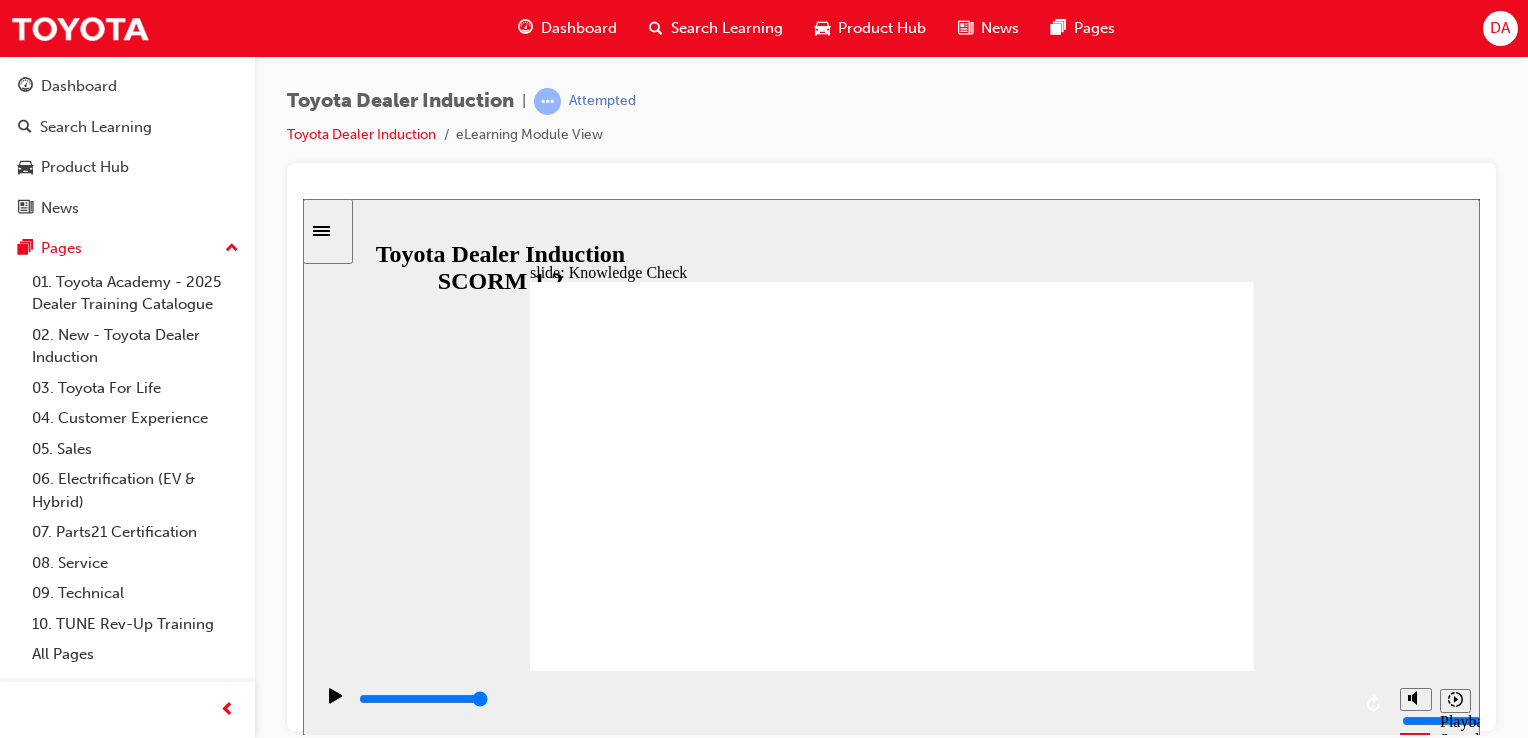 radio on "true" 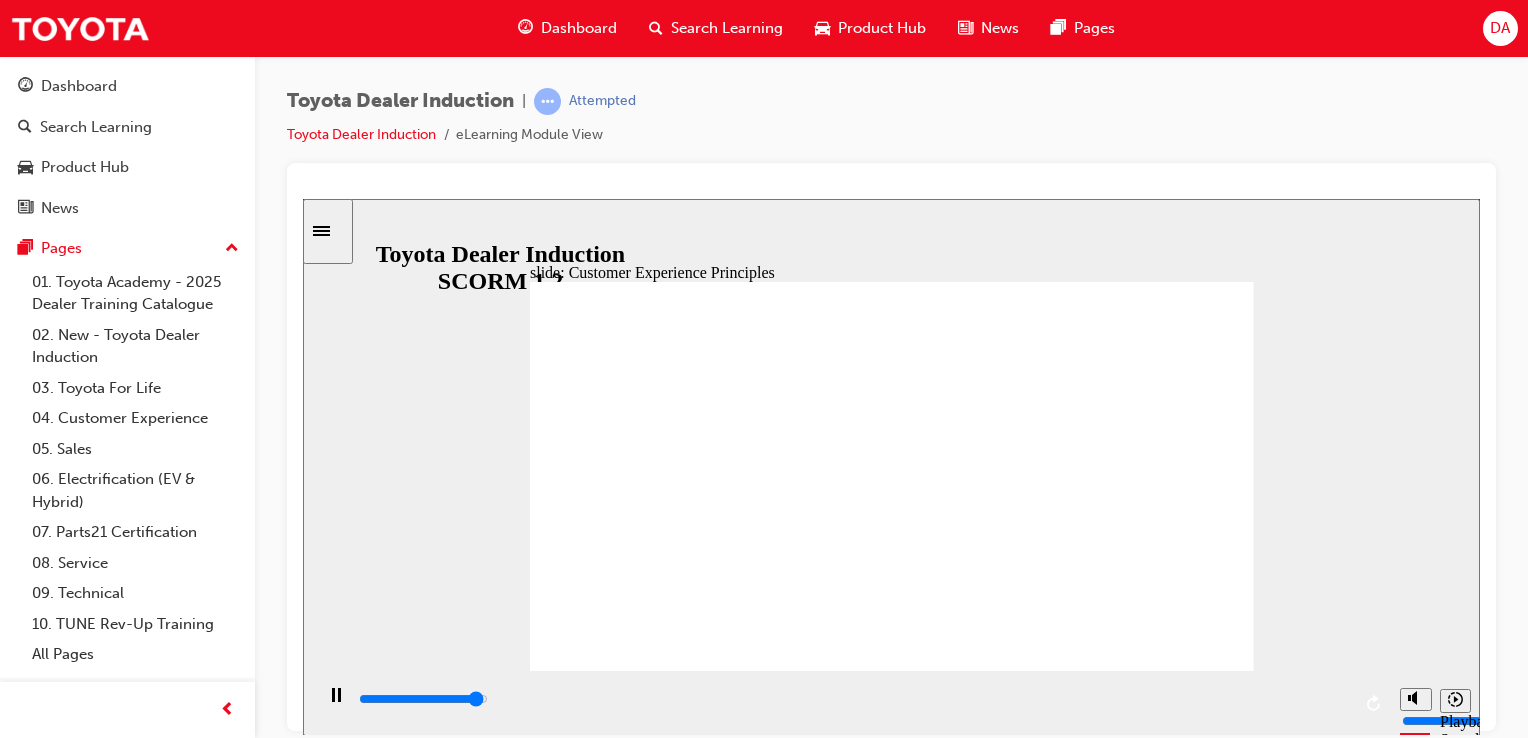 click 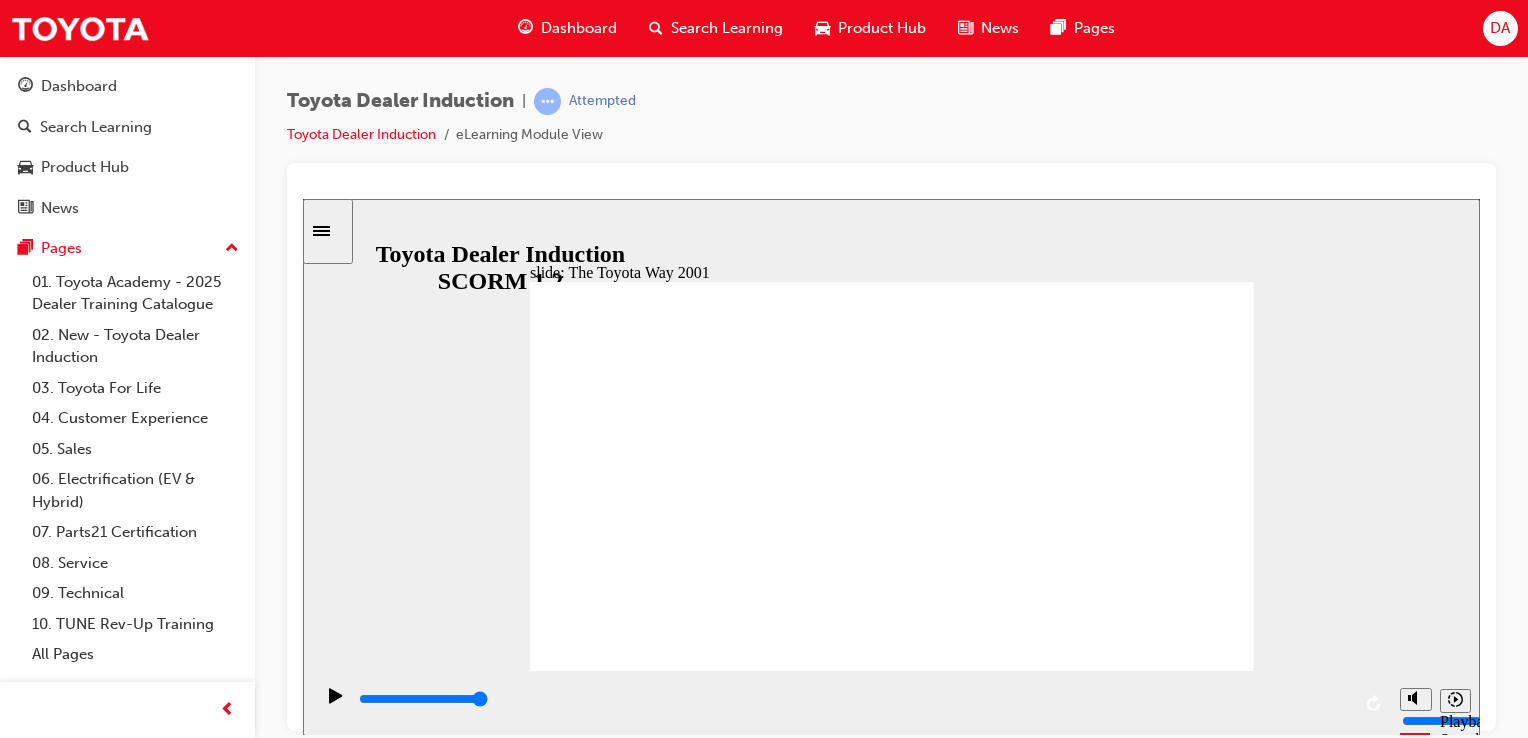 click 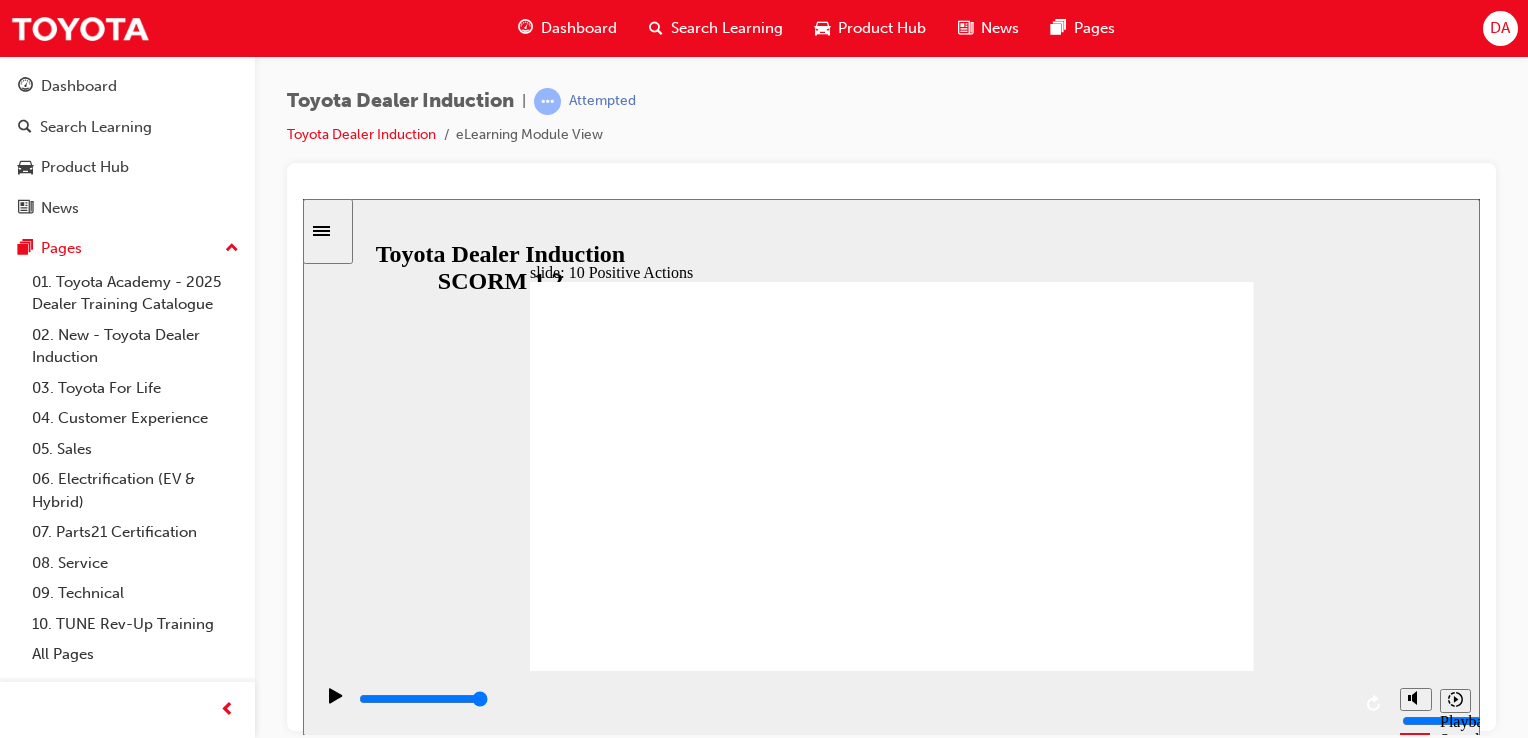 click 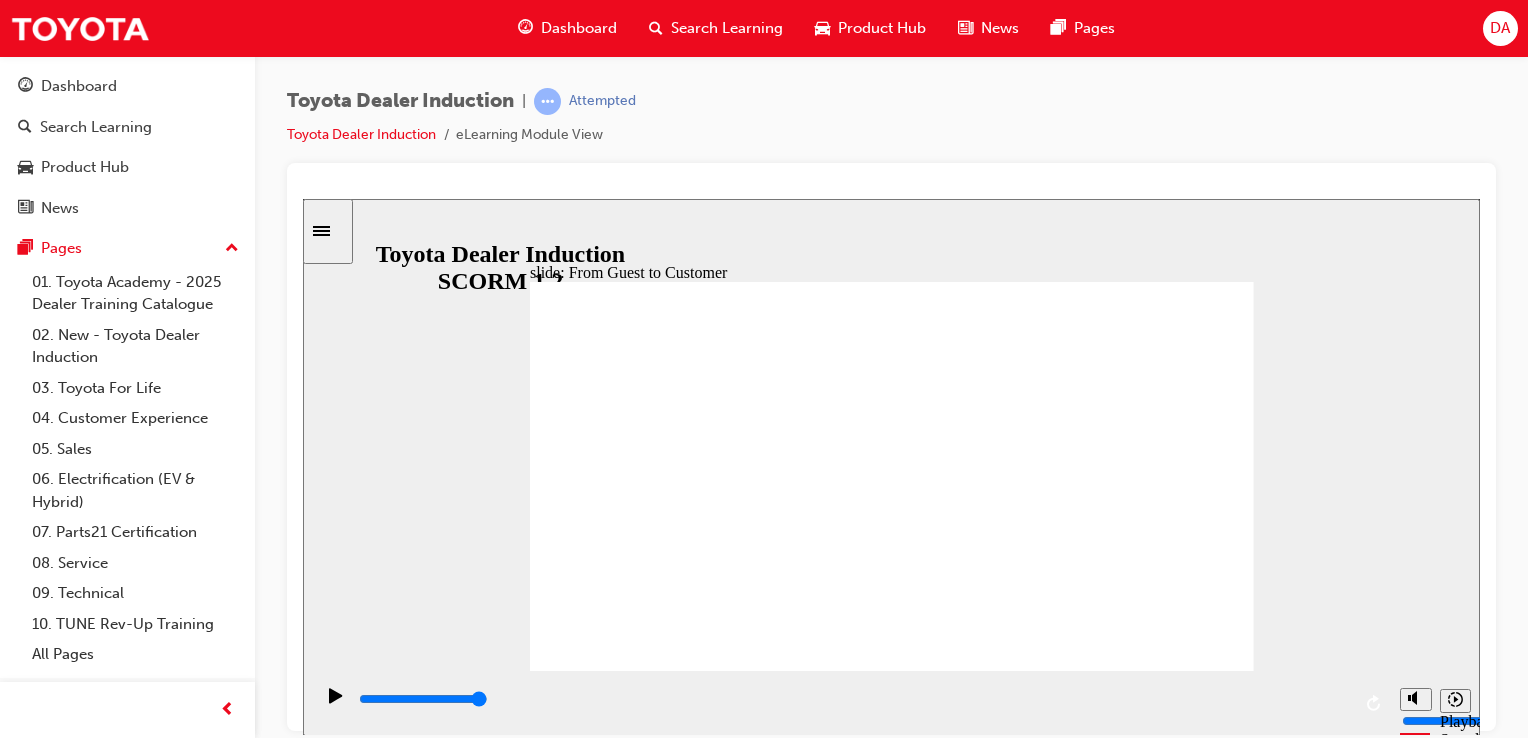 click 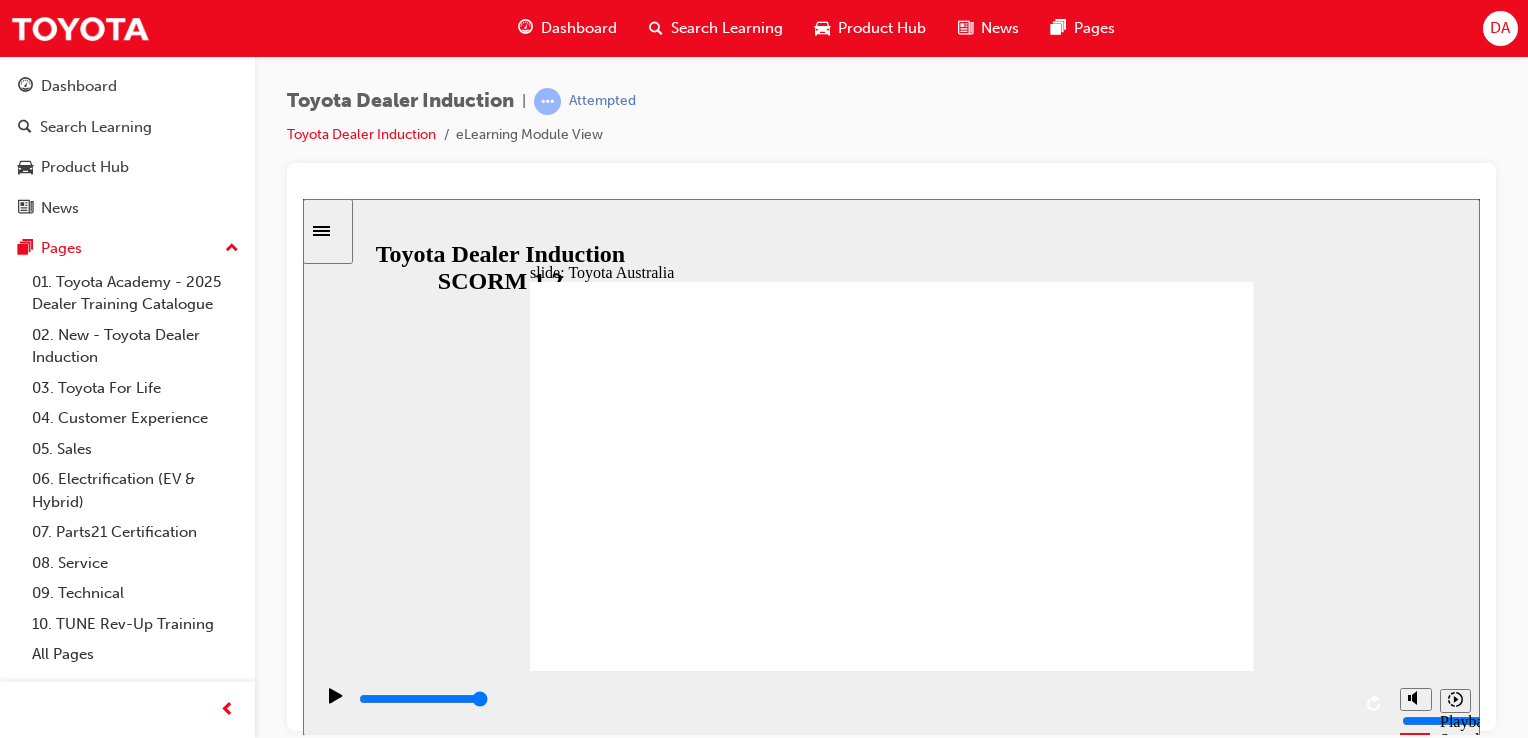 click 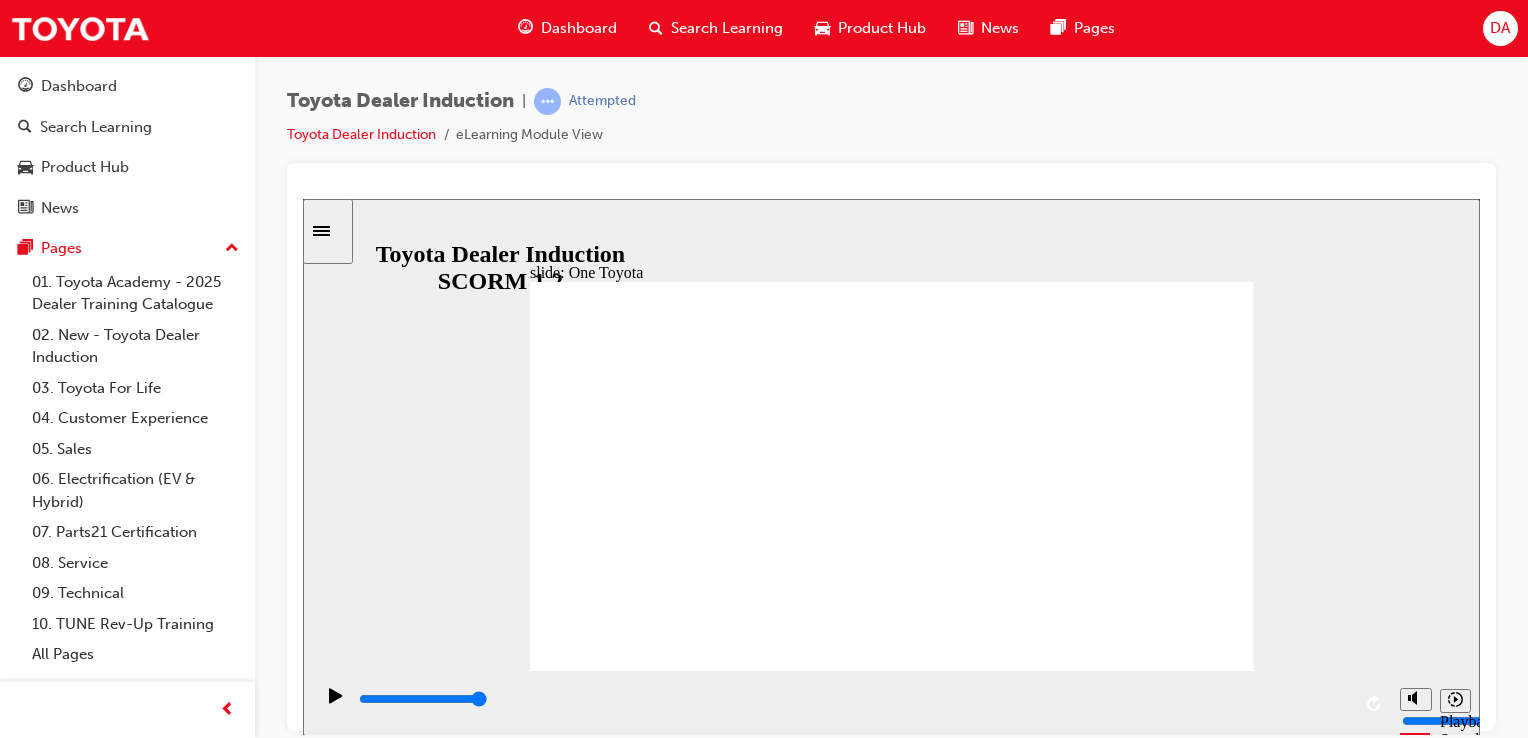 click 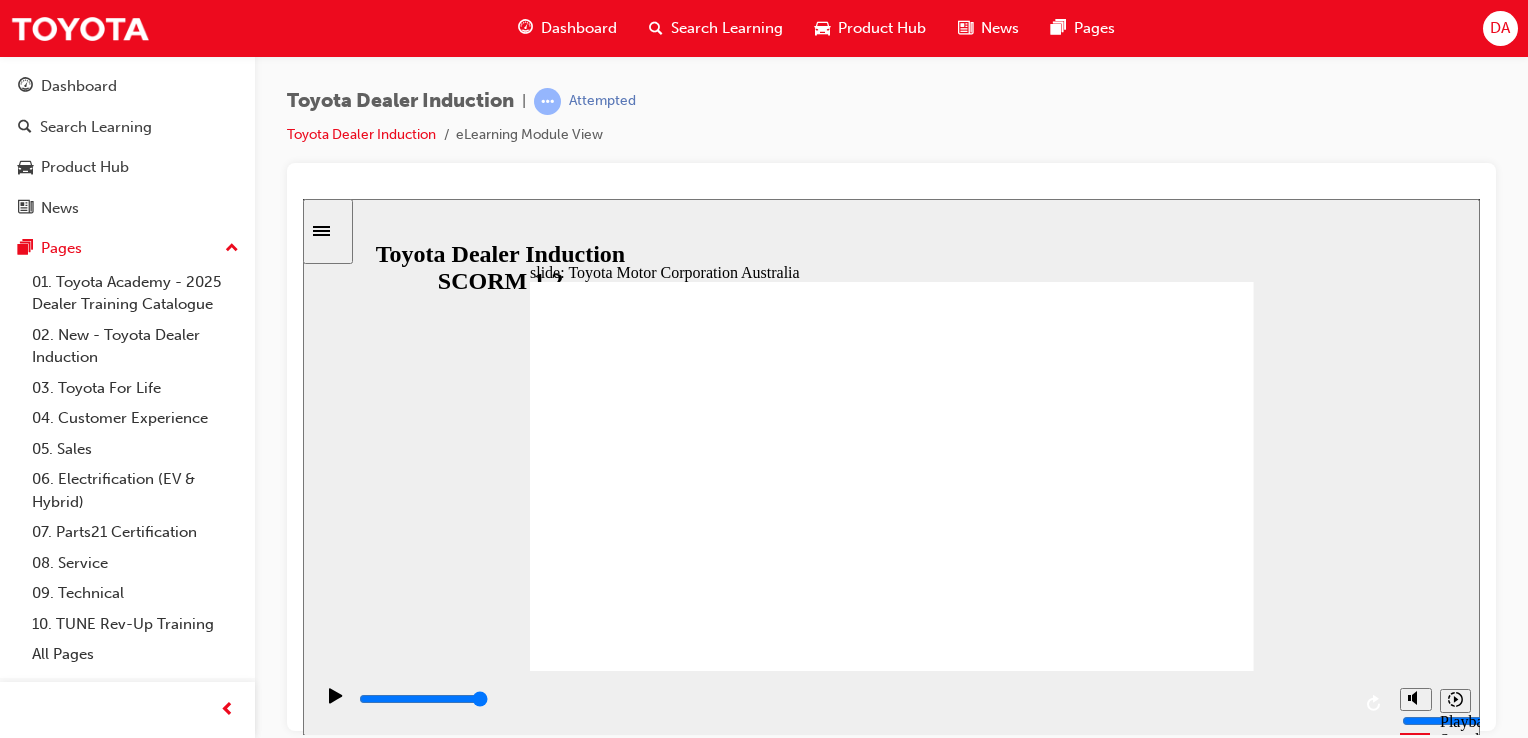 click 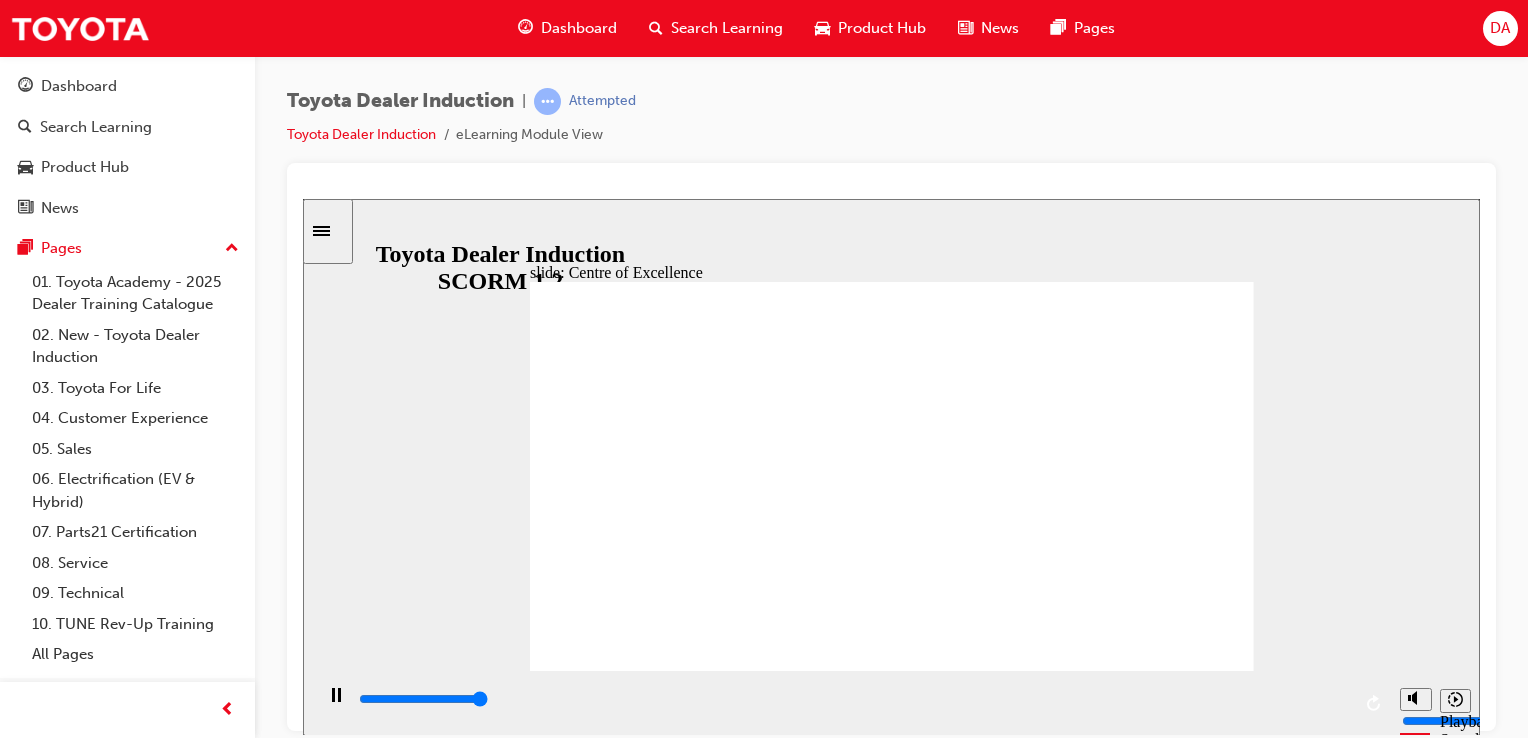 type on "15300" 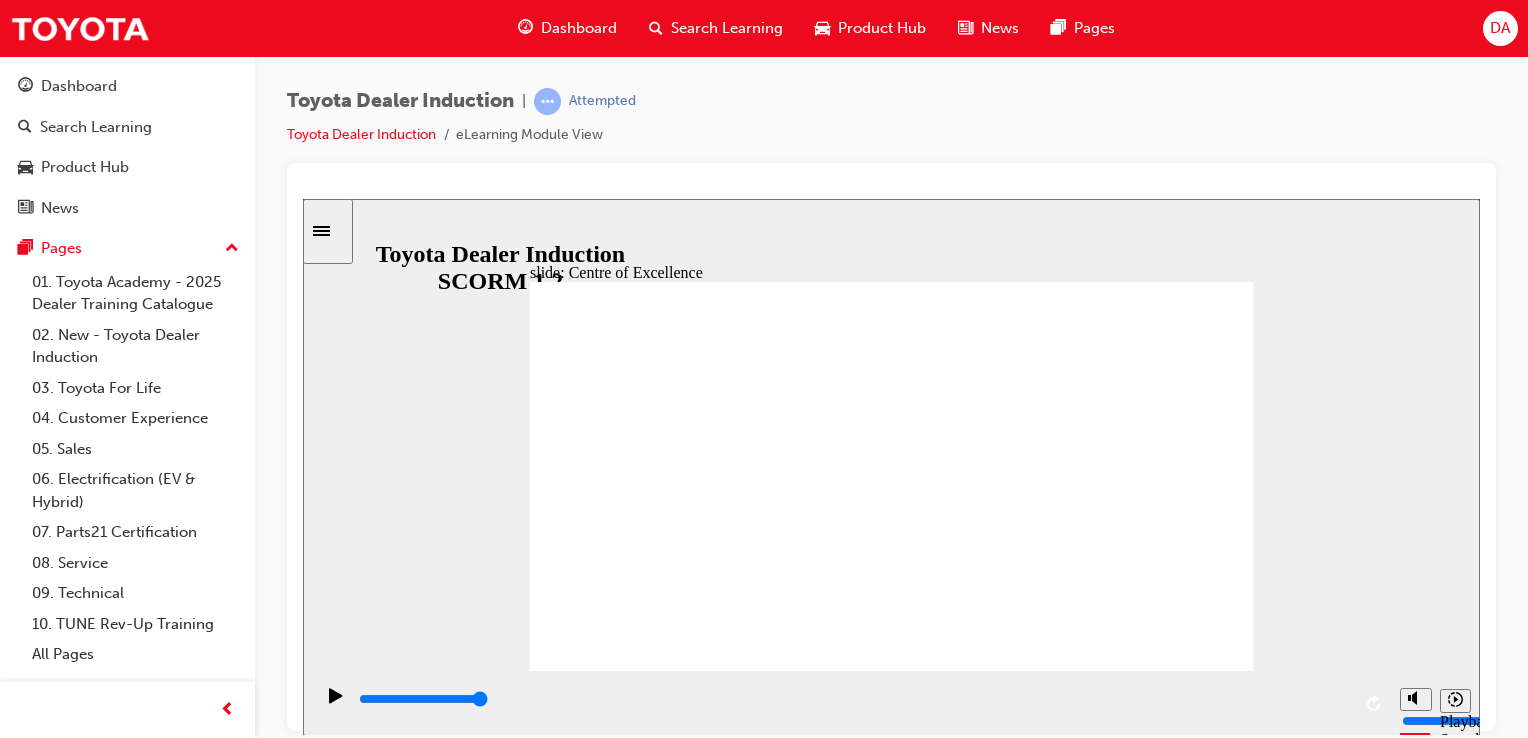 click 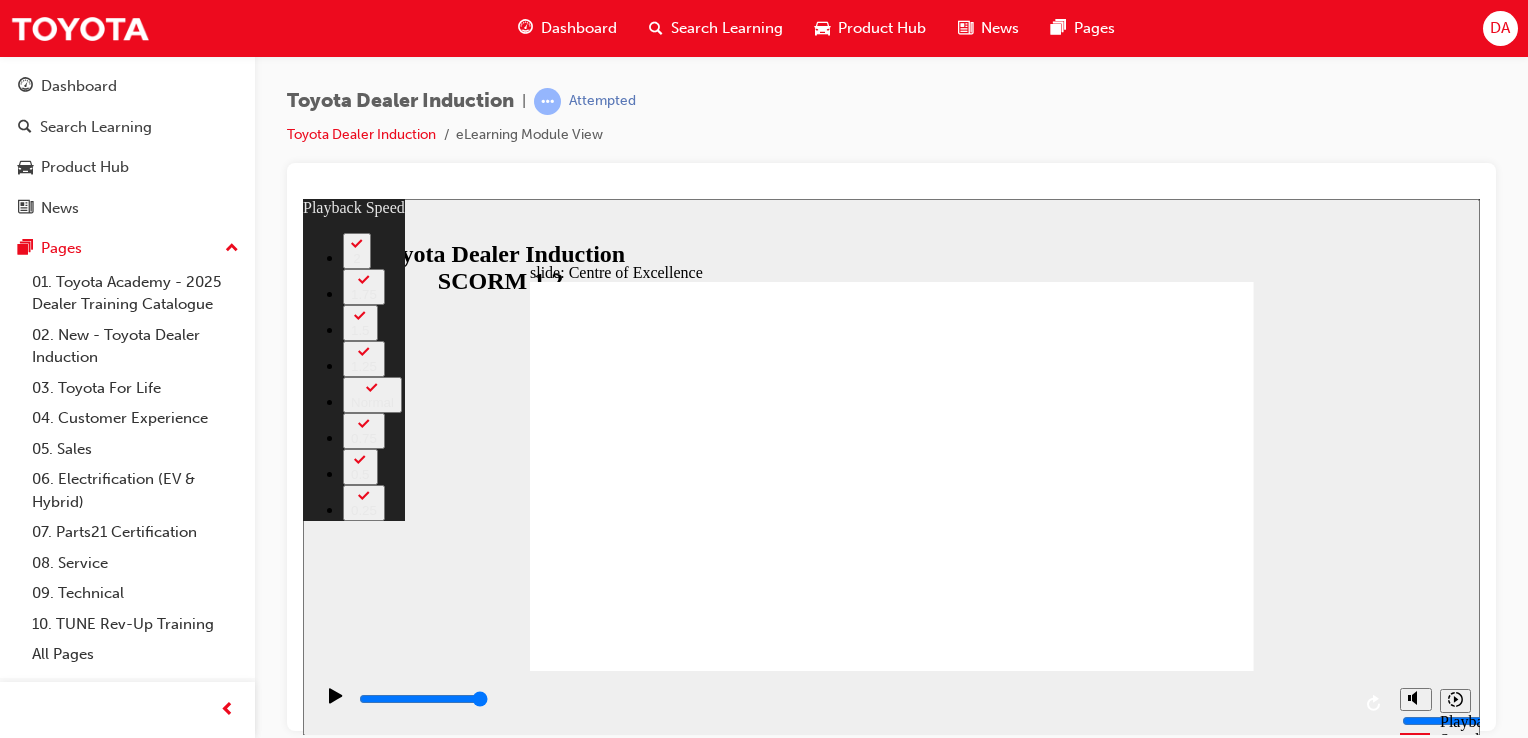 click 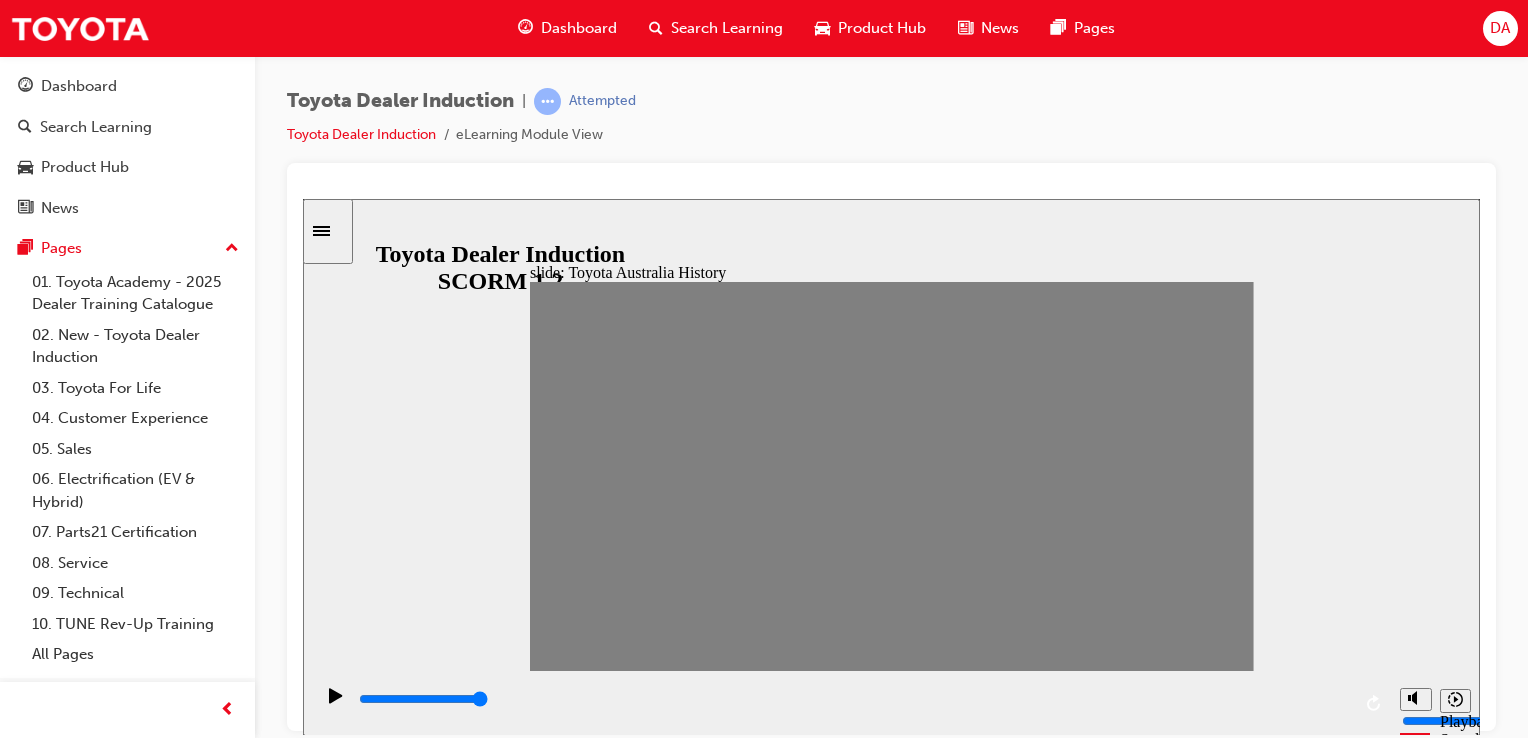 click at bounding box center [886, 2008] 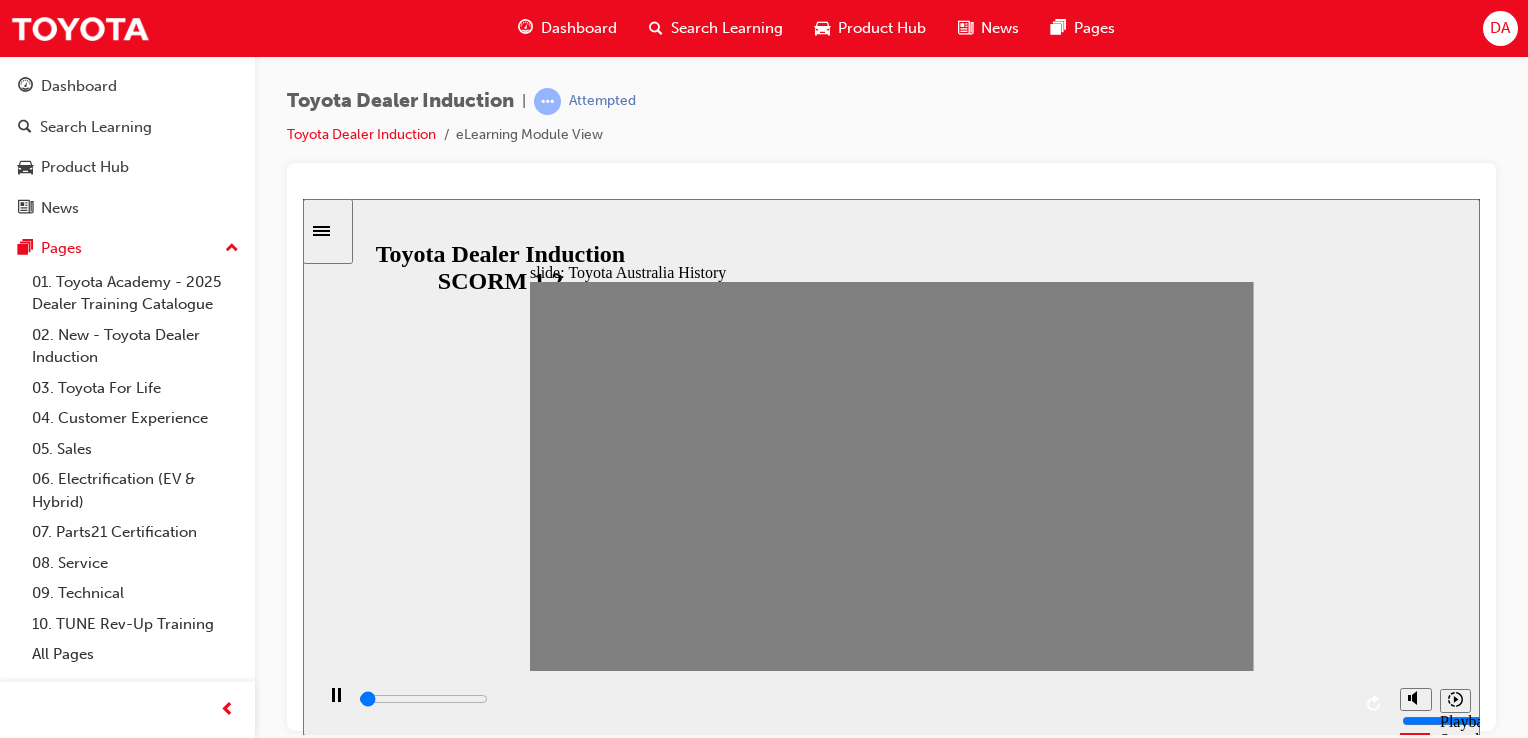 drag, startPoint x: 553, startPoint y: 484, endPoint x: 617, endPoint y: 463, distance: 67.357254 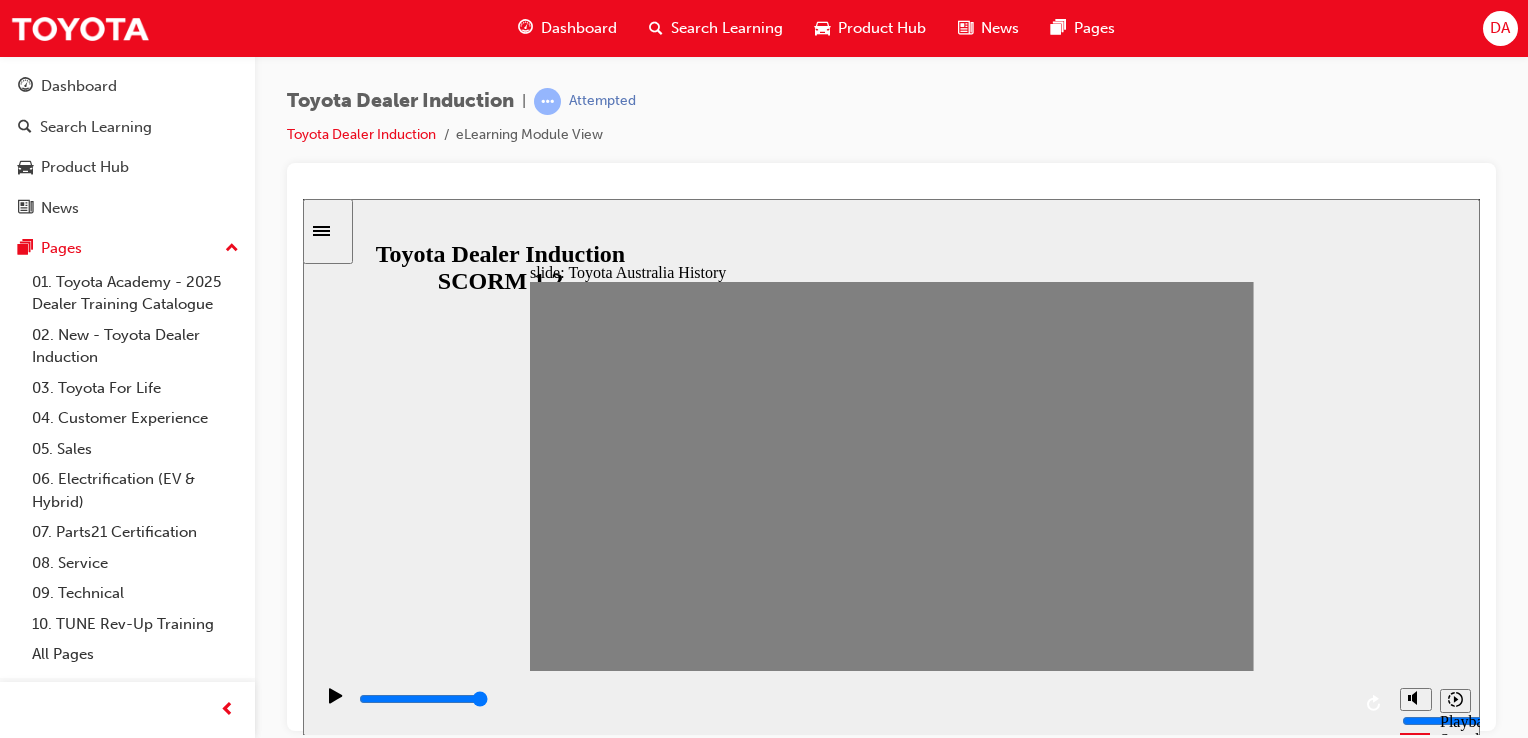 click 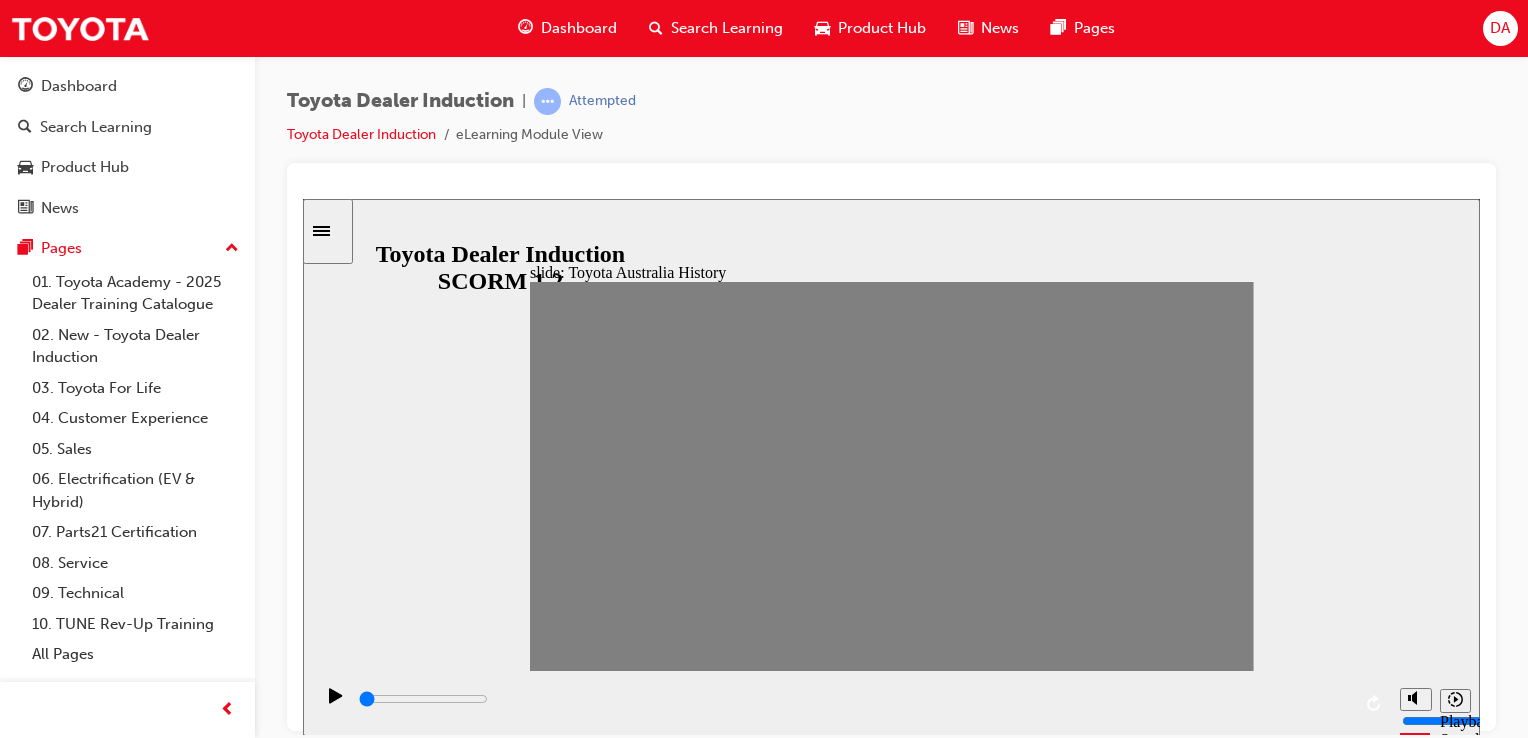 type on "7000" 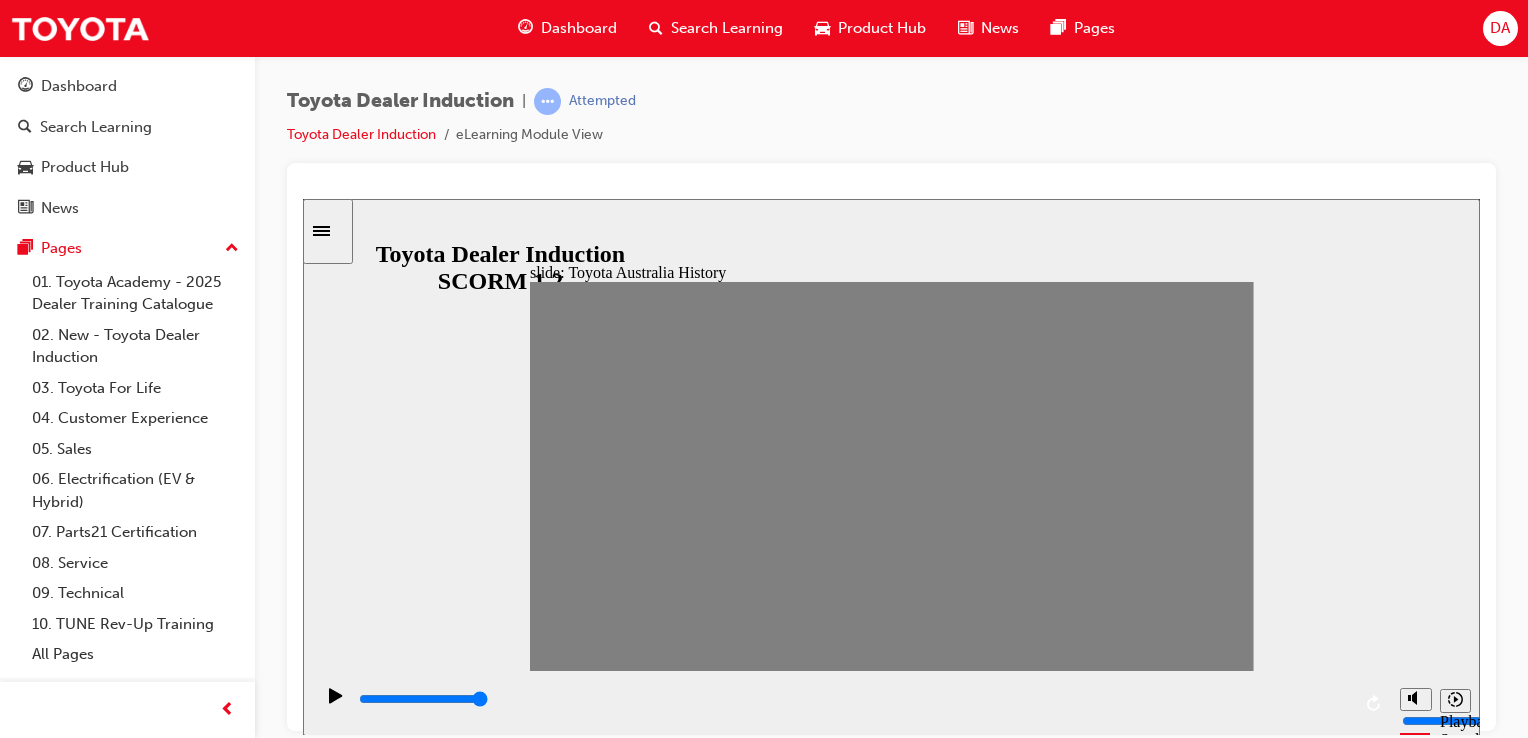drag, startPoint x: 612, startPoint y: 486, endPoint x: 561, endPoint y: 552, distance: 83.40863 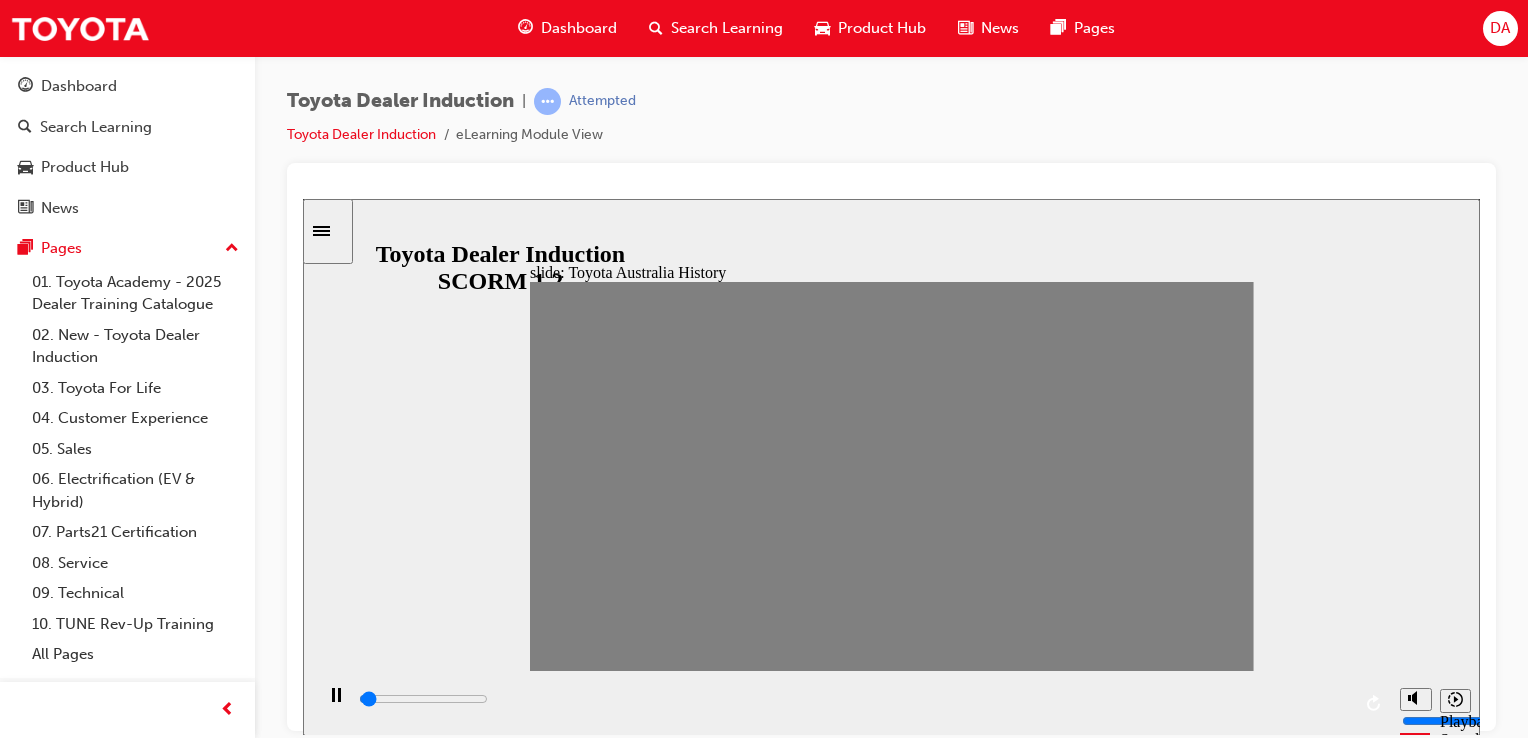 drag, startPoint x: 551, startPoint y: 479, endPoint x: 588, endPoint y: 479, distance: 37 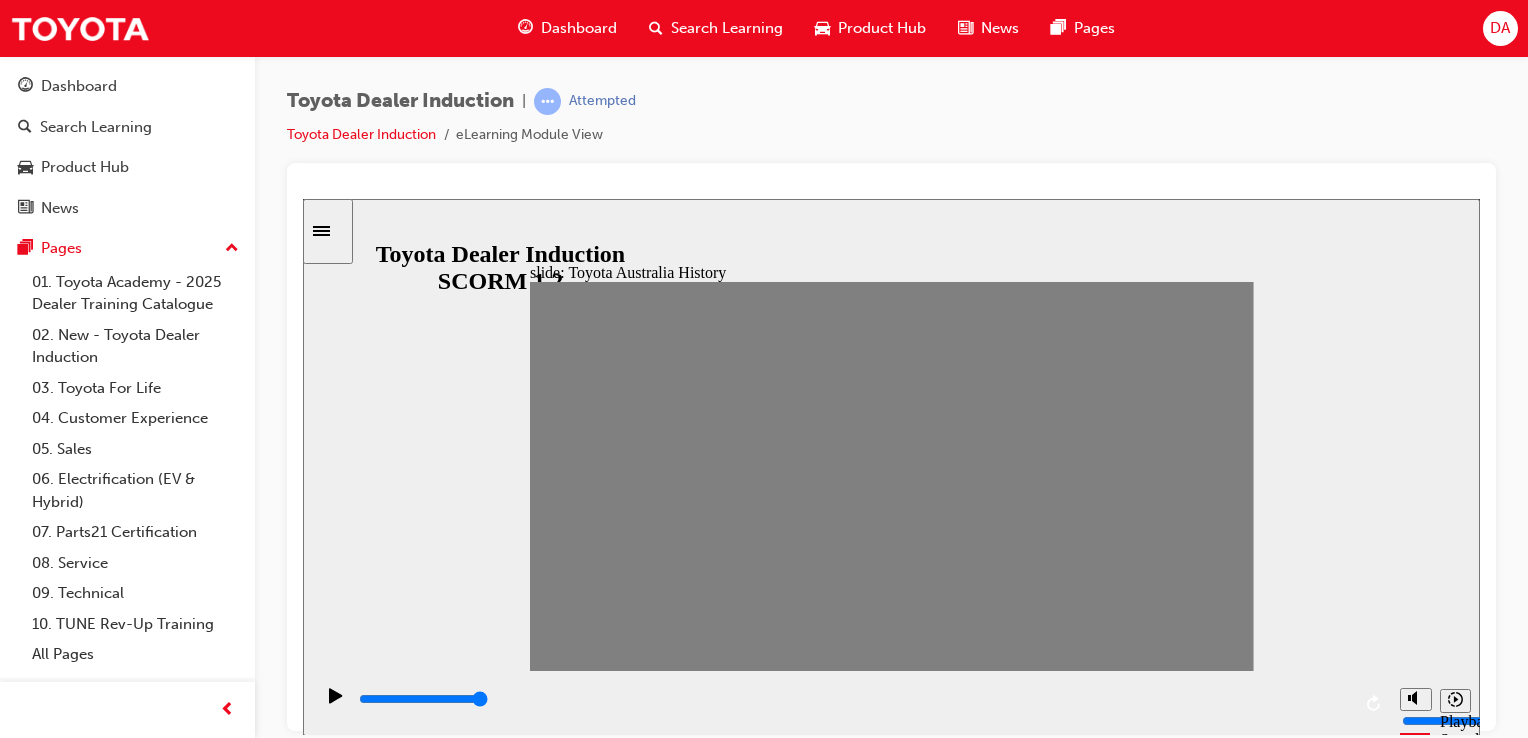 type on "0" 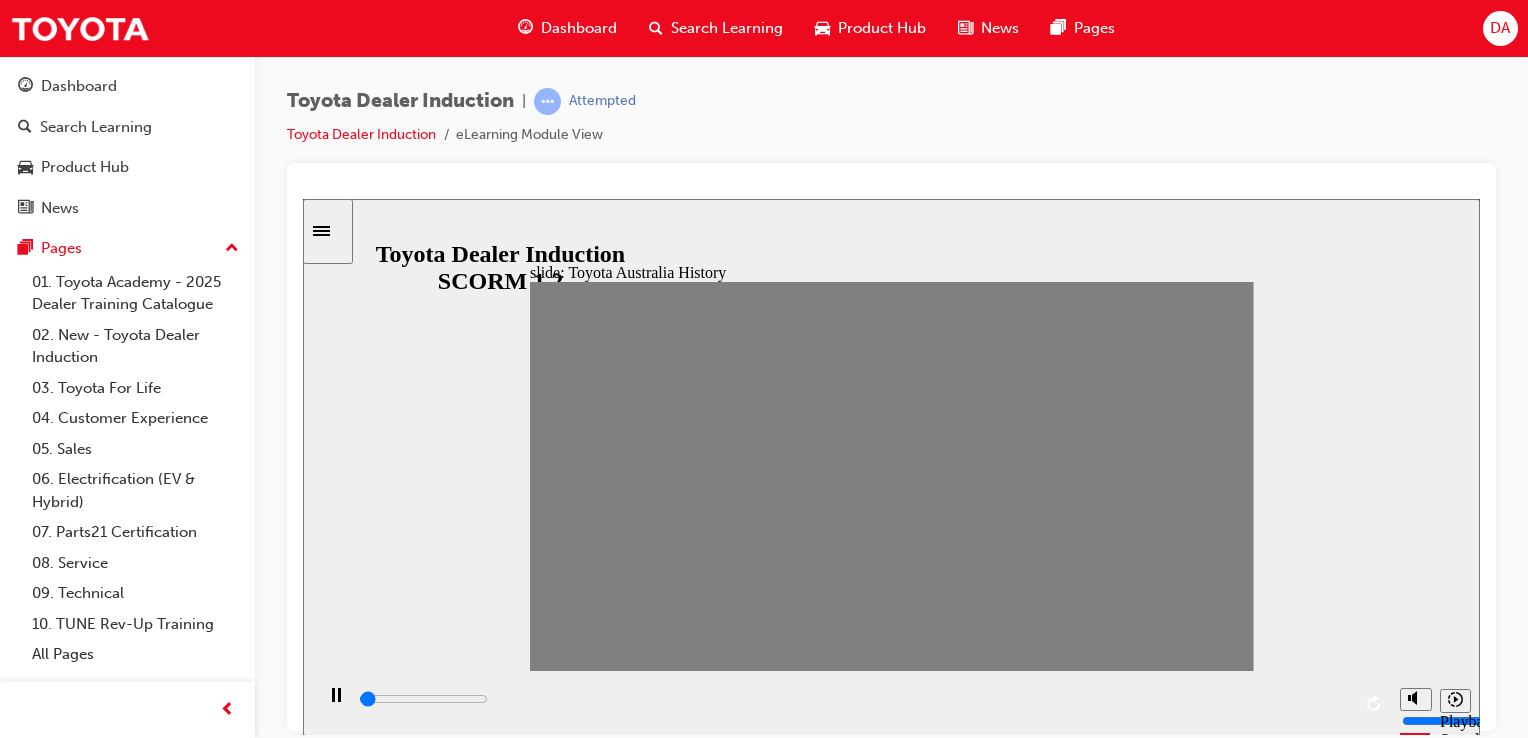 drag, startPoint x: 580, startPoint y: 476, endPoint x: 625, endPoint y: 475, distance: 45.01111 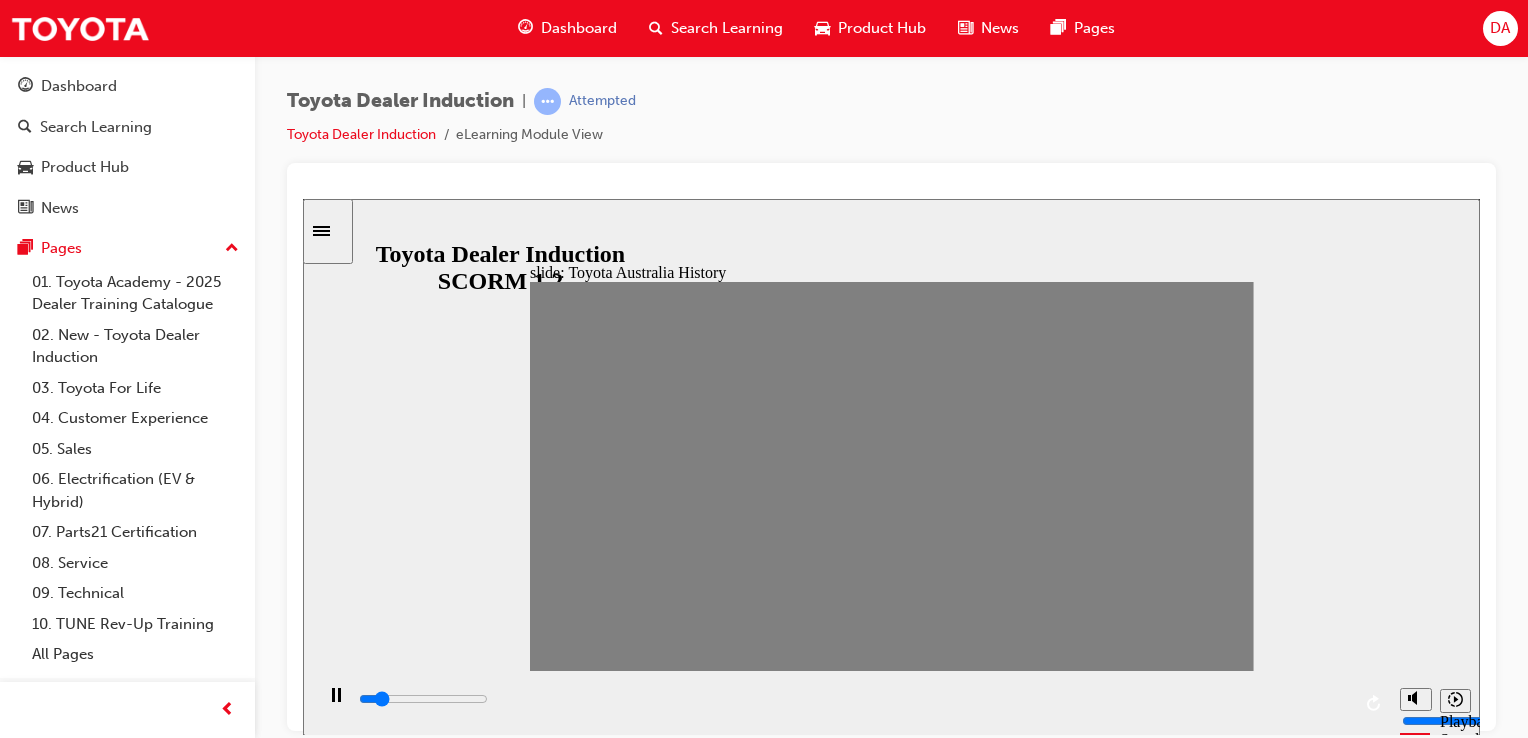 drag, startPoint x: 625, startPoint y: 475, endPoint x: 668, endPoint y: 481, distance: 43.416588 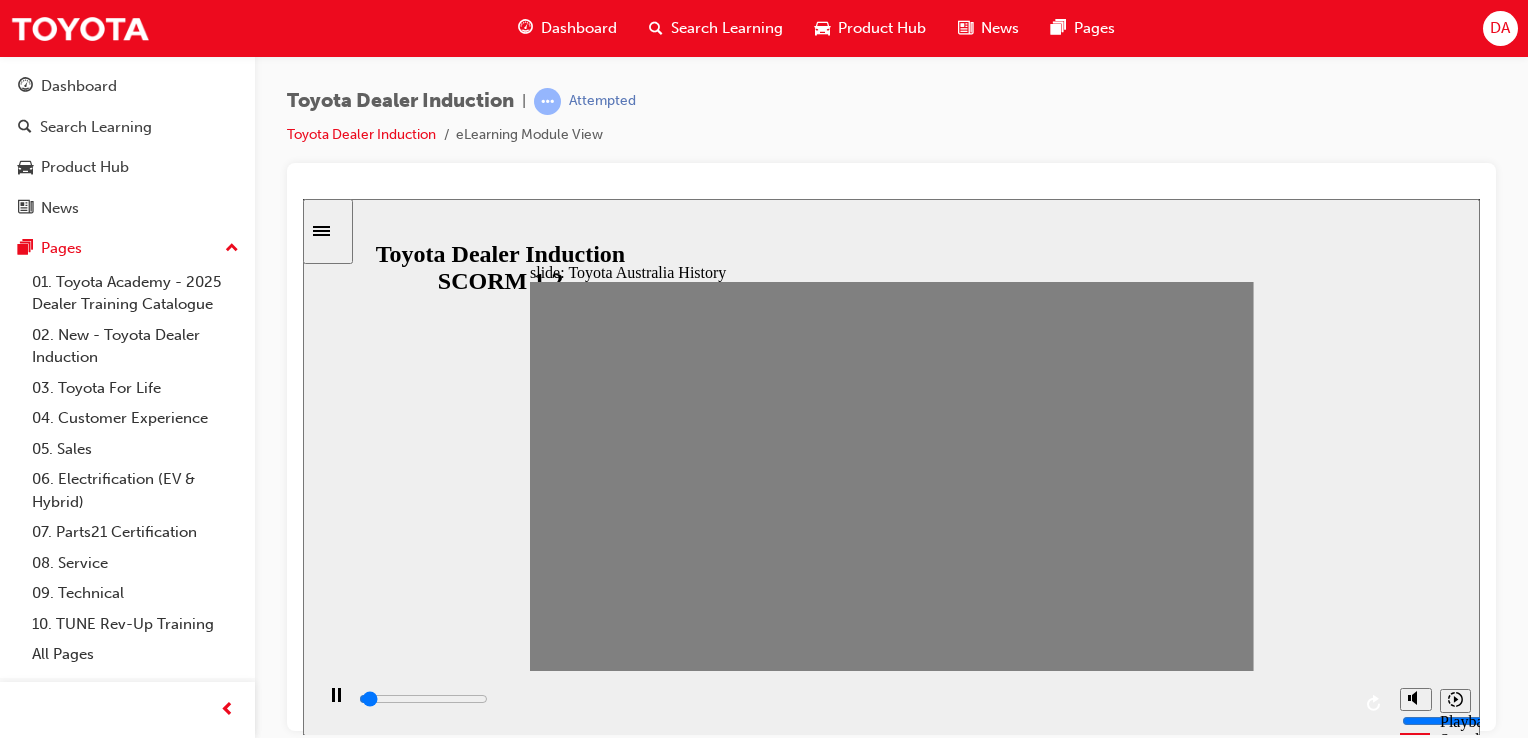 drag, startPoint x: 621, startPoint y: 481, endPoint x: 660, endPoint y: 480, distance: 39.012817 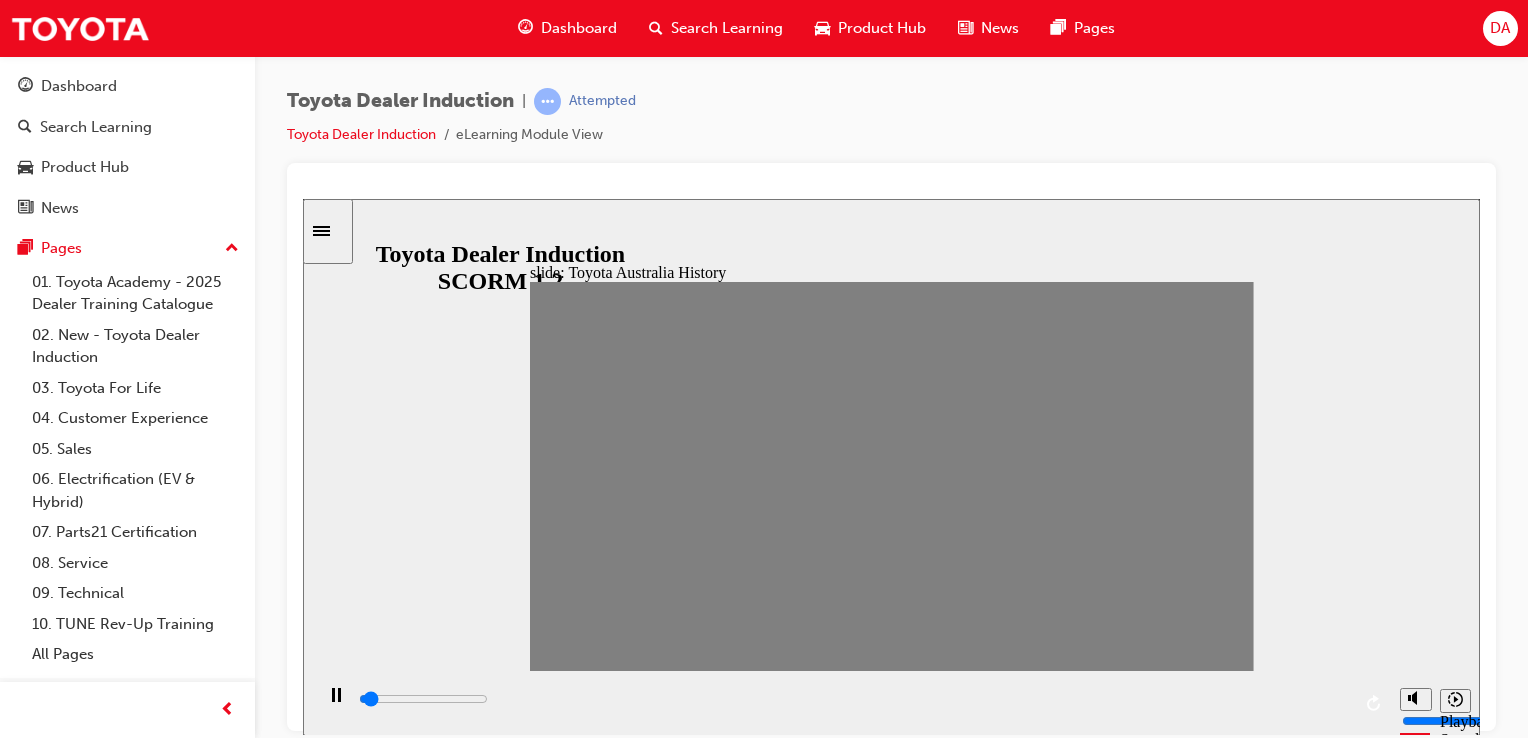 drag, startPoint x: 660, startPoint y: 480, endPoint x: 689, endPoint y: 480, distance: 29 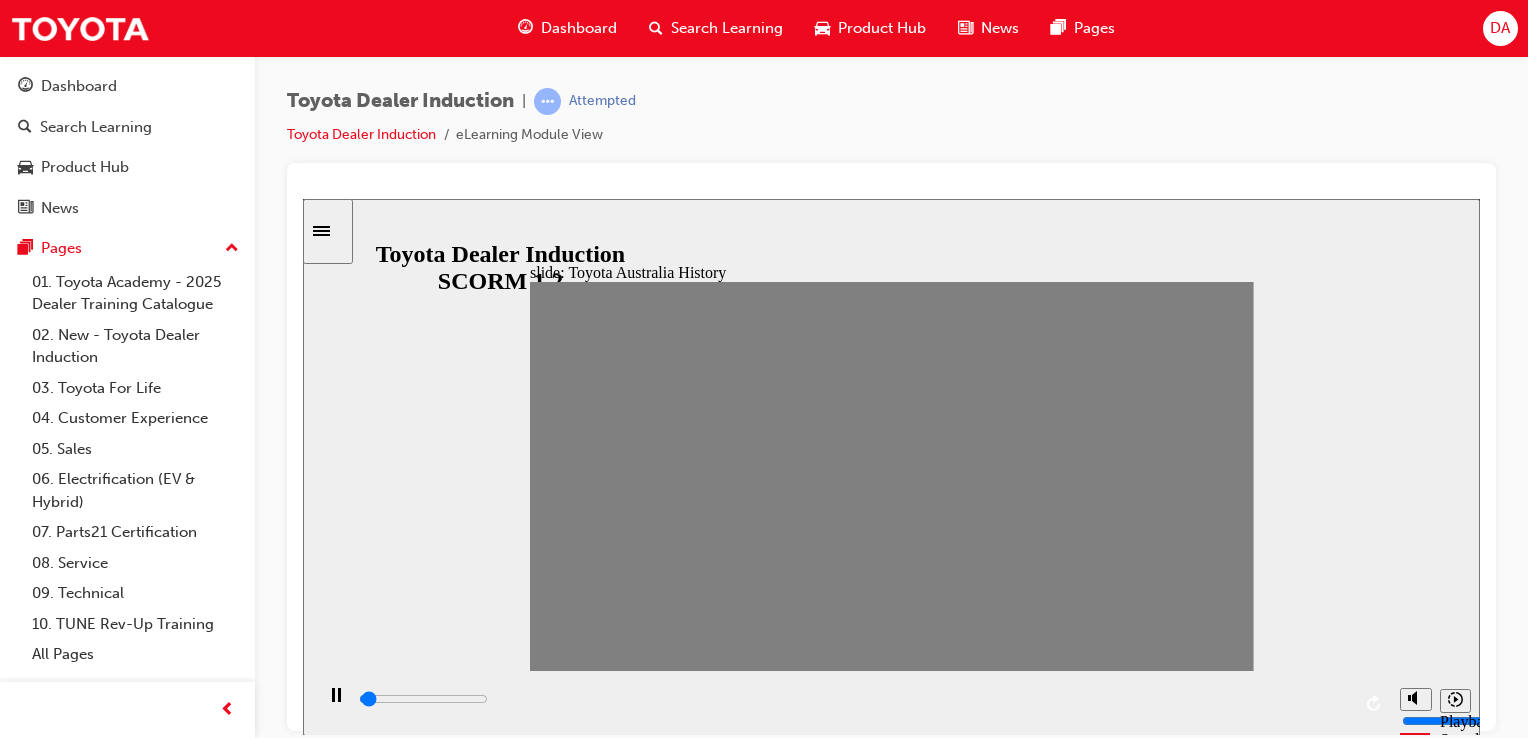 drag, startPoint x: 759, startPoint y: 480, endPoint x: 792, endPoint y: 479, distance: 33.01515 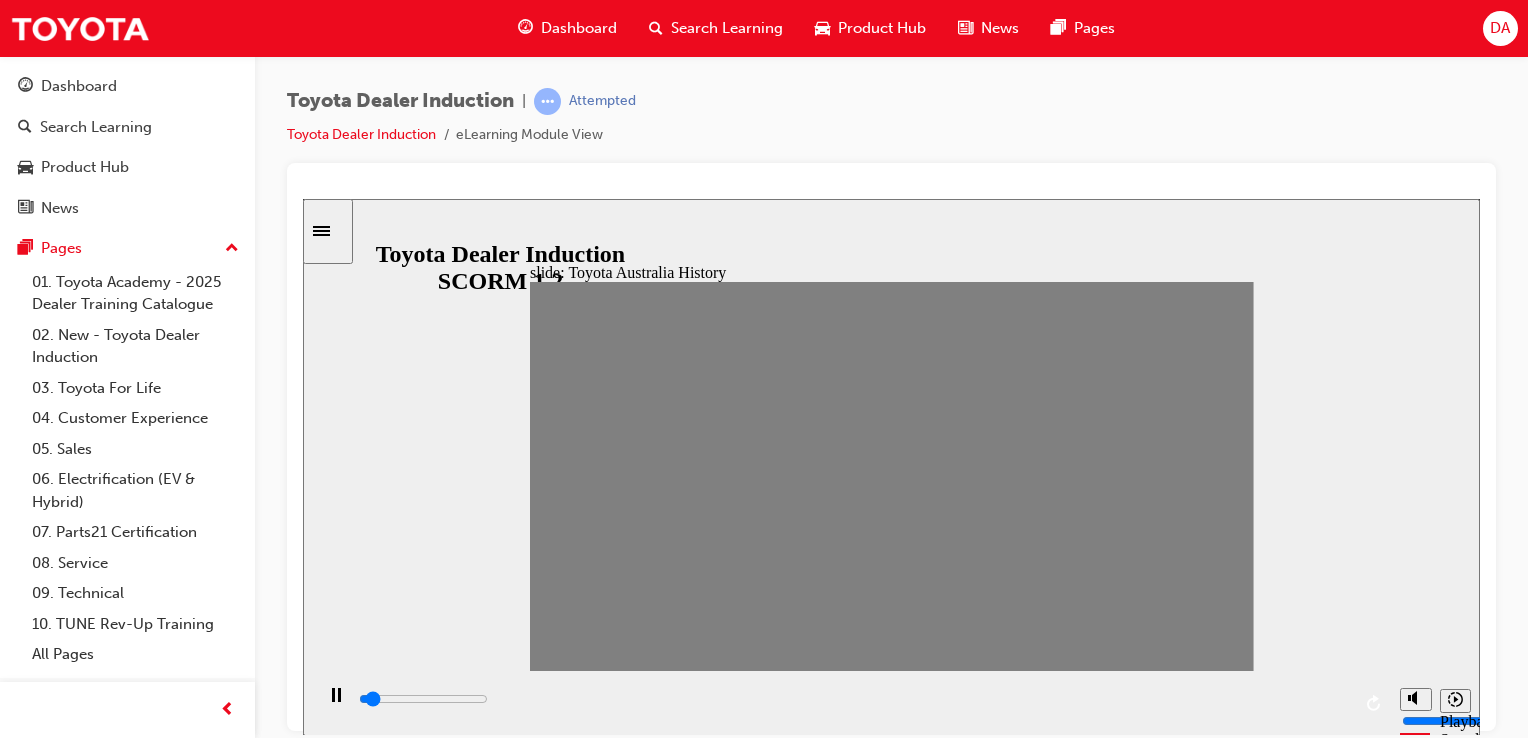 drag, startPoint x: 792, startPoint y: 479, endPoint x: 830, endPoint y: 472, distance: 38.63936 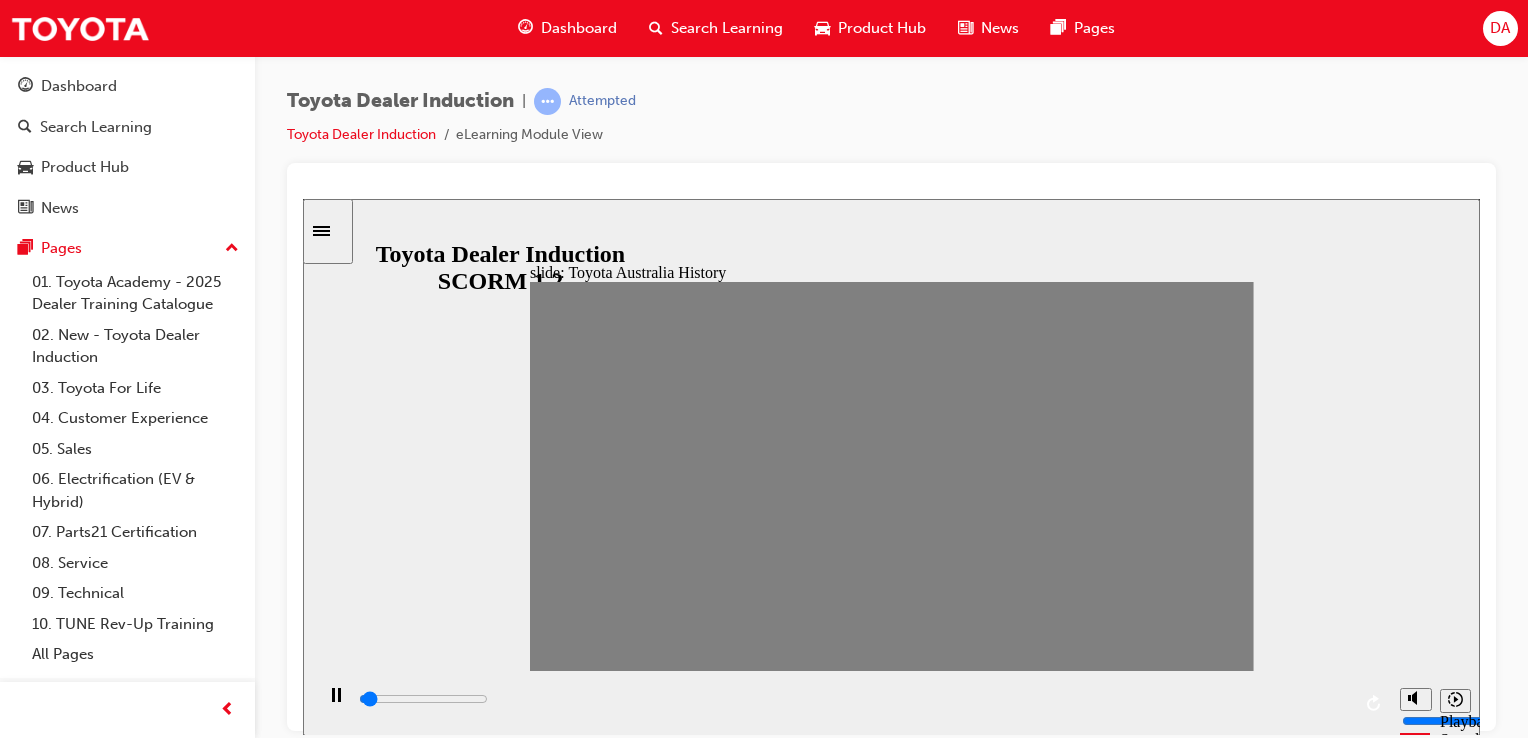drag, startPoint x: 830, startPoint y: 472, endPoint x: 860, endPoint y: 474, distance: 30.066593 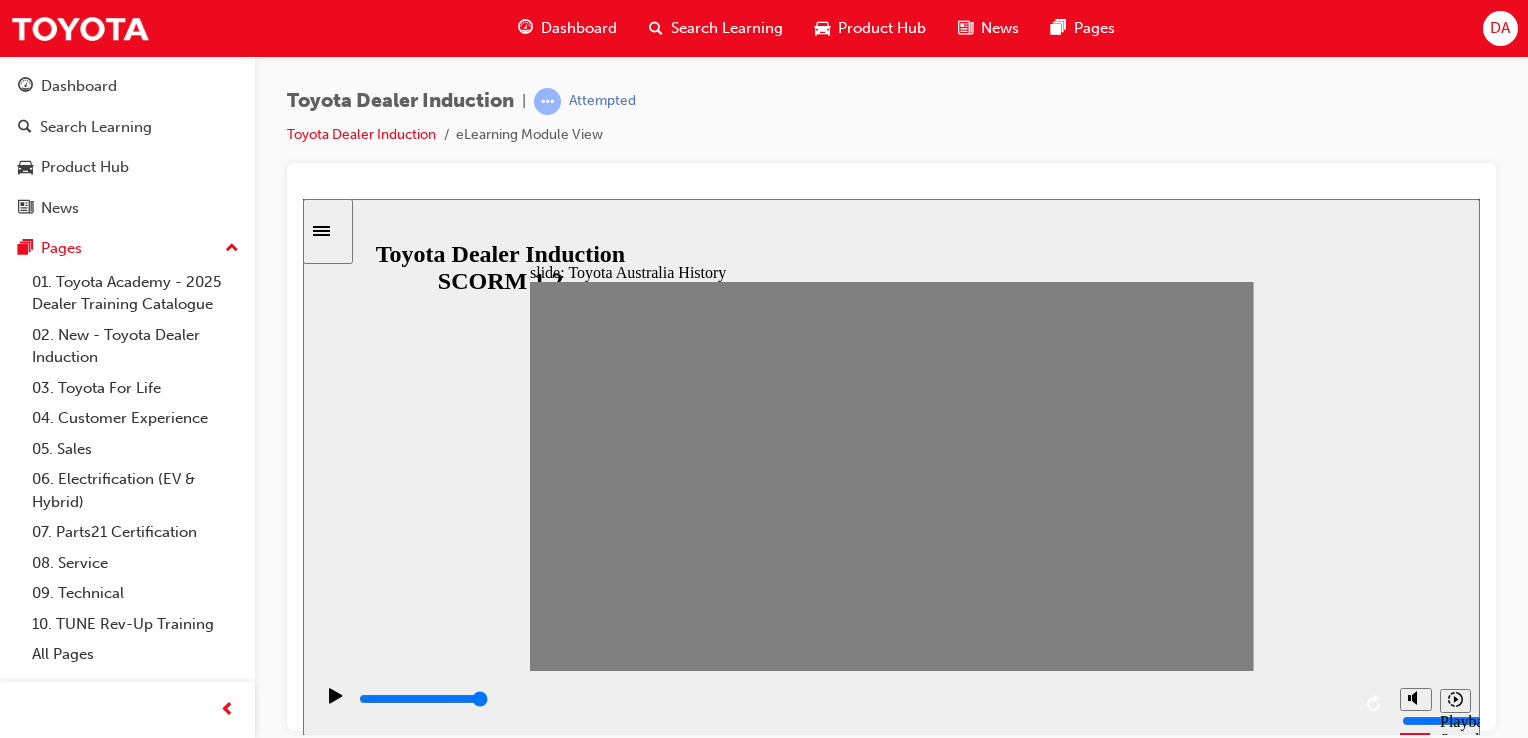 drag, startPoint x: 860, startPoint y: 474, endPoint x: 902, endPoint y: 478, distance: 42.190044 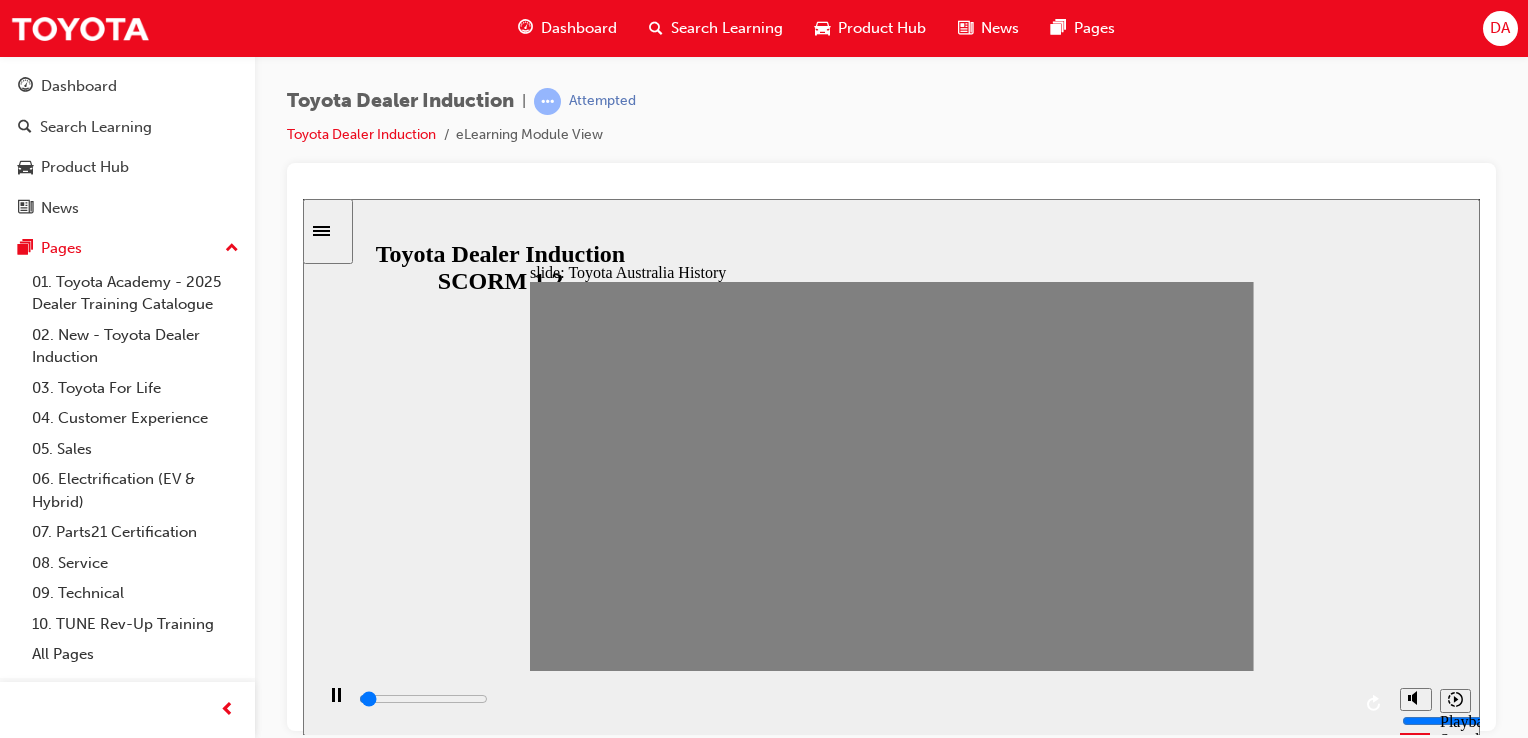 drag, startPoint x: 891, startPoint y: 481, endPoint x: 924, endPoint y: 482, distance: 33.01515 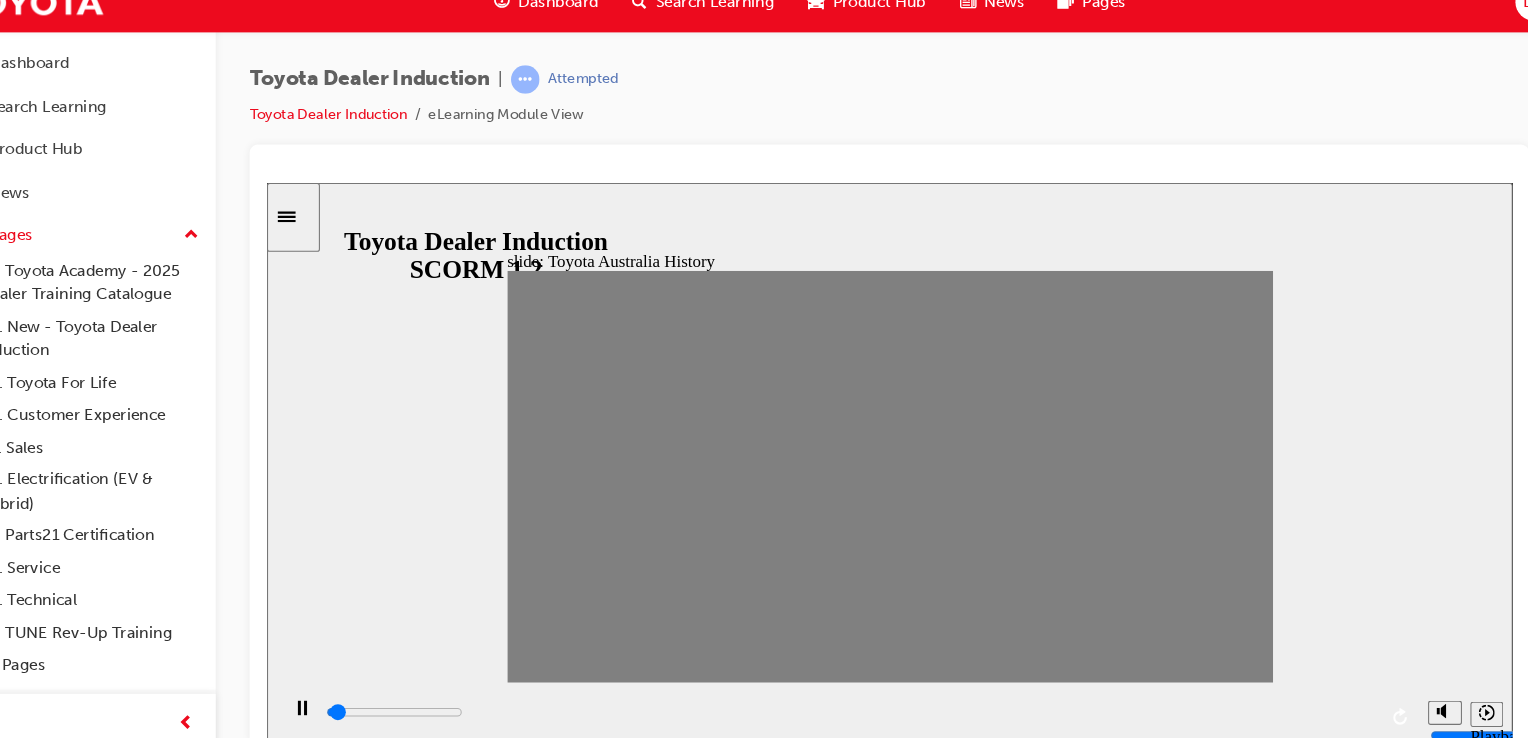 drag, startPoint x: 885, startPoint y: 469, endPoint x: 937, endPoint y: 473, distance: 52.153618 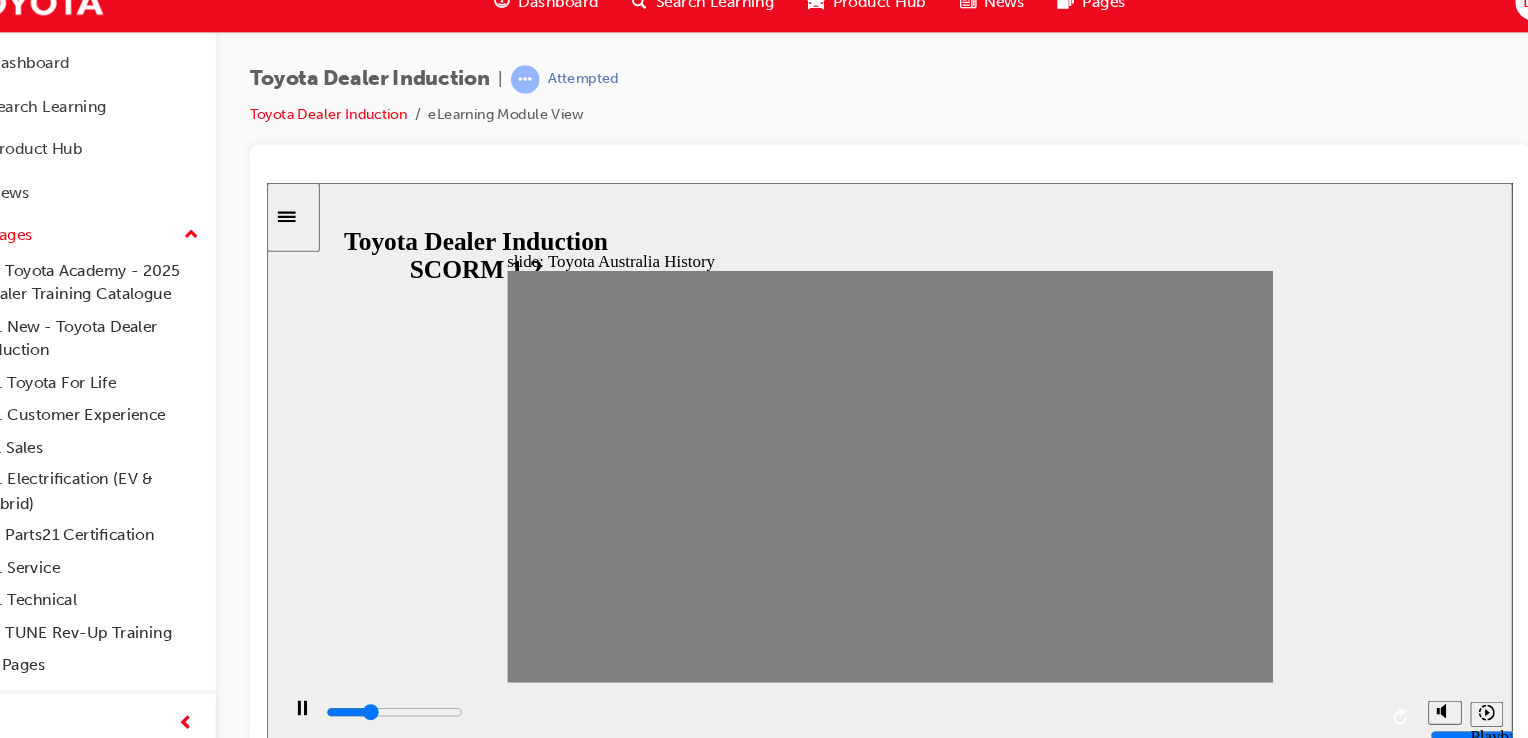 type on "100" 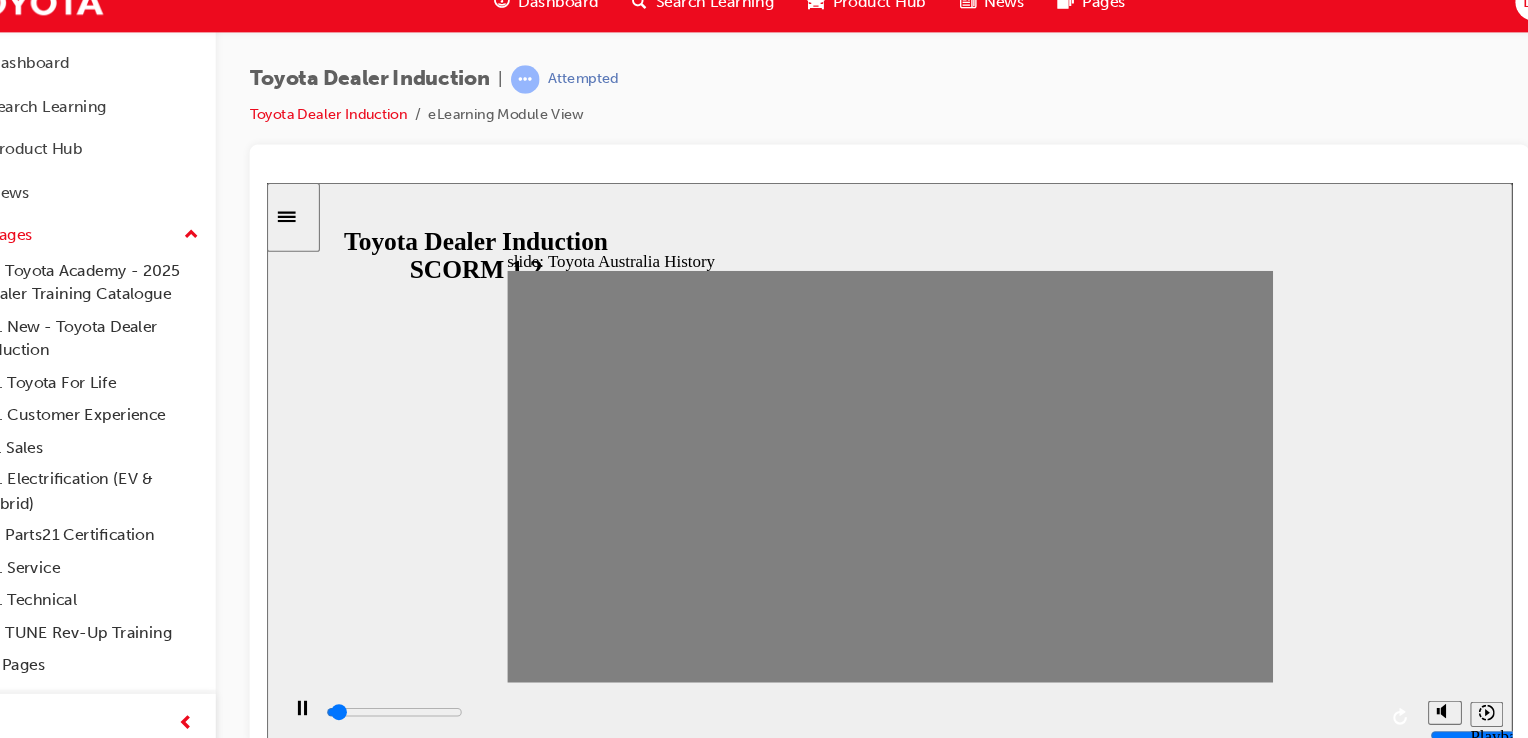 drag, startPoint x: 956, startPoint y: 463, endPoint x: 915, endPoint y: 468, distance: 41.303753 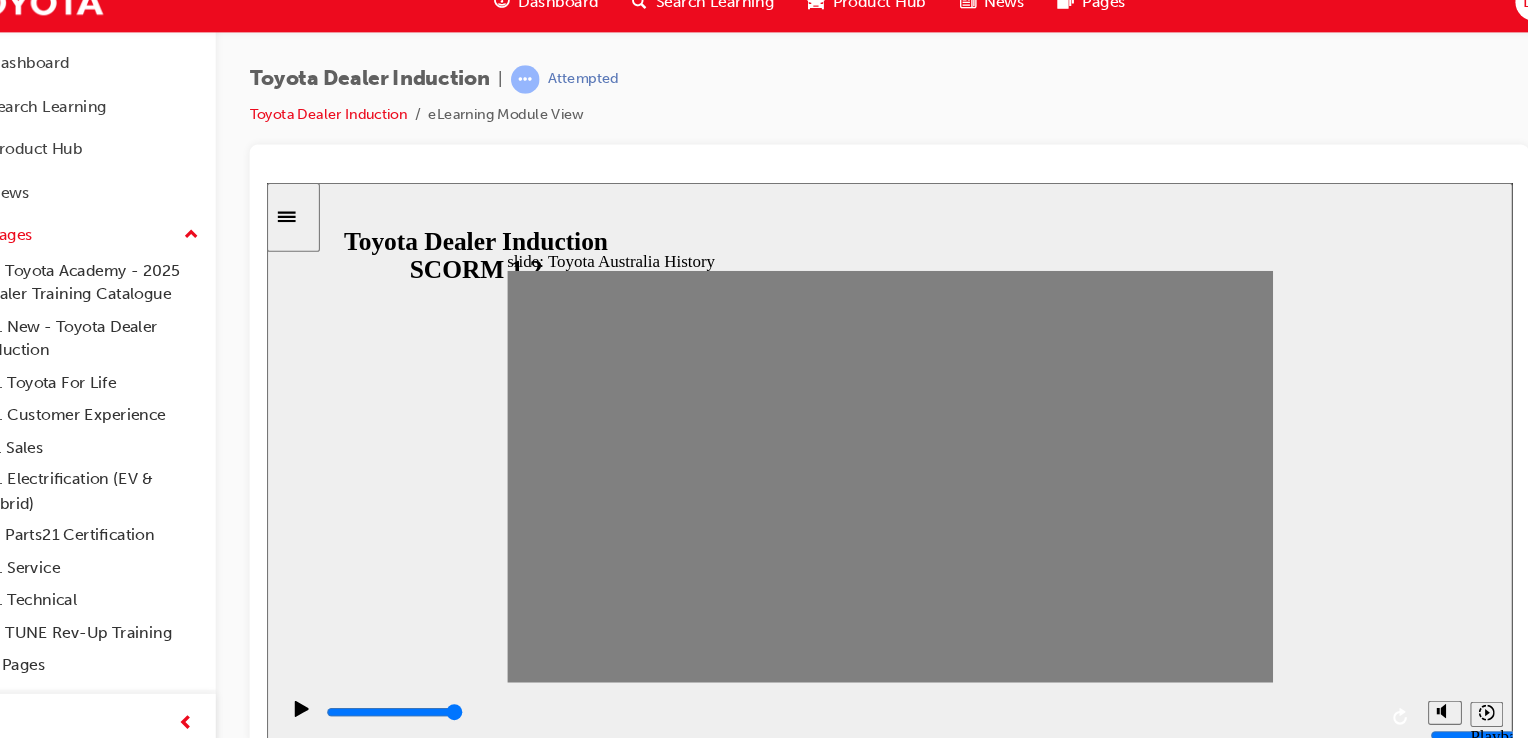 type on "0" 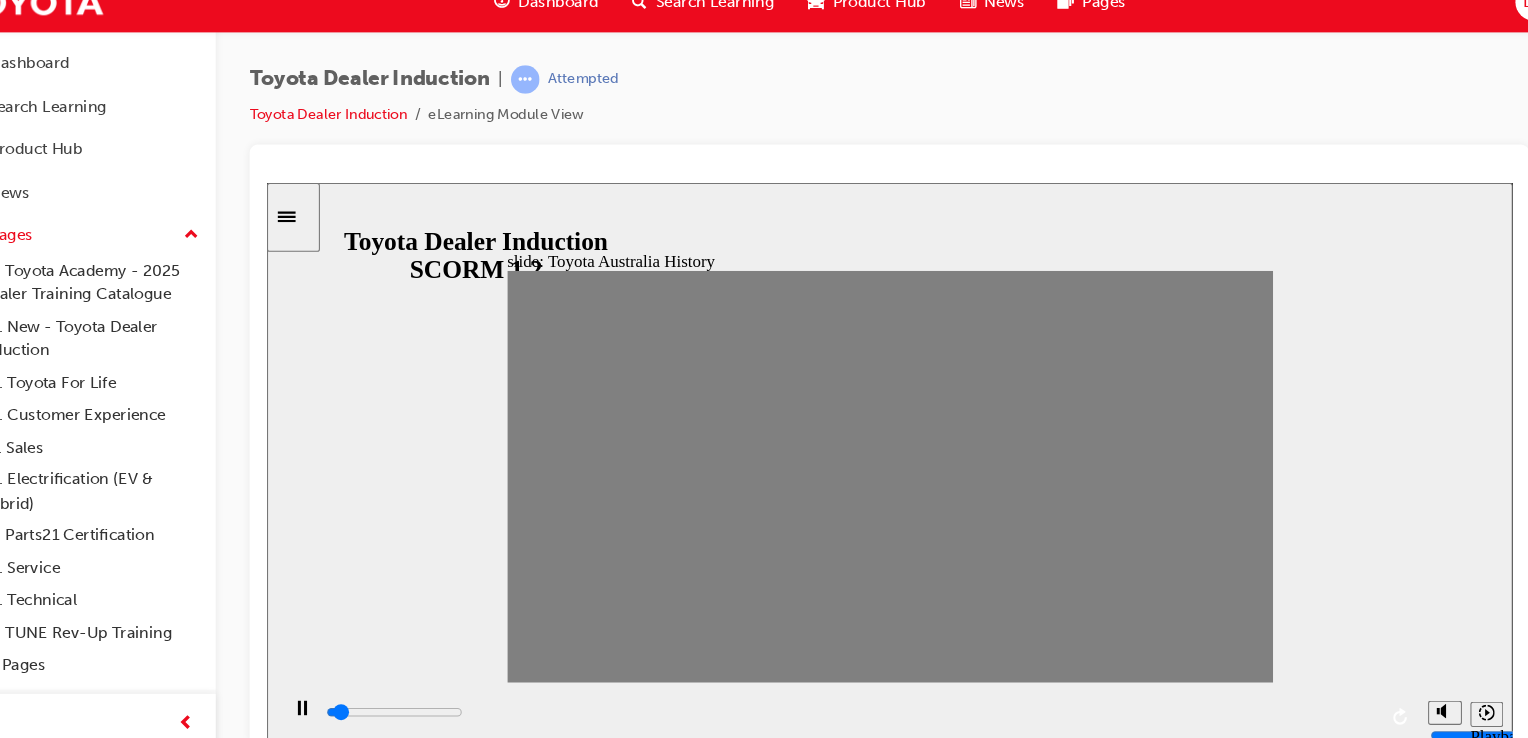drag, startPoint x: 915, startPoint y: 468, endPoint x: 948, endPoint y: 464, distance: 33.24154 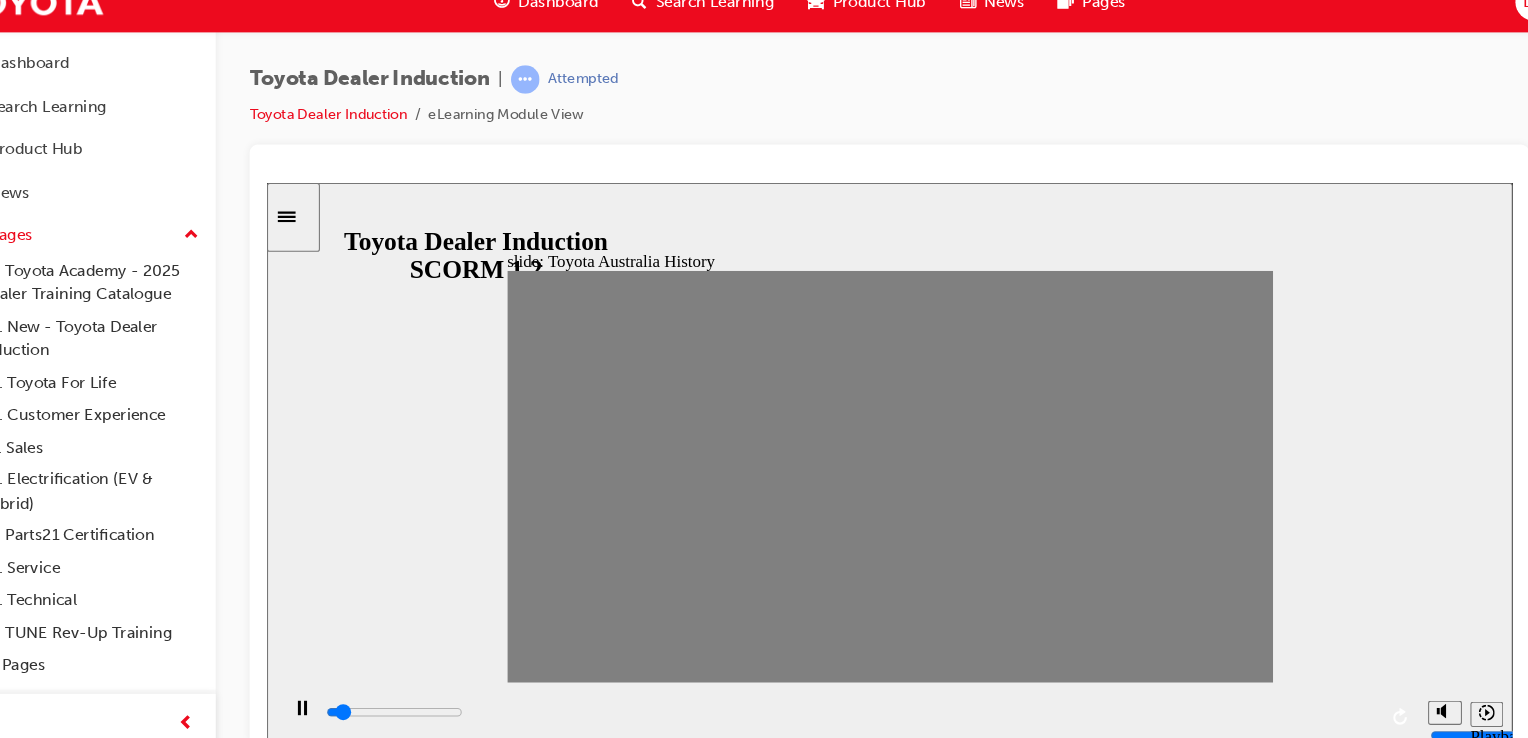 drag, startPoint x: 948, startPoint y: 464, endPoint x: 975, endPoint y: 464, distance: 27 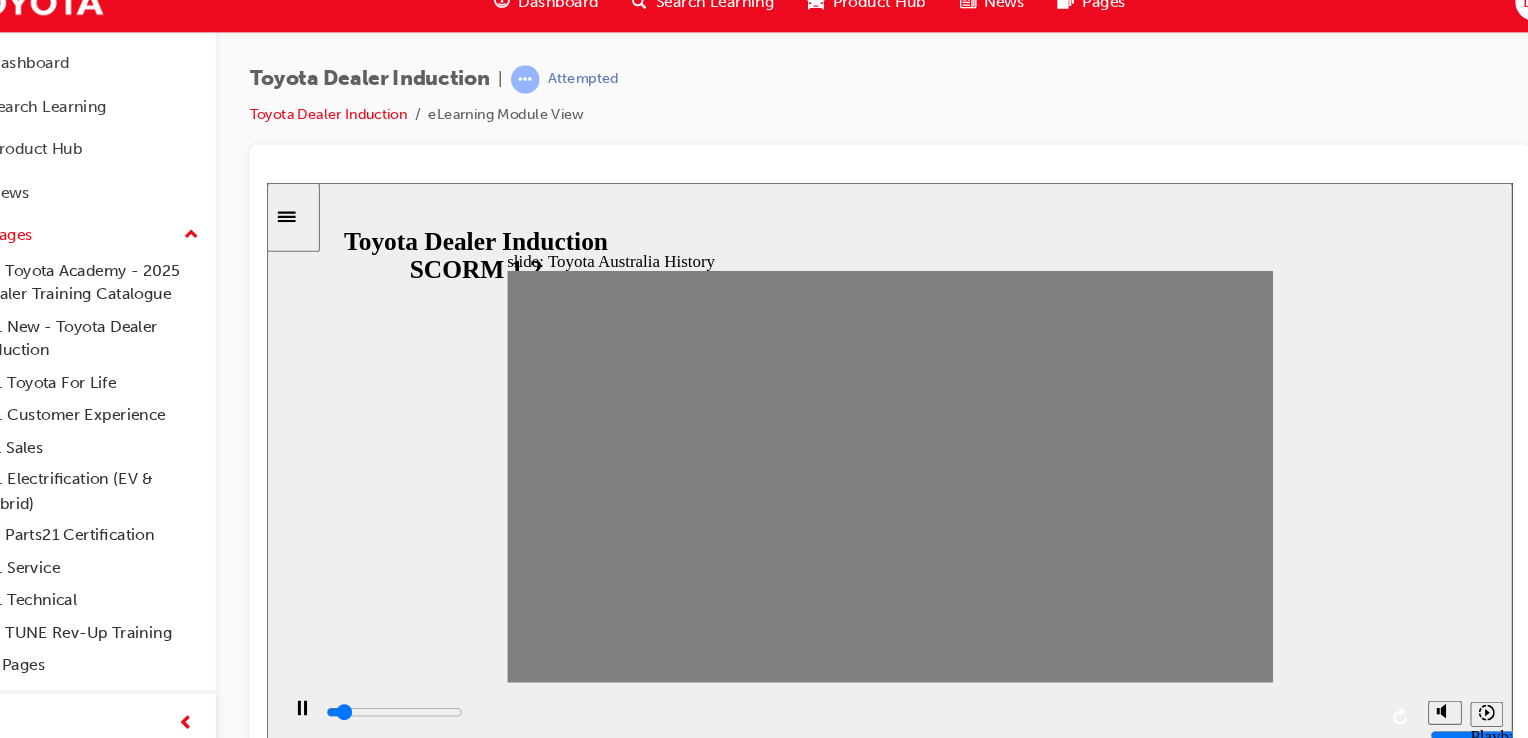 drag, startPoint x: 975, startPoint y: 464, endPoint x: 1016, endPoint y: 463, distance: 41.01219 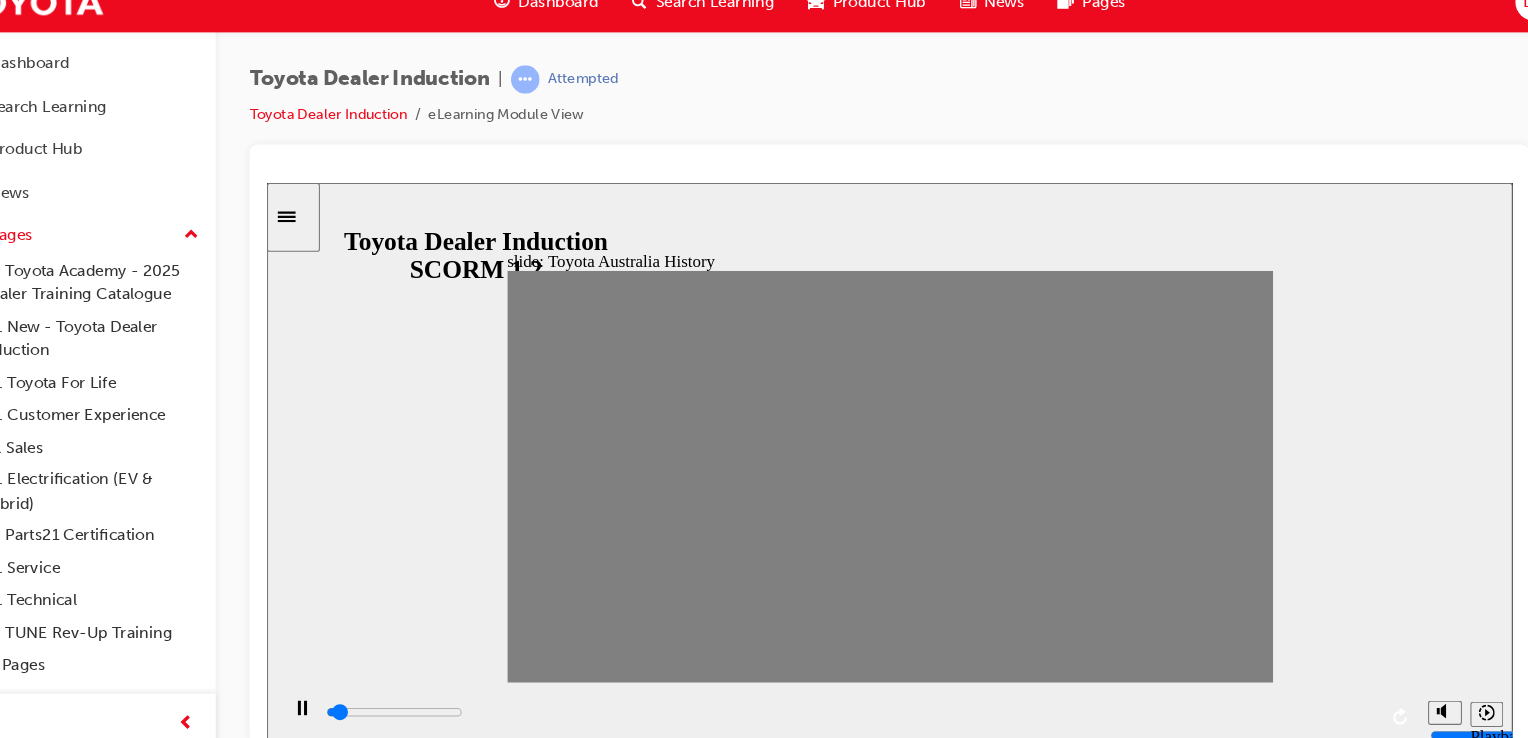 drag, startPoint x: 1021, startPoint y: 469, endPoint x: 1044, endPoint y: 469, distance: 23 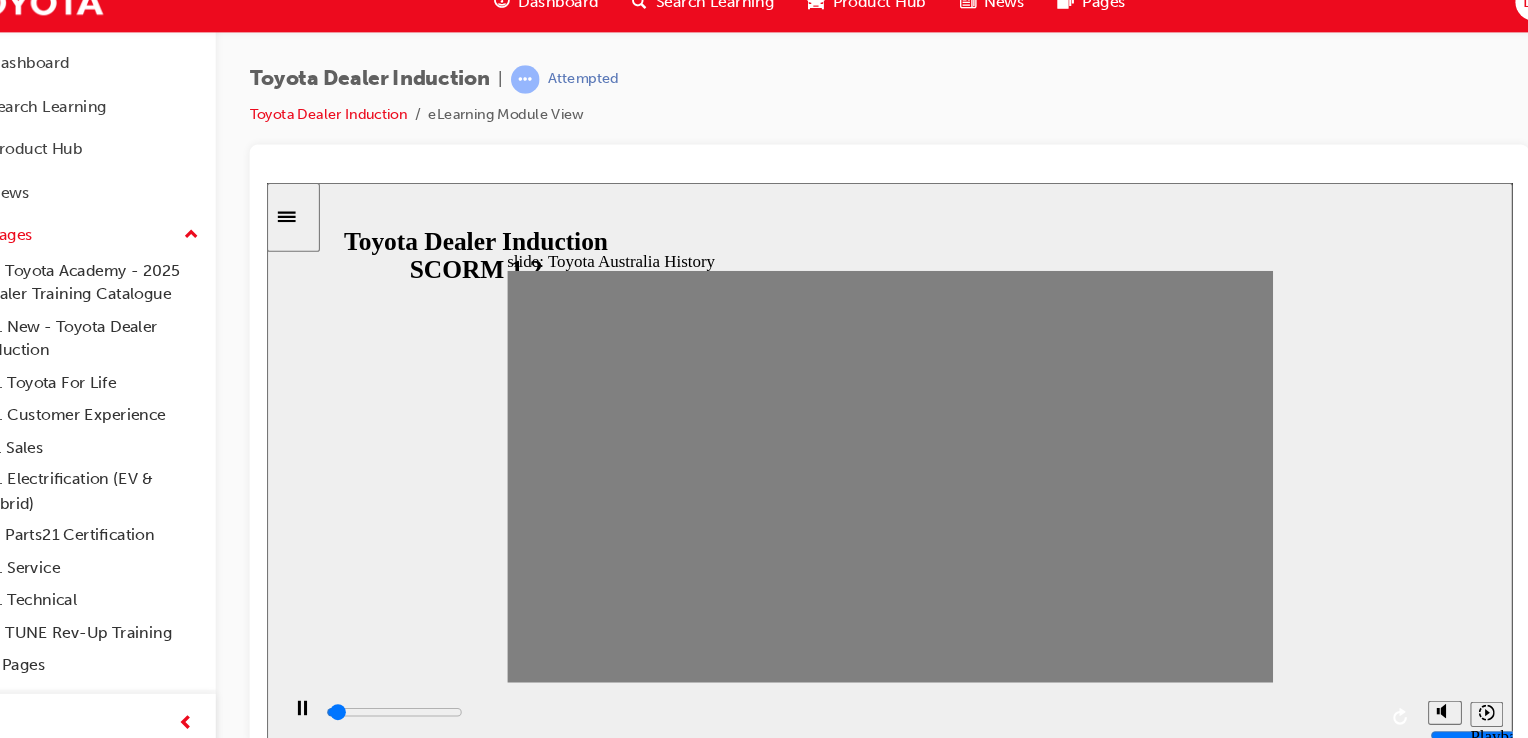 drag, startPoint x: 1044, startPoint y: 469, endPoint x: 1078, endPoint y: 462, distance: 34.713108 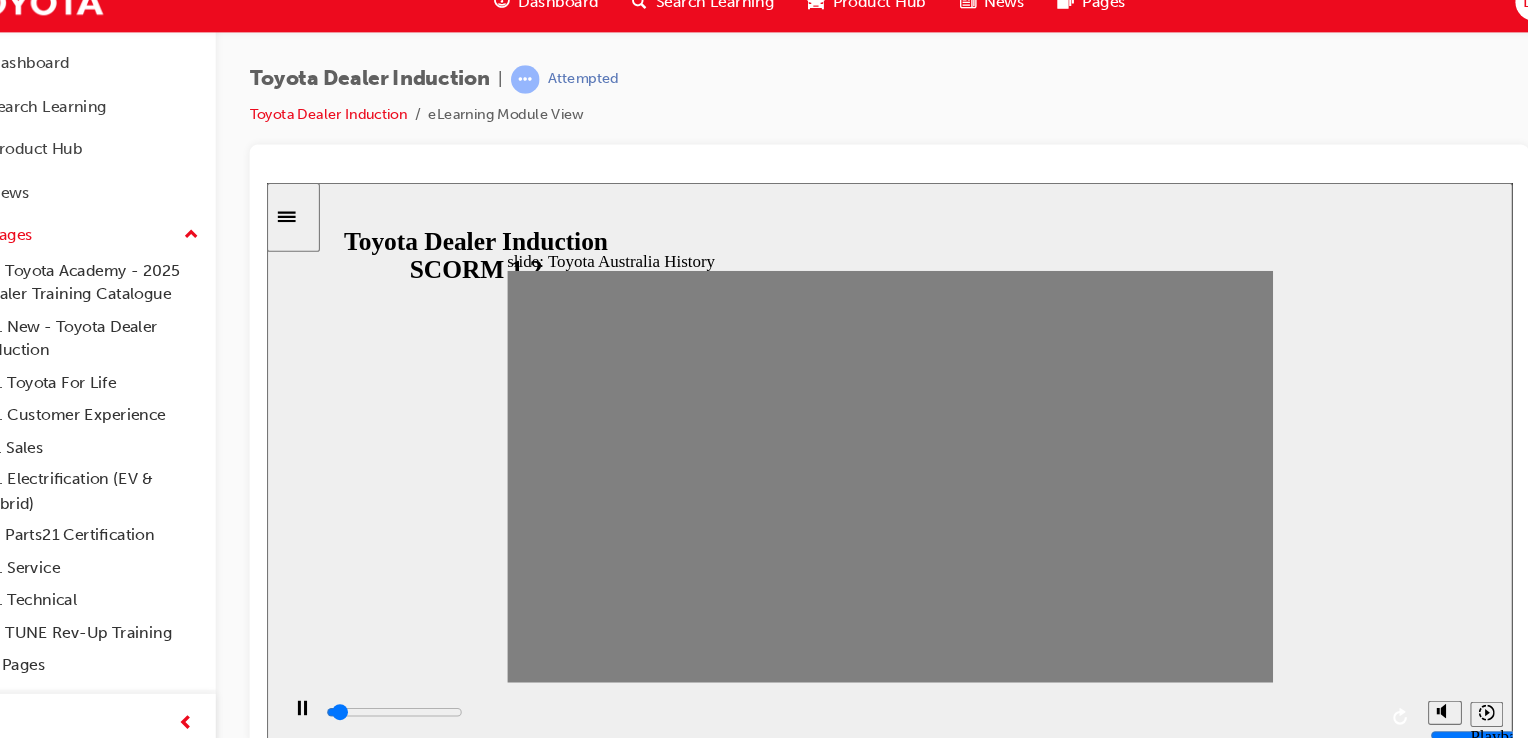 drag, startPoint x: 1078, startPoint y: 462, endPoint x: 1109, endPoint y: 458, distance: 31.257 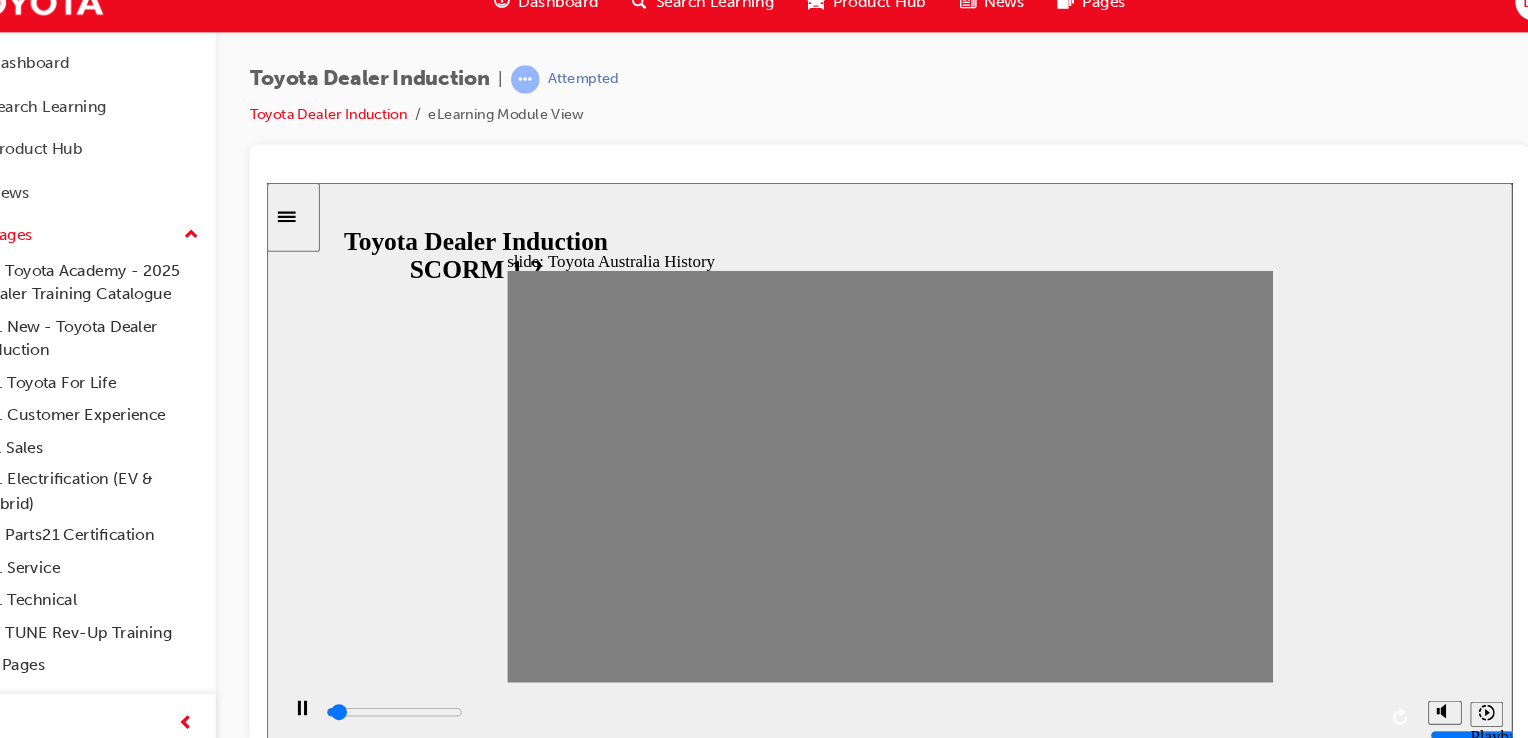 drag, startPoint x: 1109, startPoint y: 458, endPoint x: 1142, endPoint y: 458, distance: 33 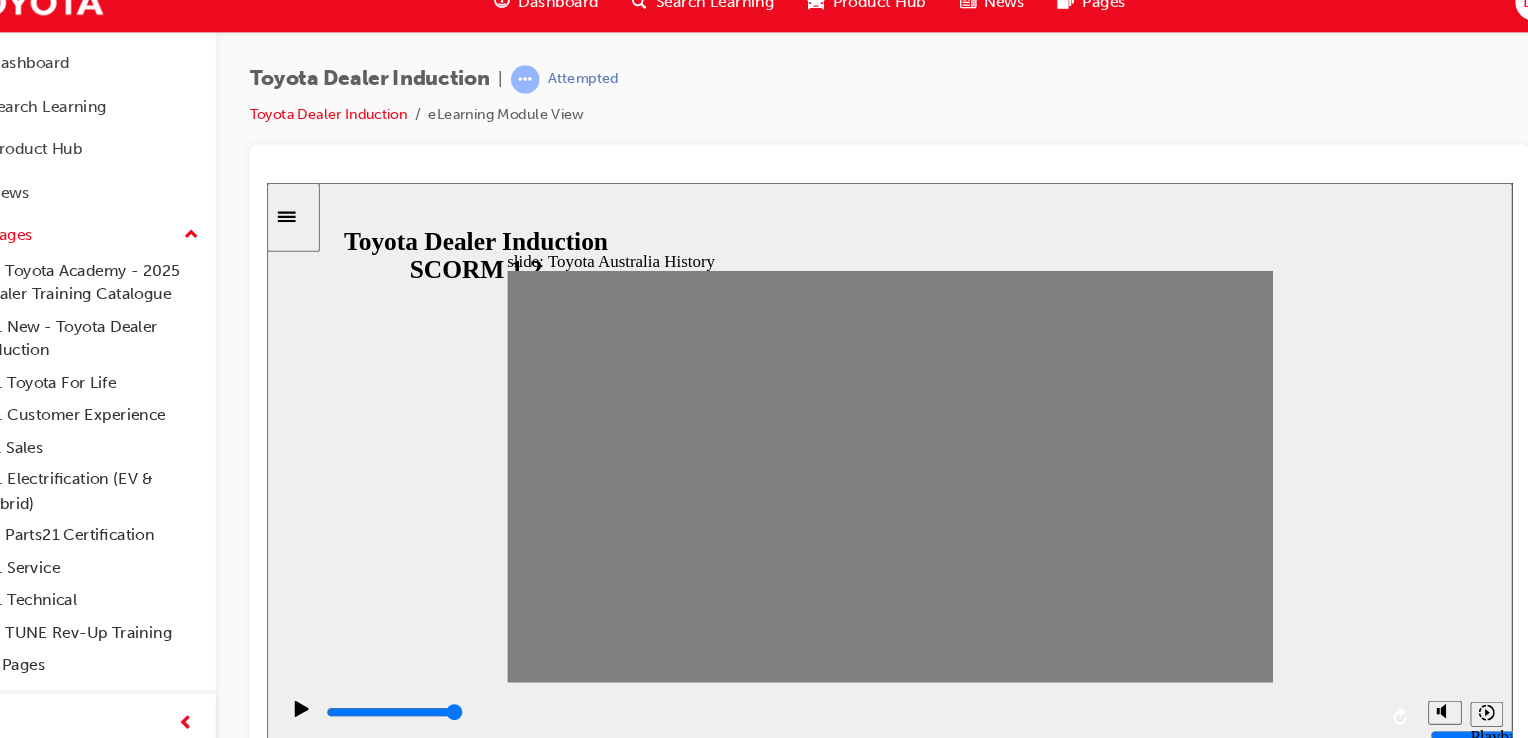 click 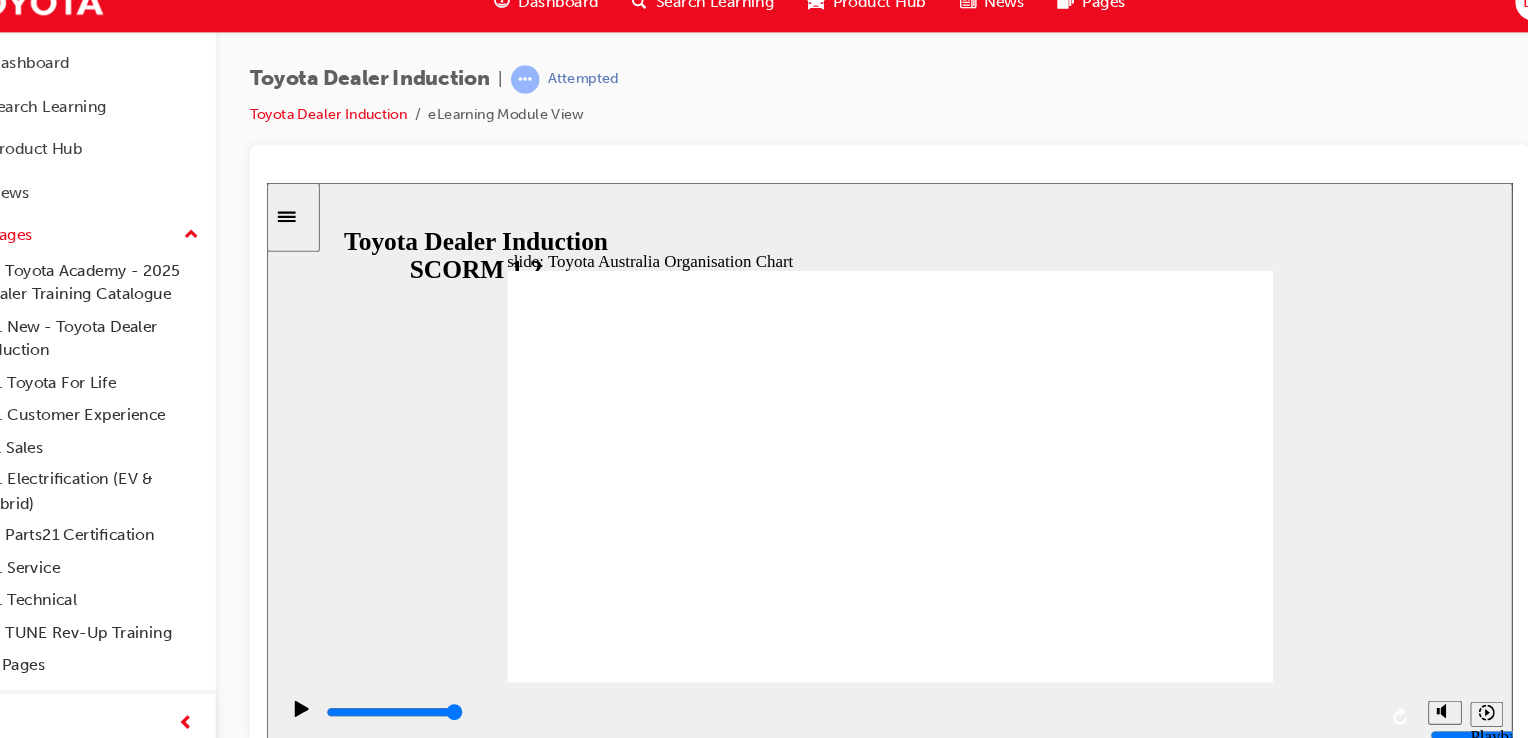 click 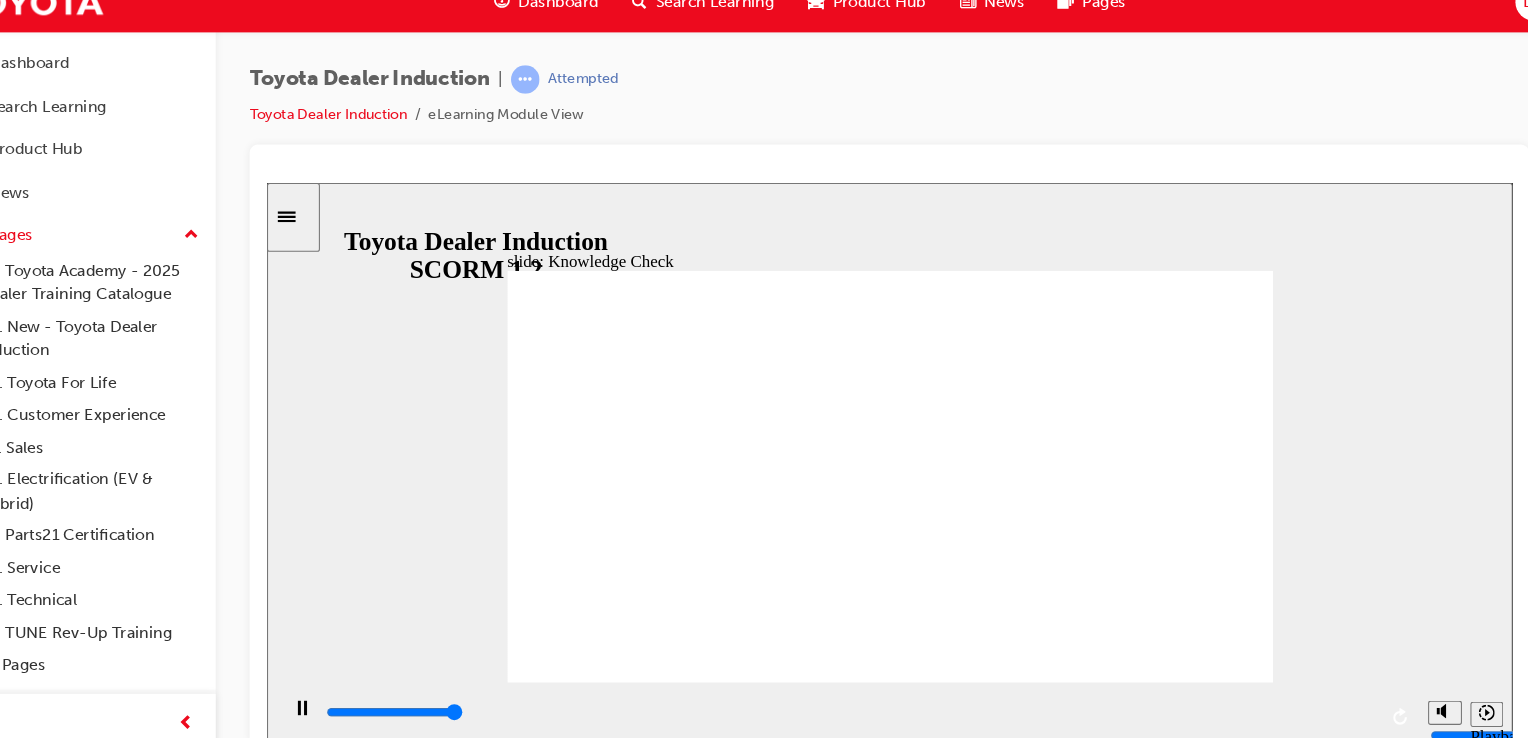 type on "5000" 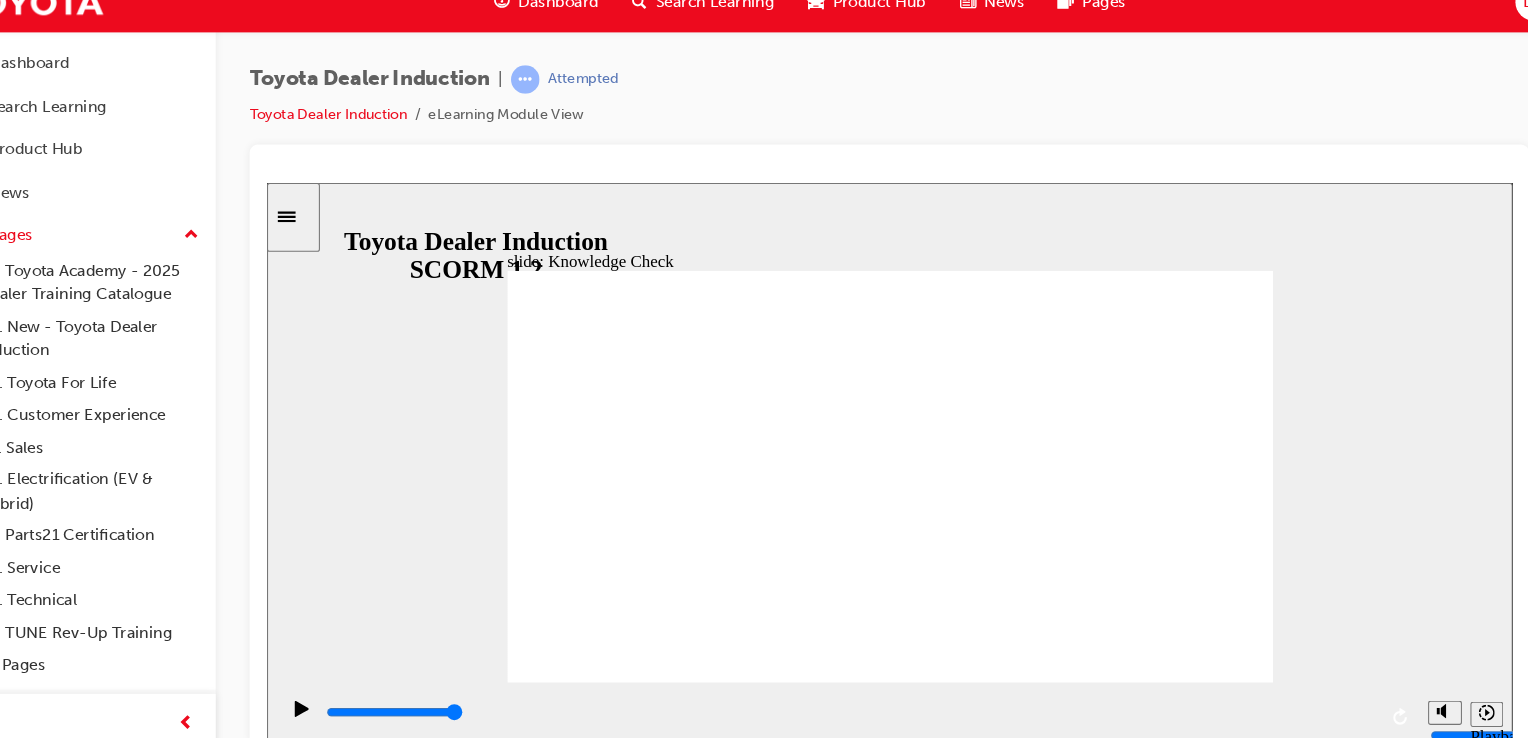radio on "true" 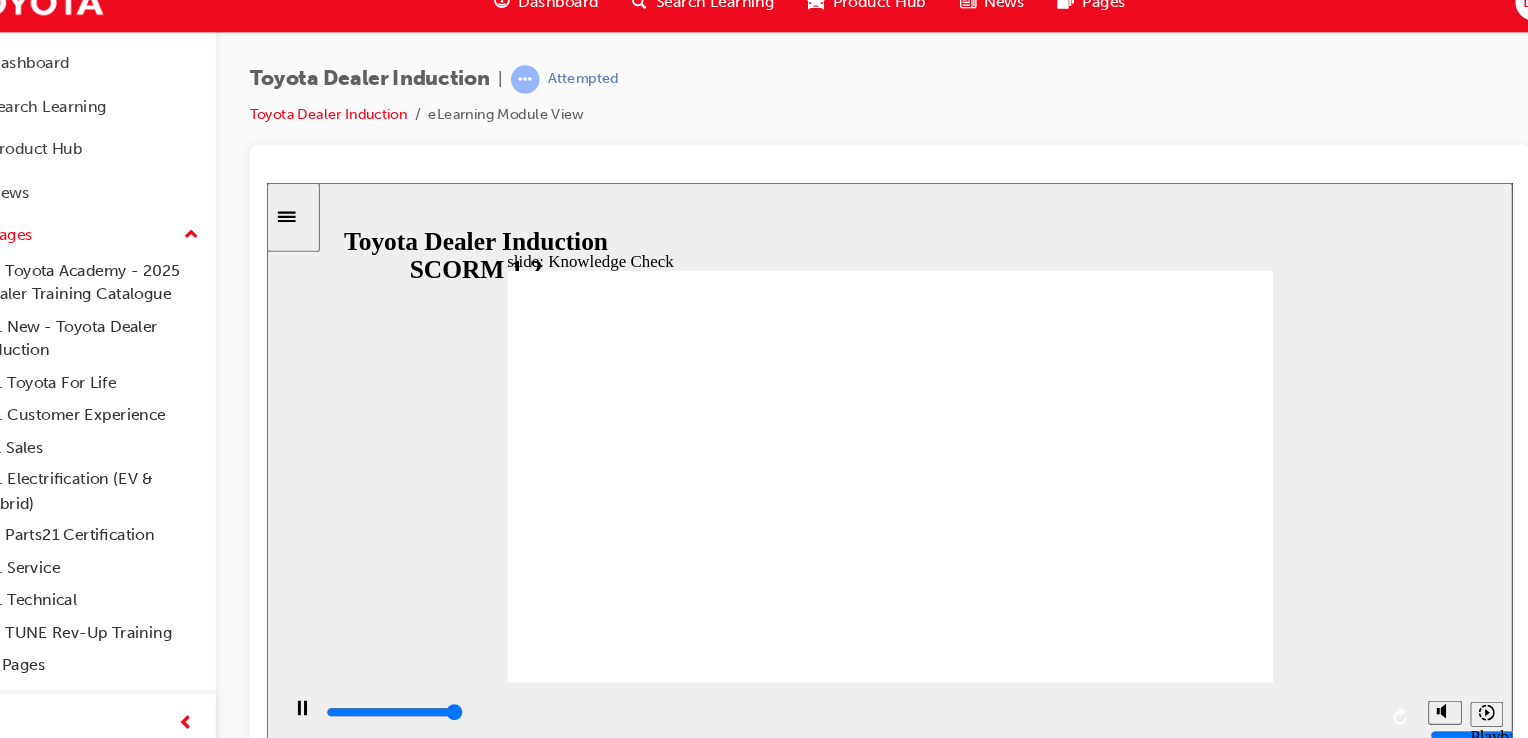 type on "5000" 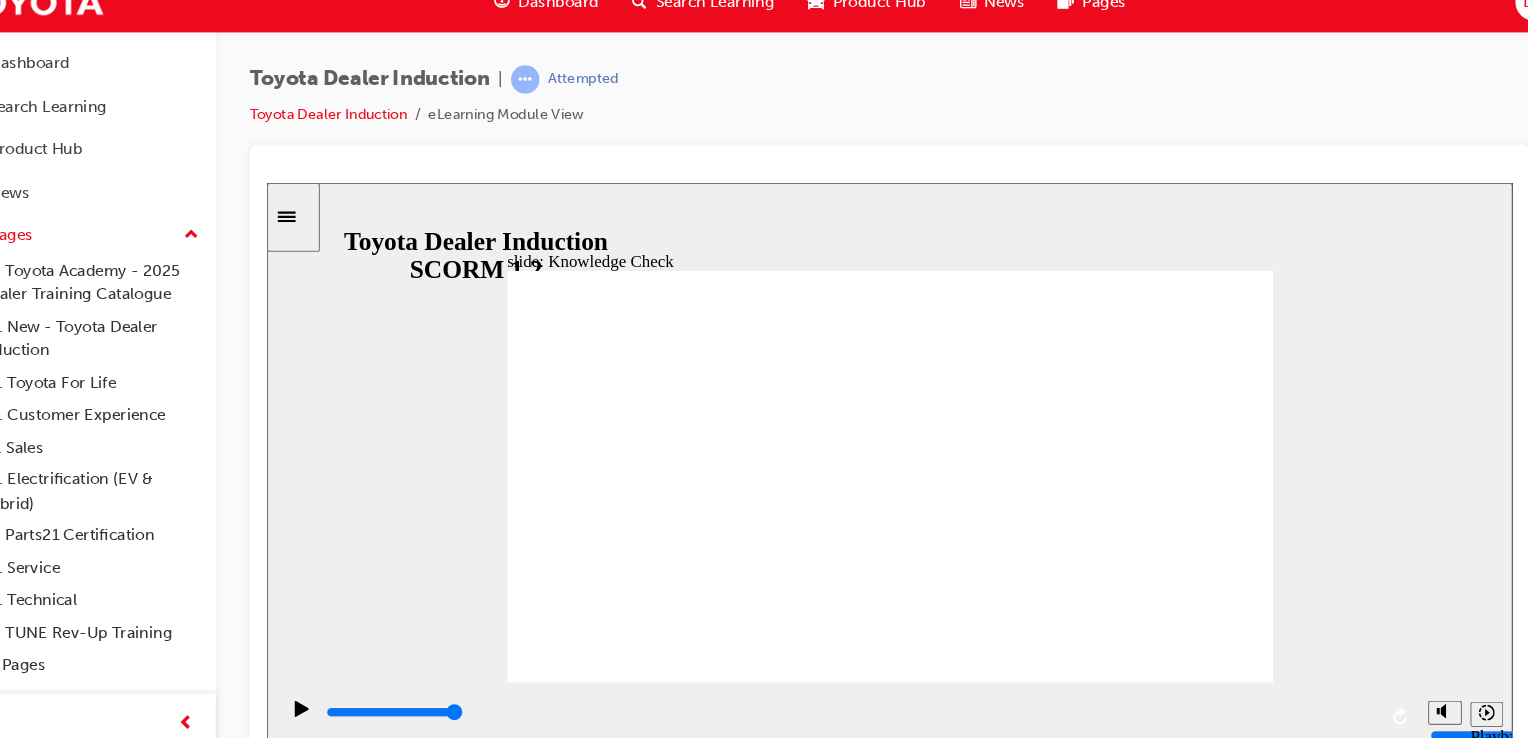 radio on "true" 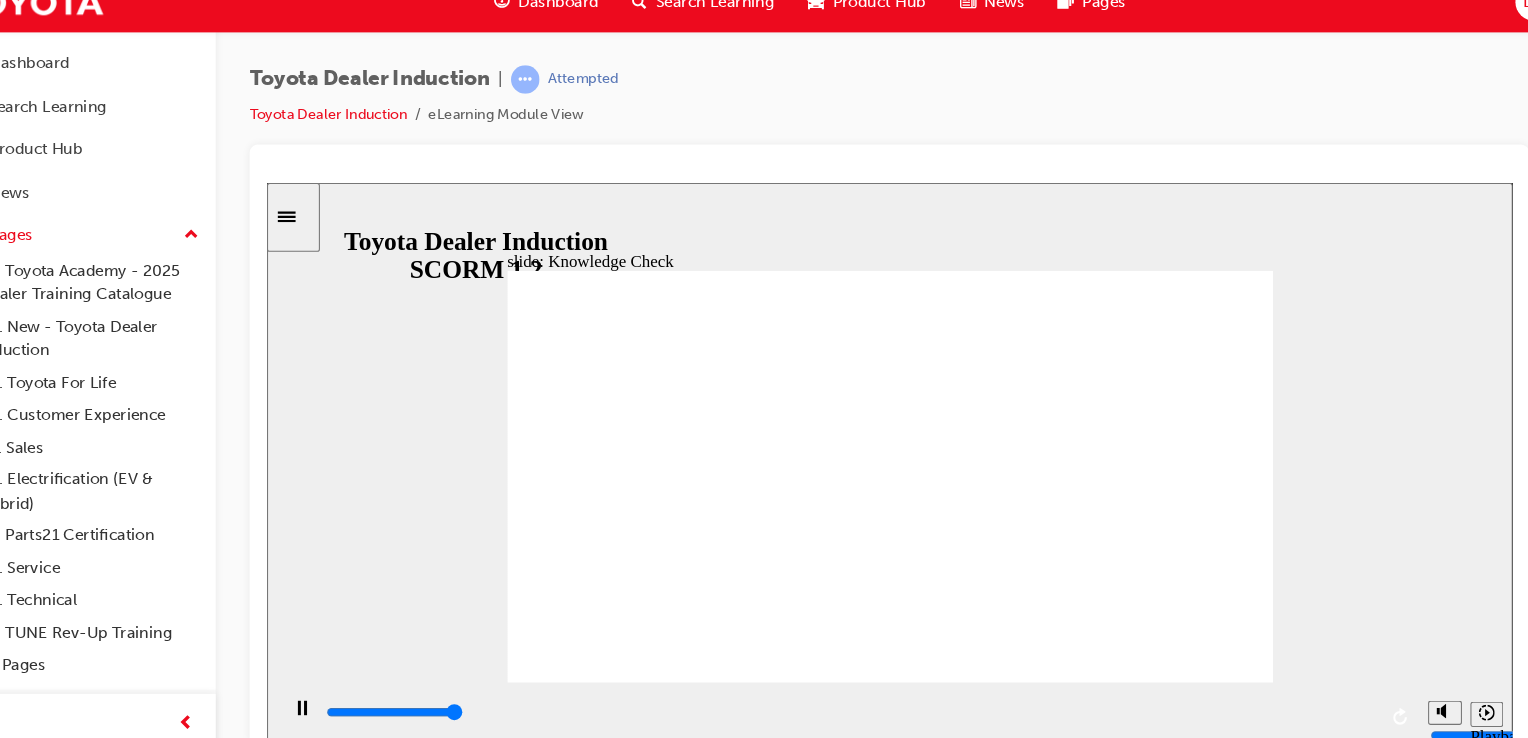 type on "5000" 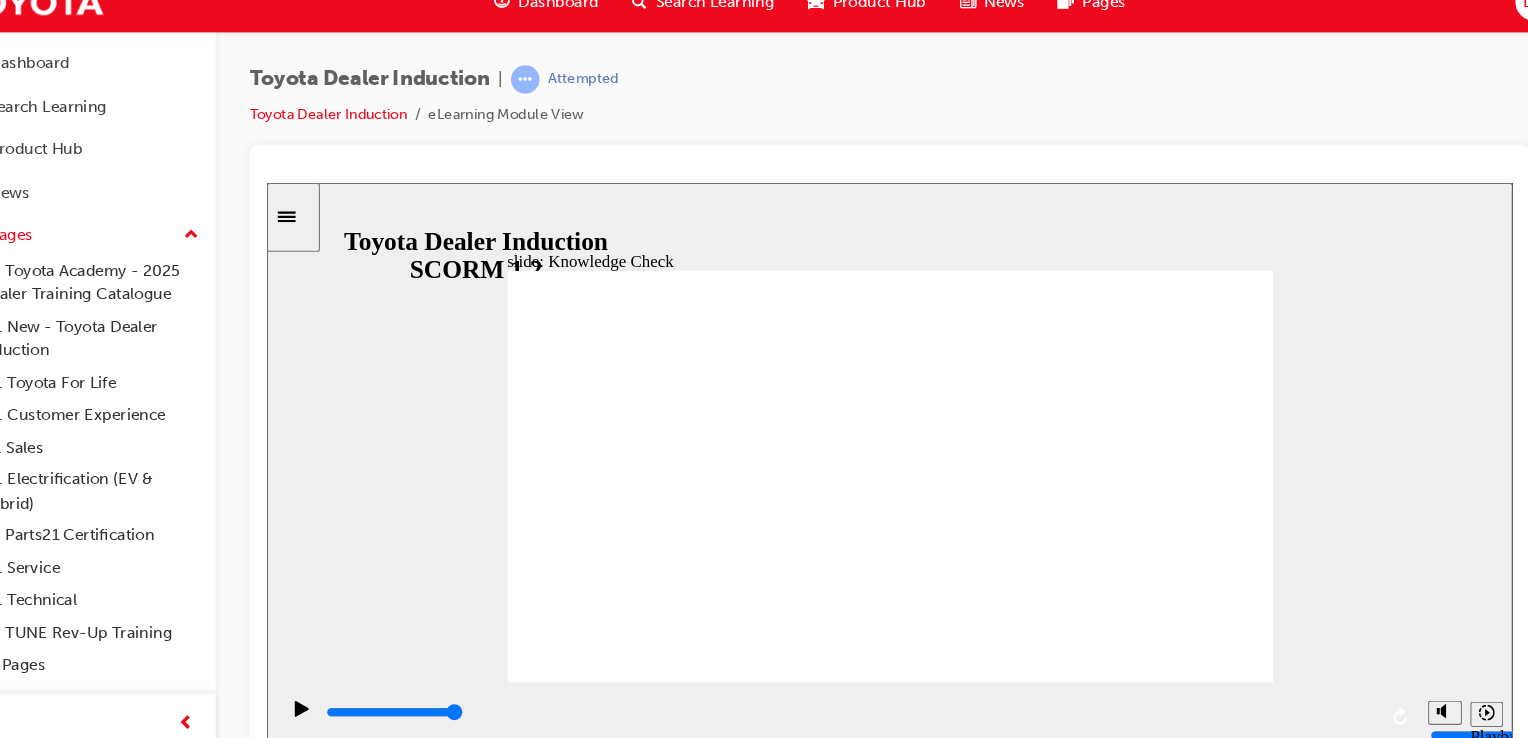 radio on "true" 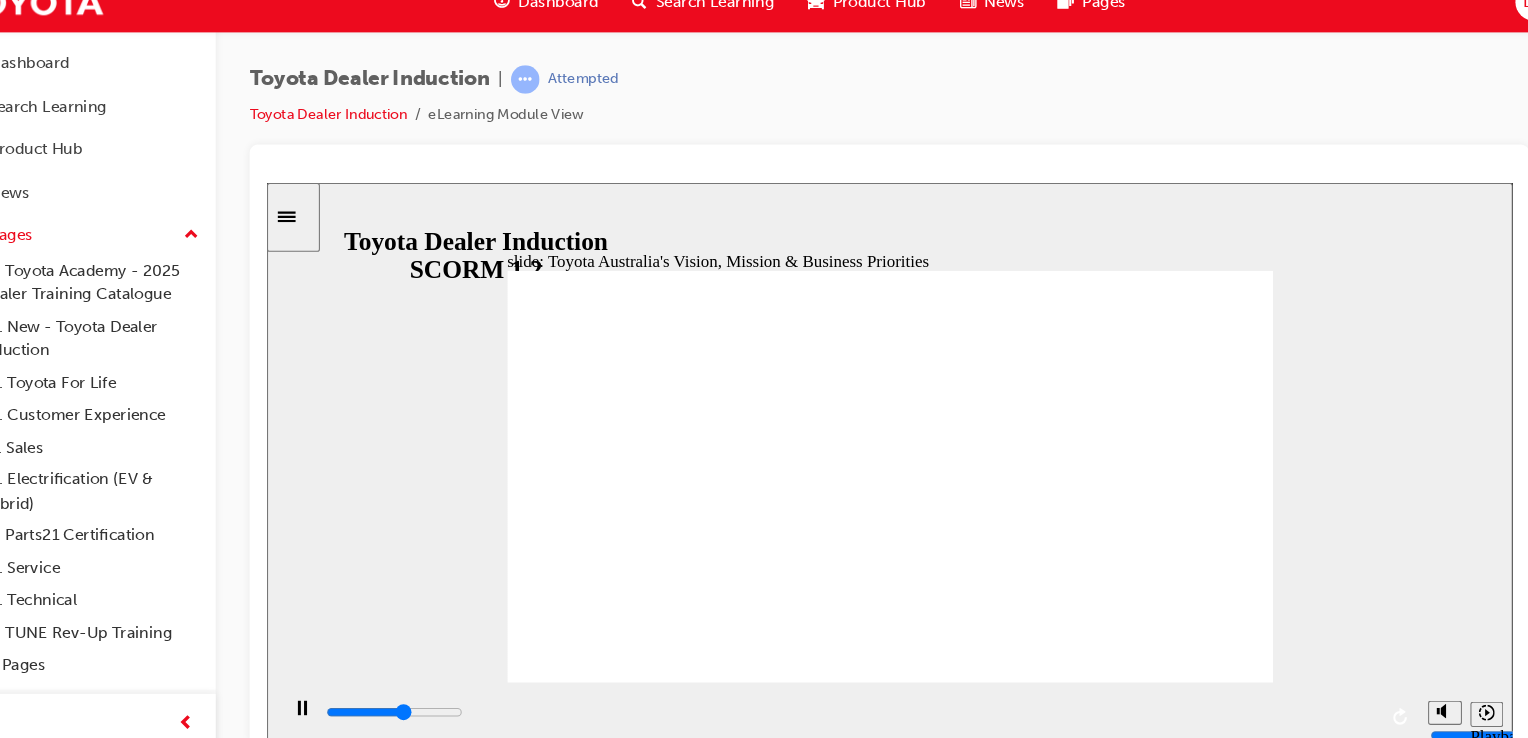 click 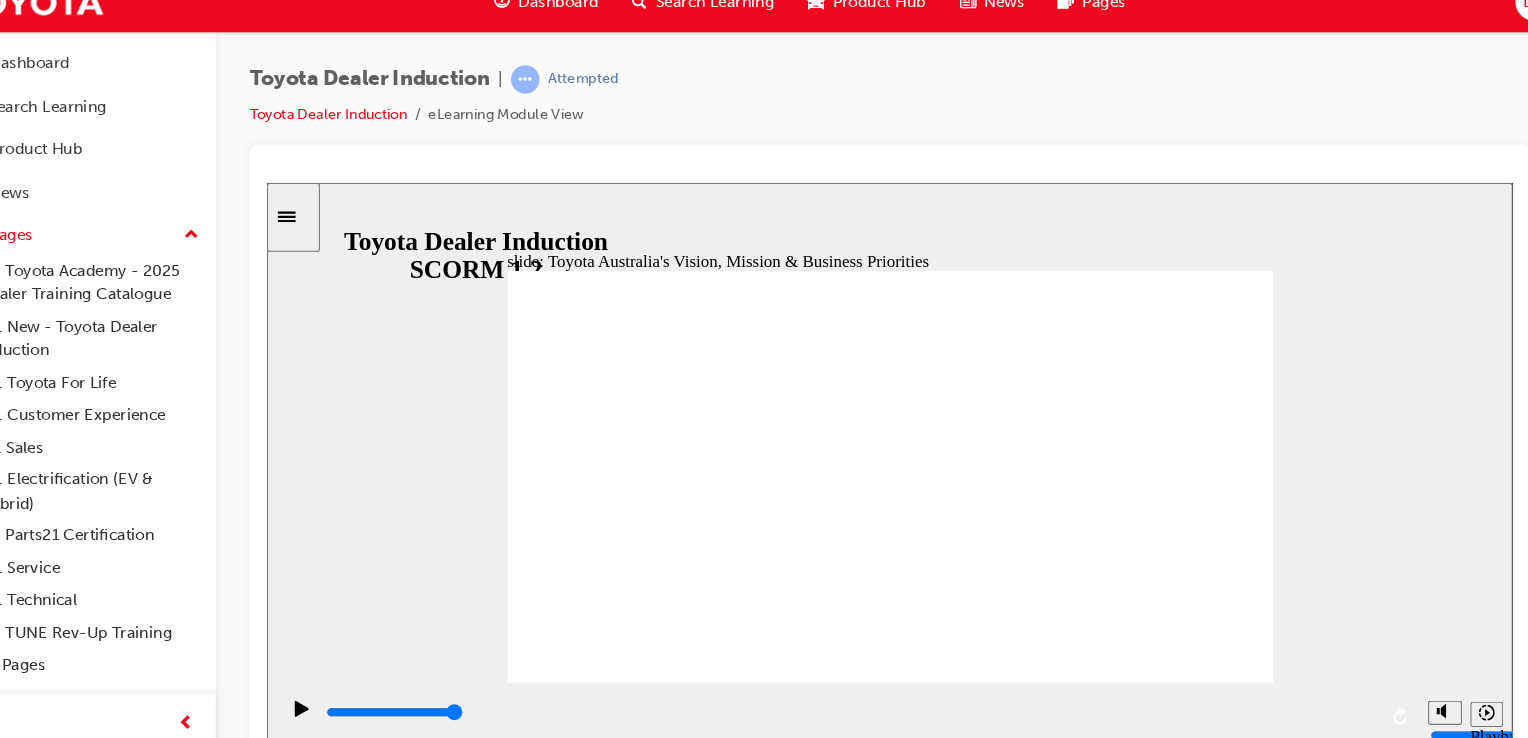 click 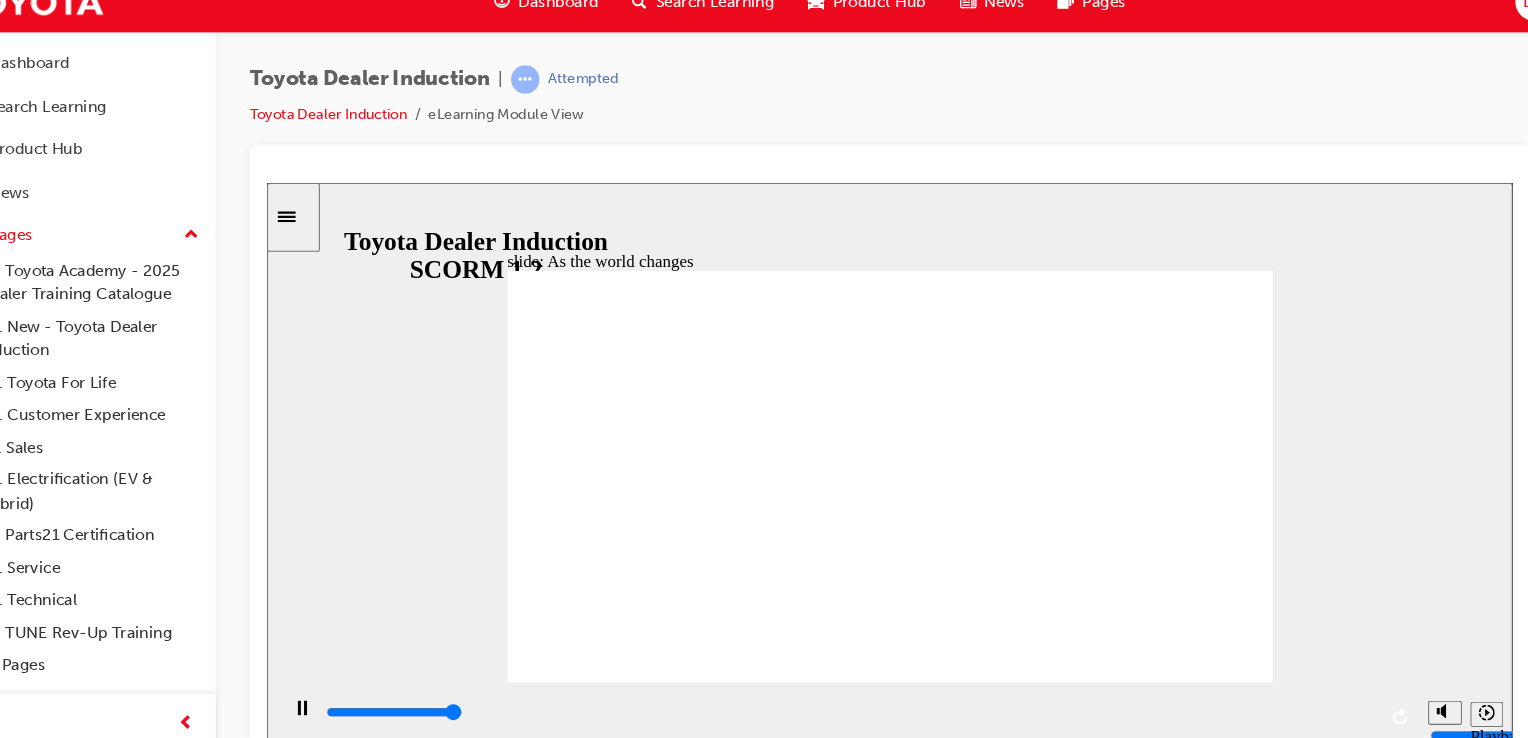 type on "9200" 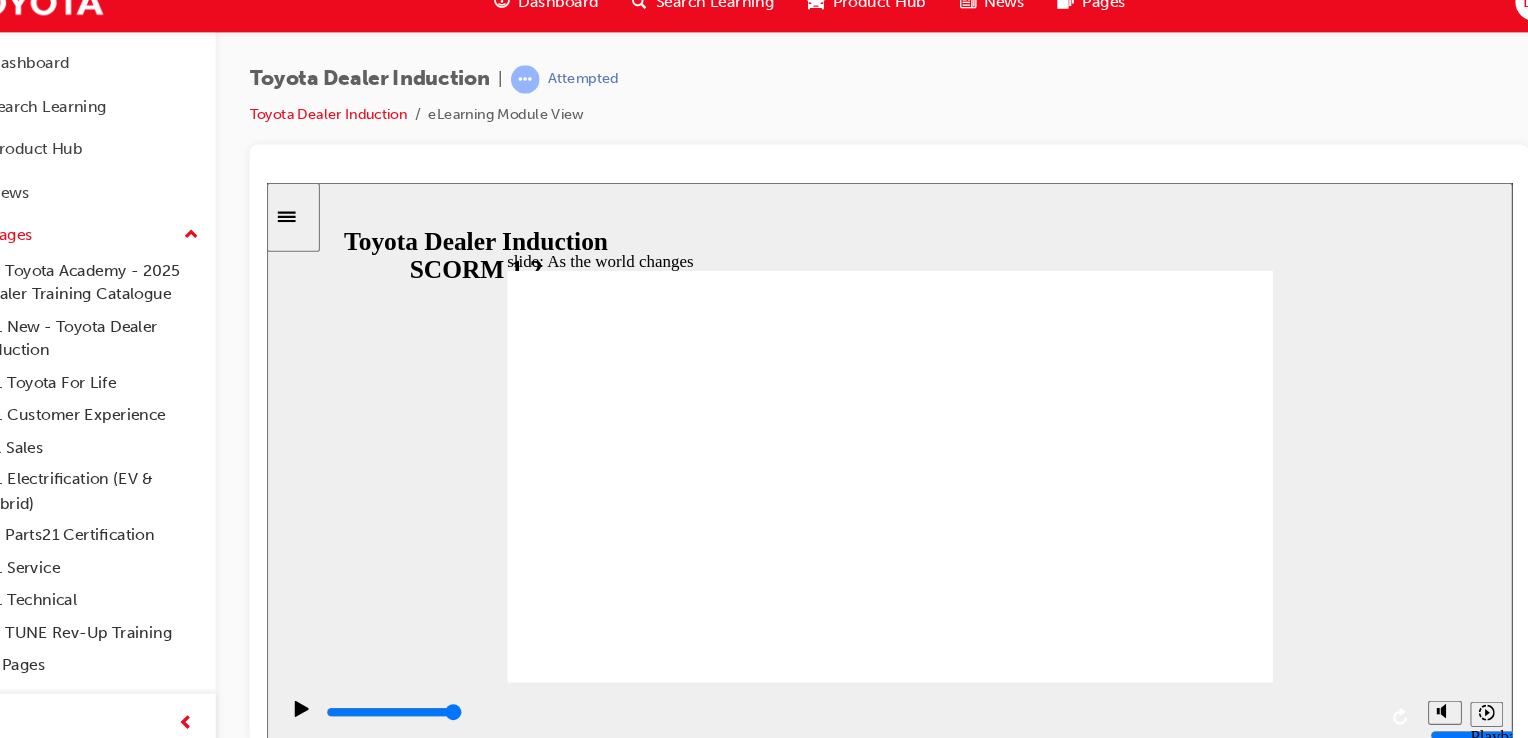 click 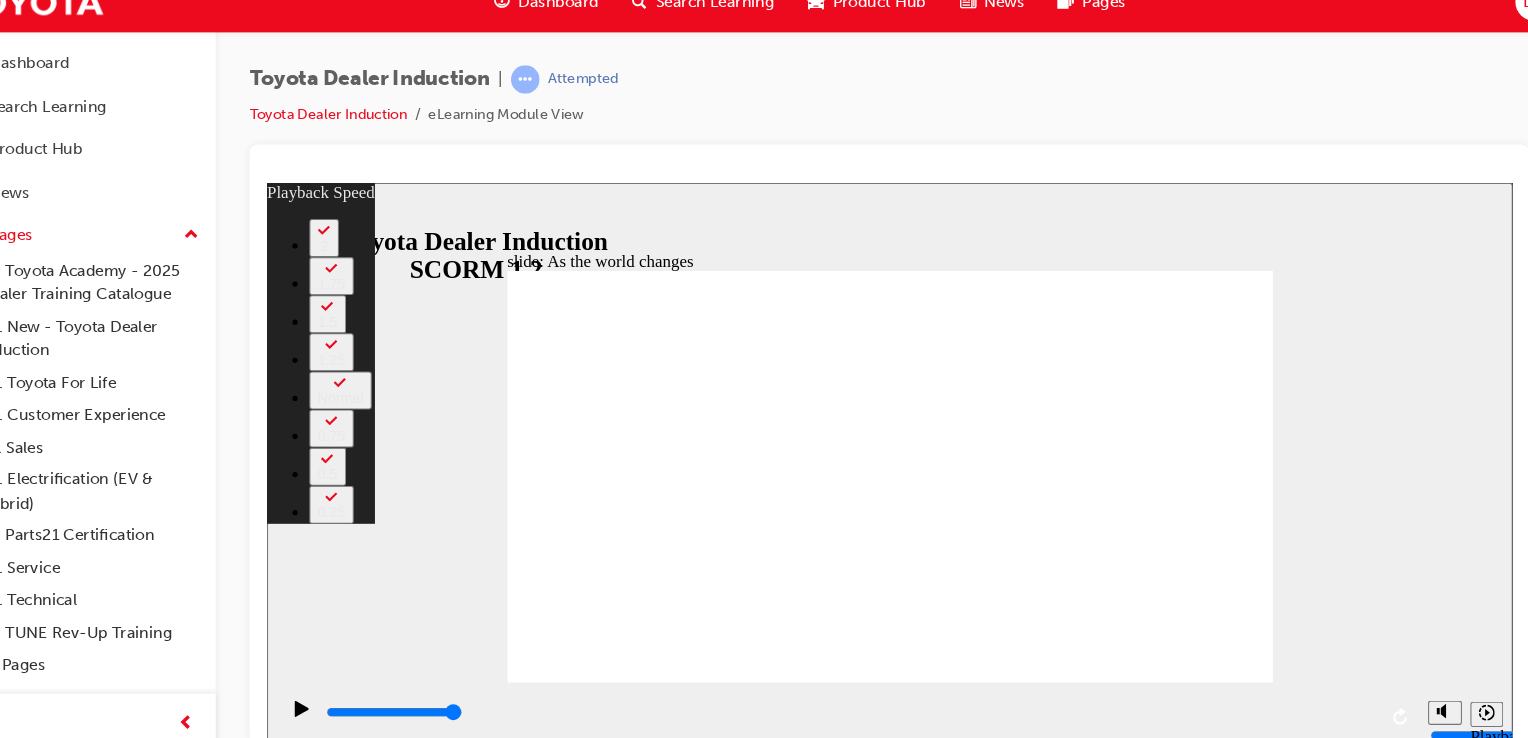 drag, startPoint x: 1176, startPoint y: 270, endPoint x: 1170, endPoint y: 222, distance: 48.373547 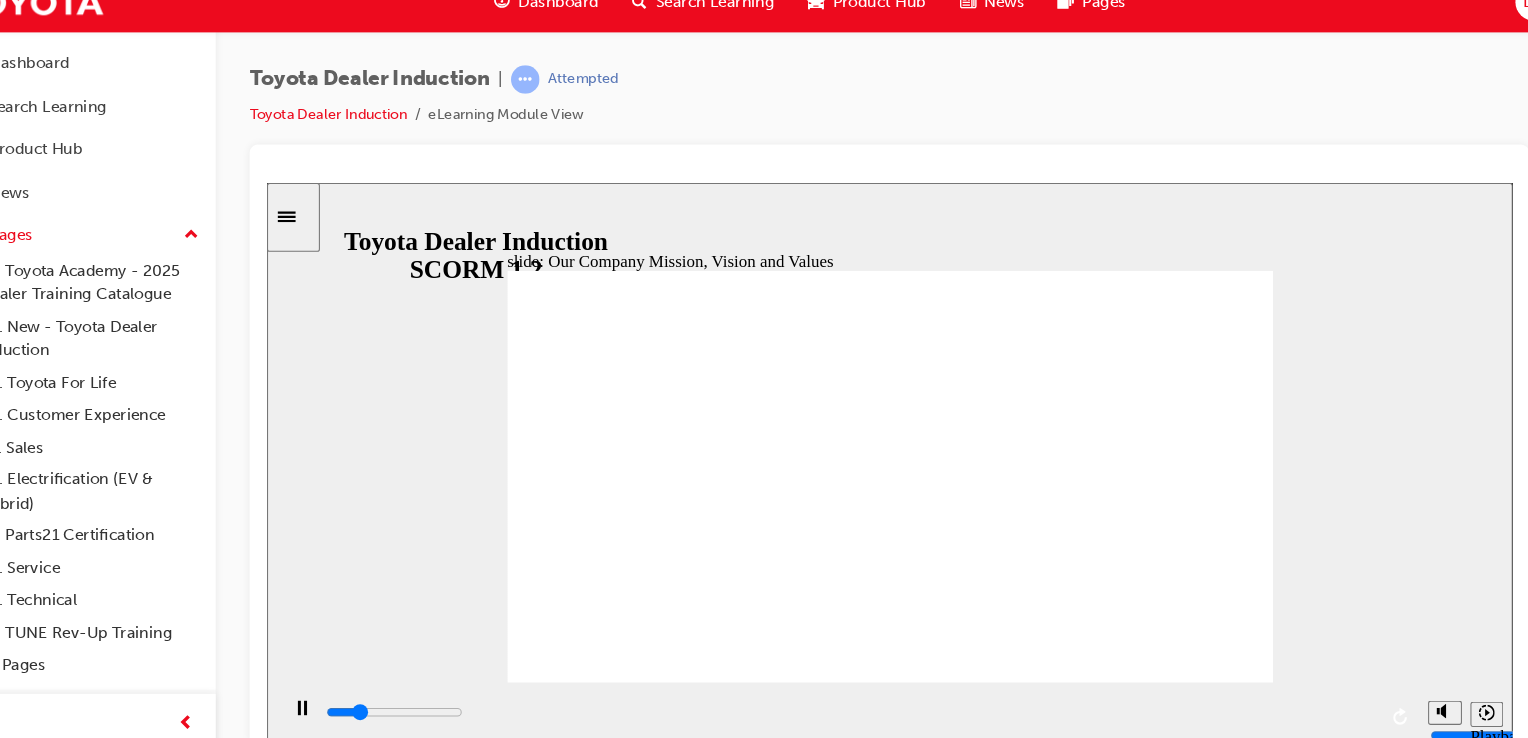 click 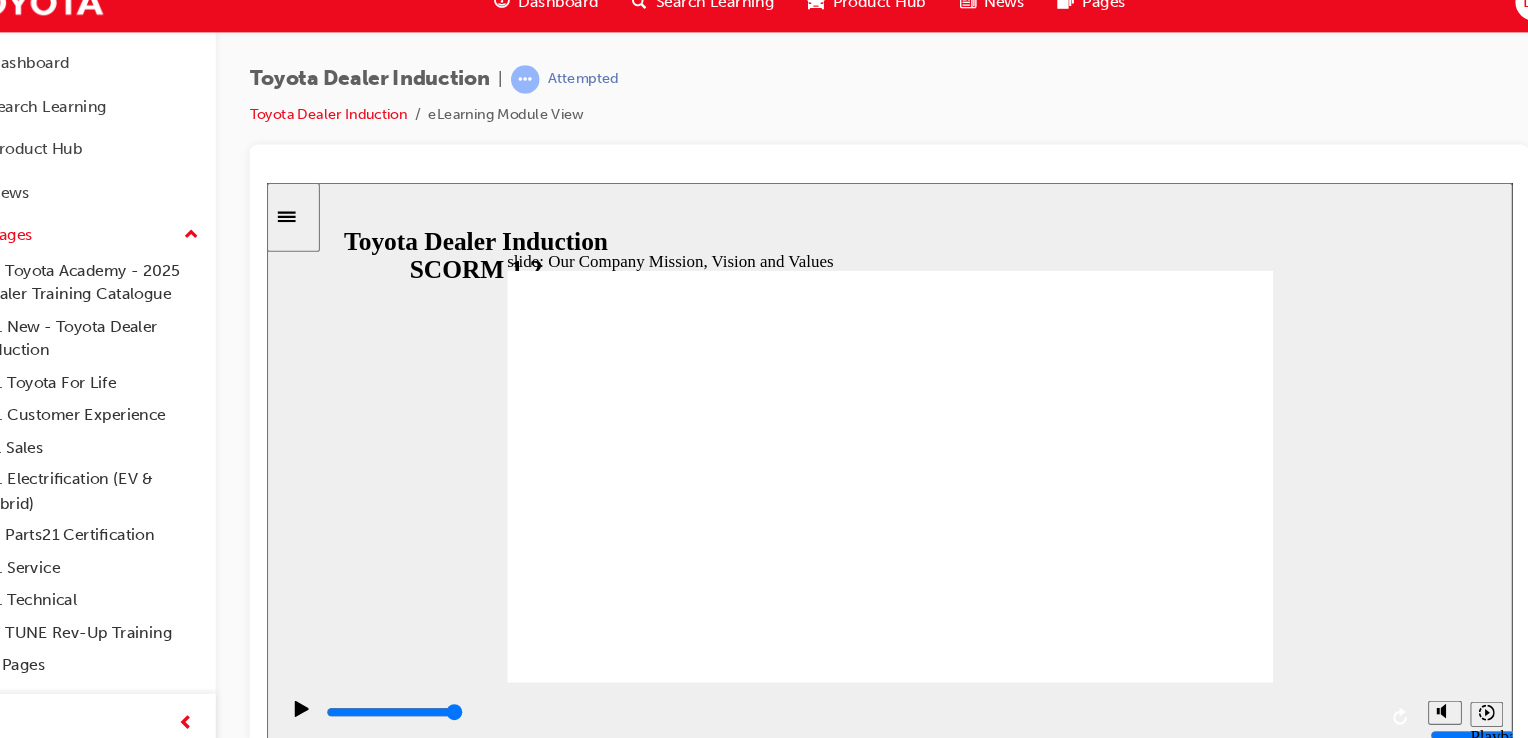 click at bounding box center (855, 1216) 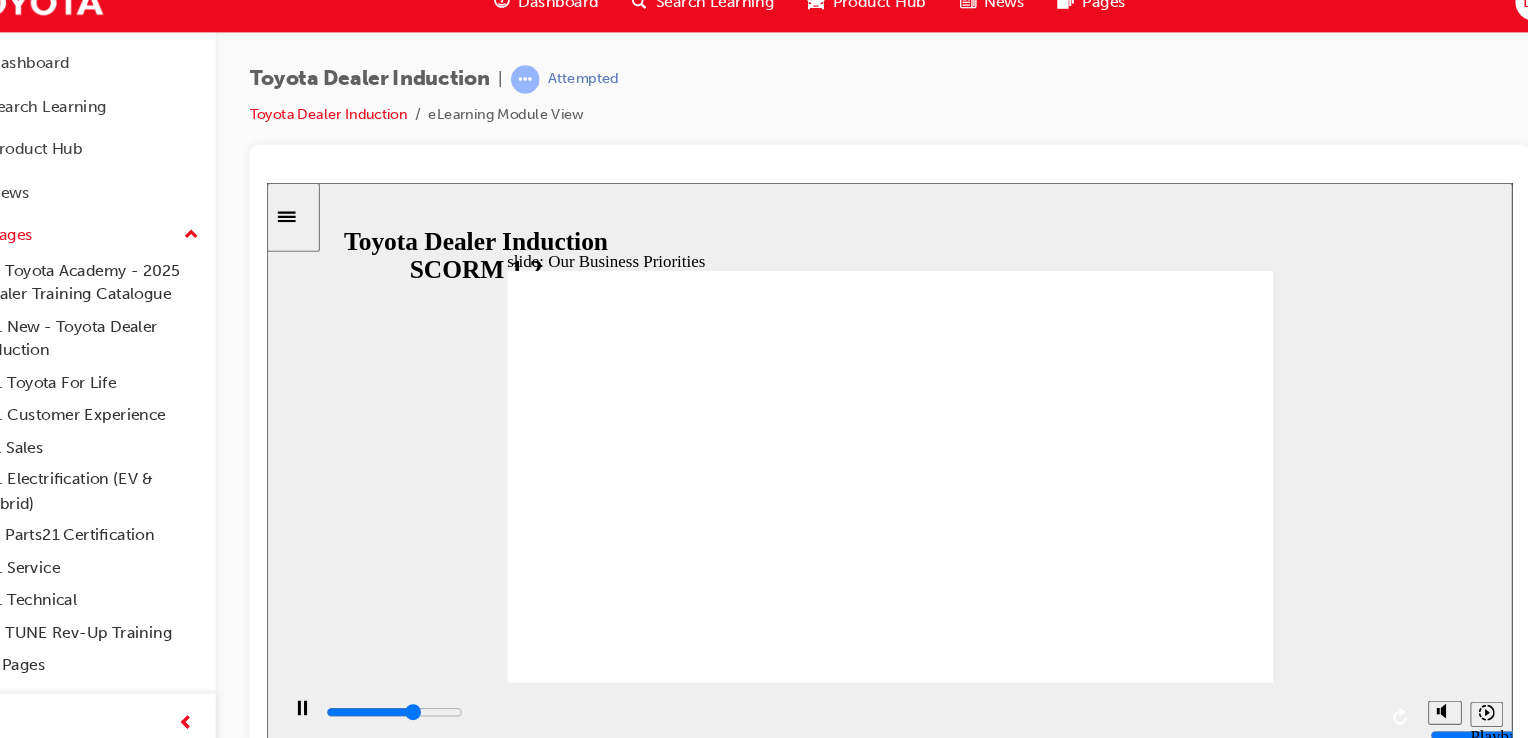 type on "23300" 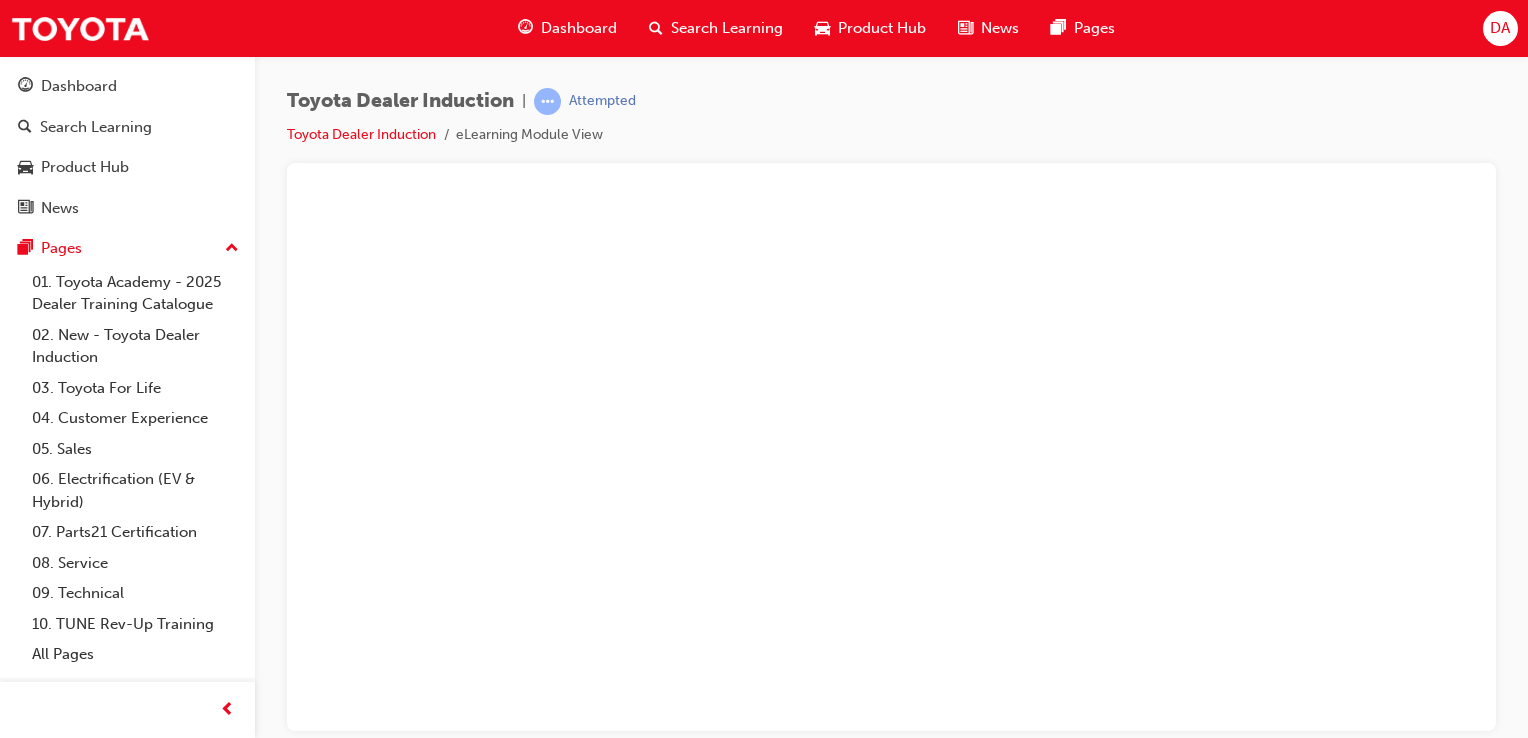 scroll, scrollTop: 0, scrollLeft: 0, axis: both 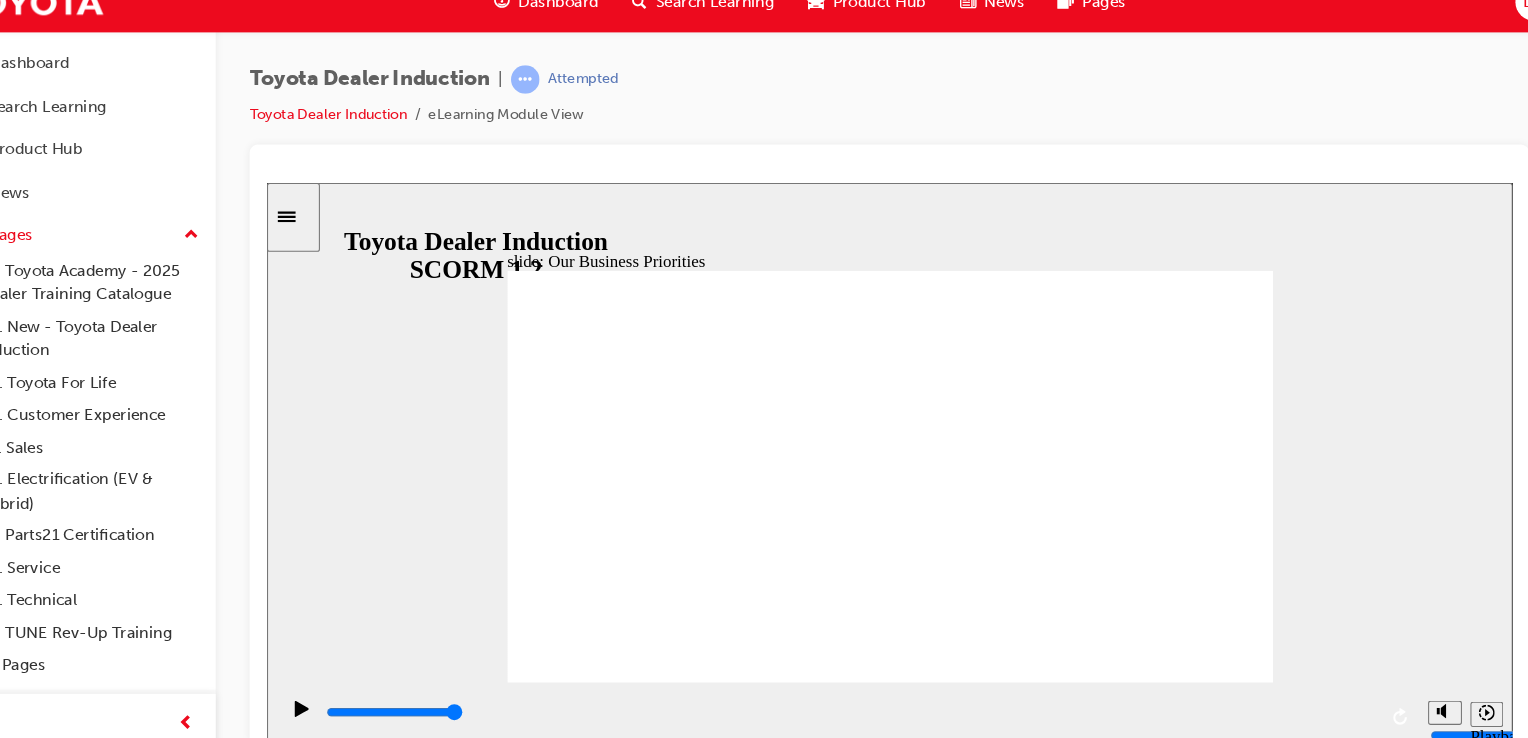 click 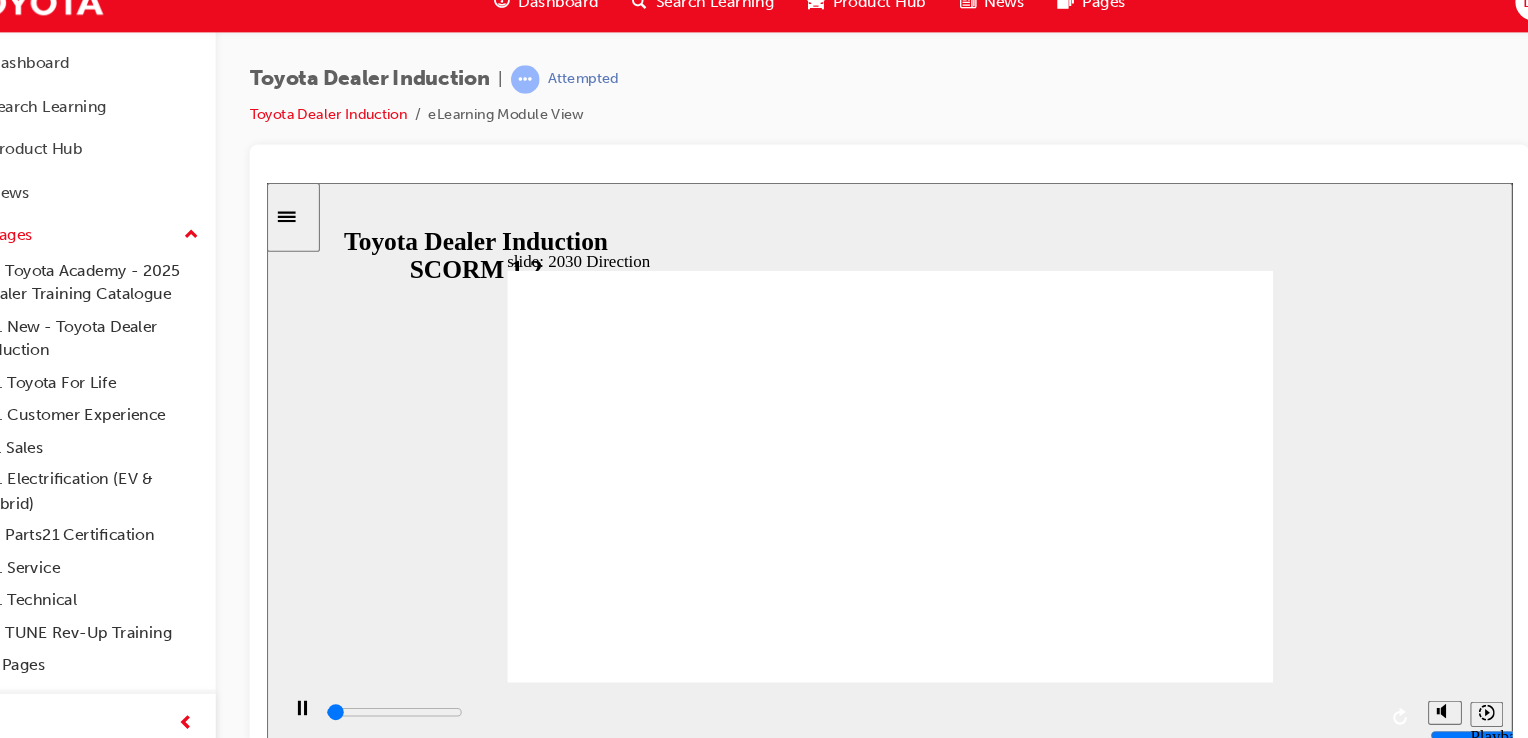 click at bounding box center (855, 1232) 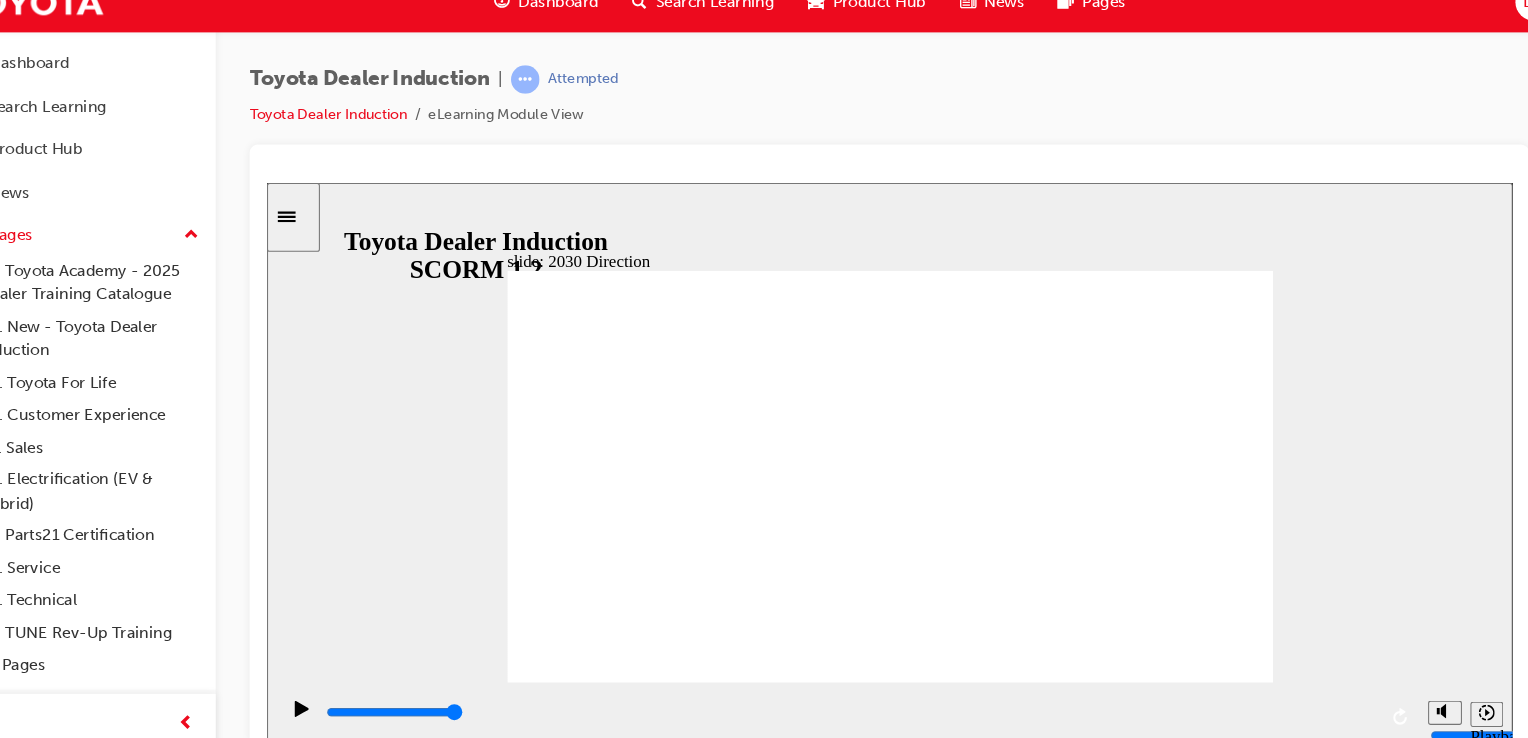 click 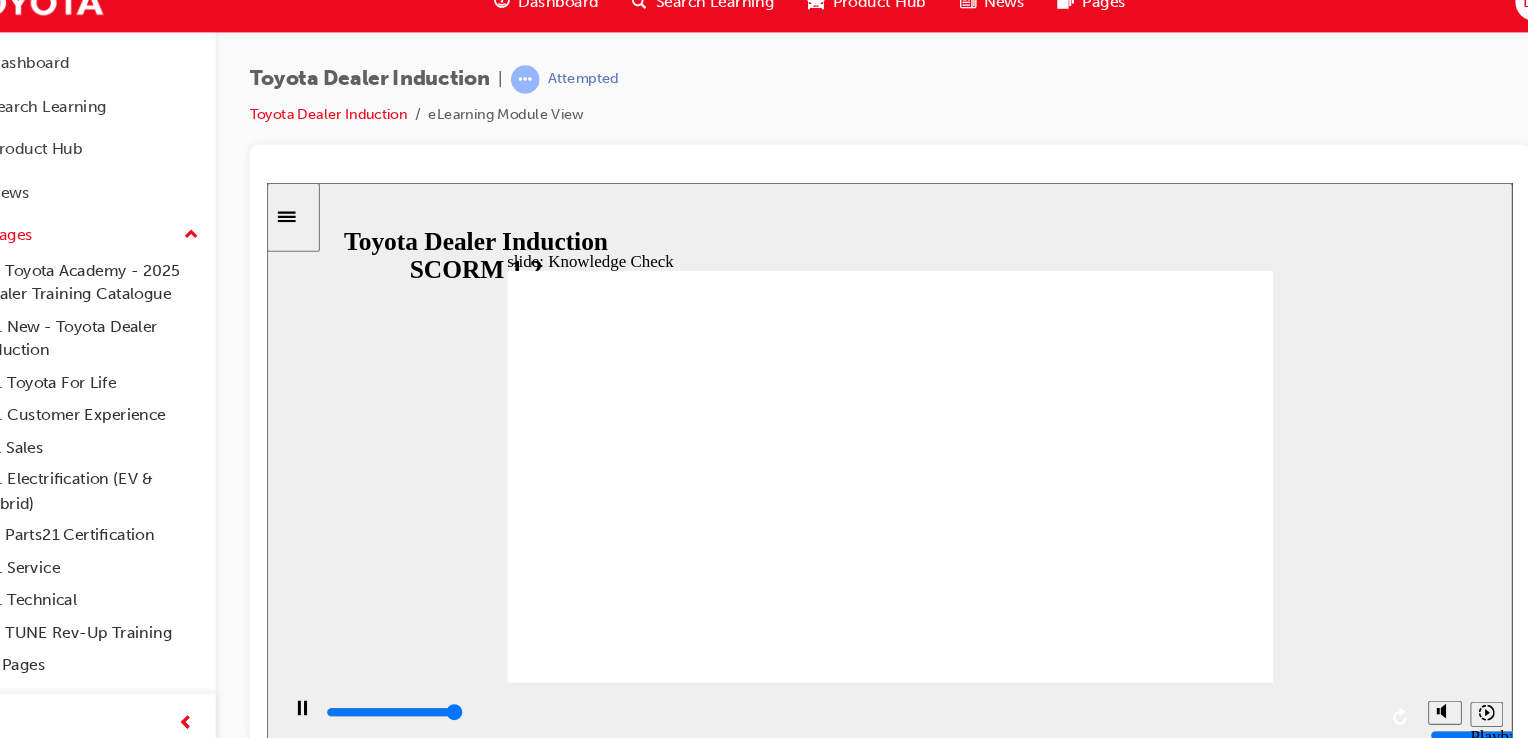 type on "5000" 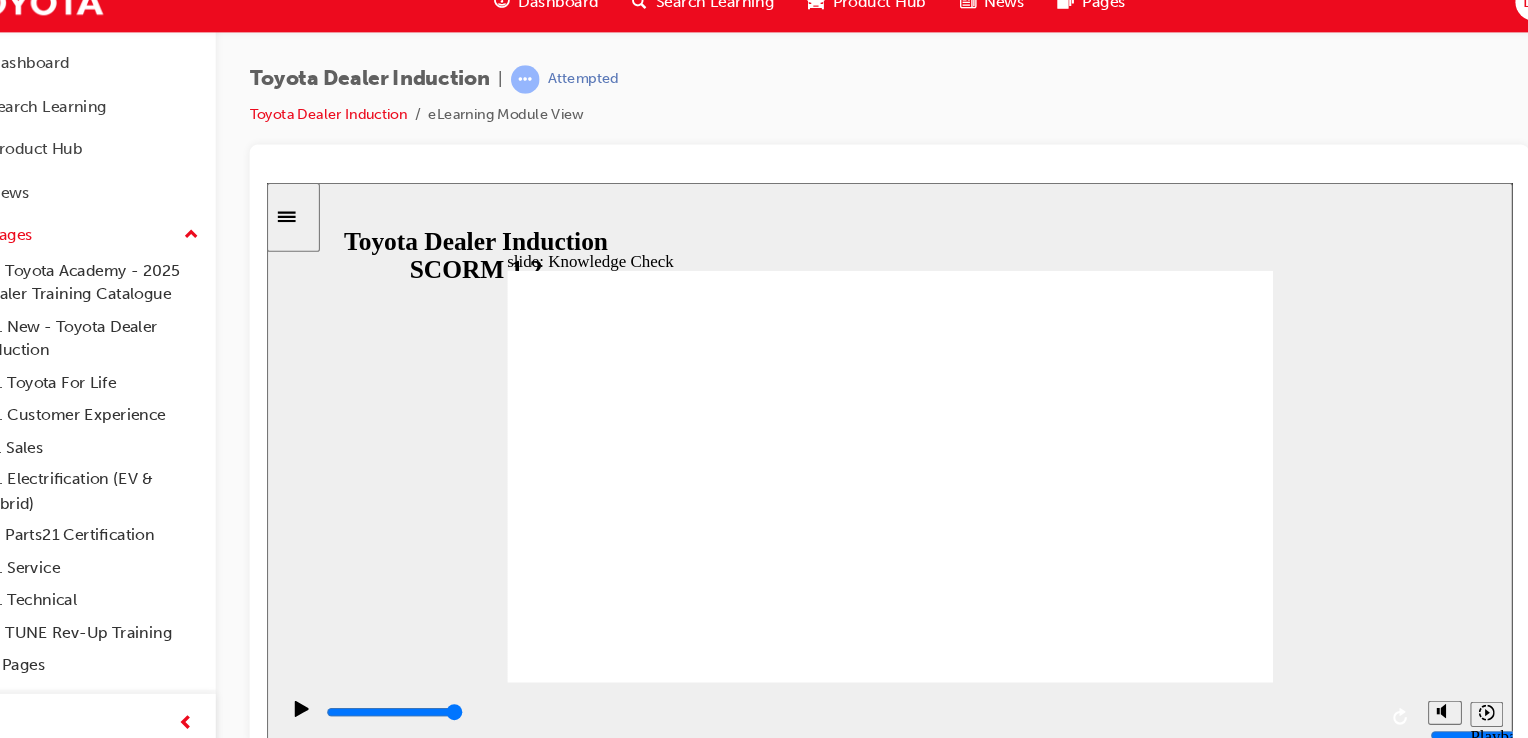 click at bounding box center (621, 1532) 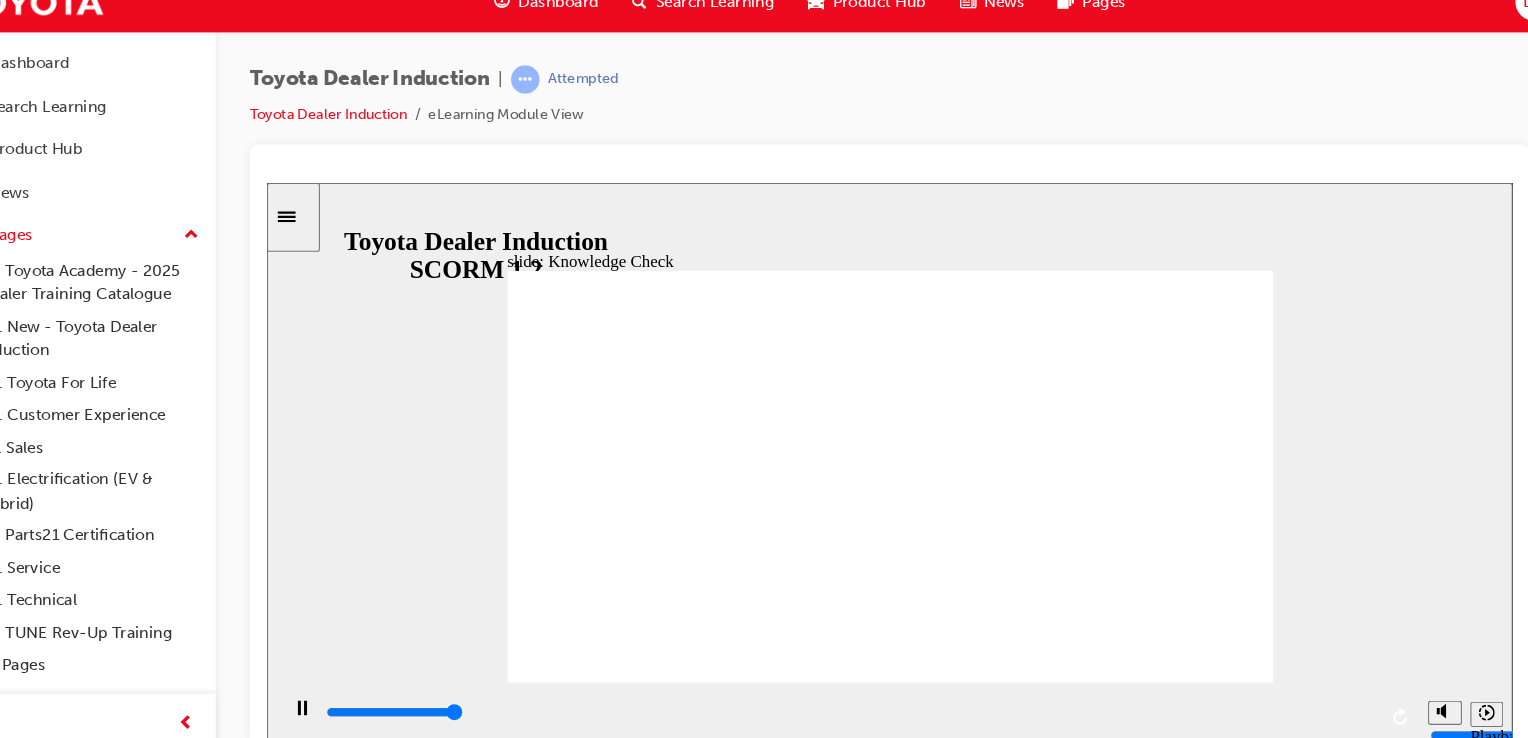 type on "5000" 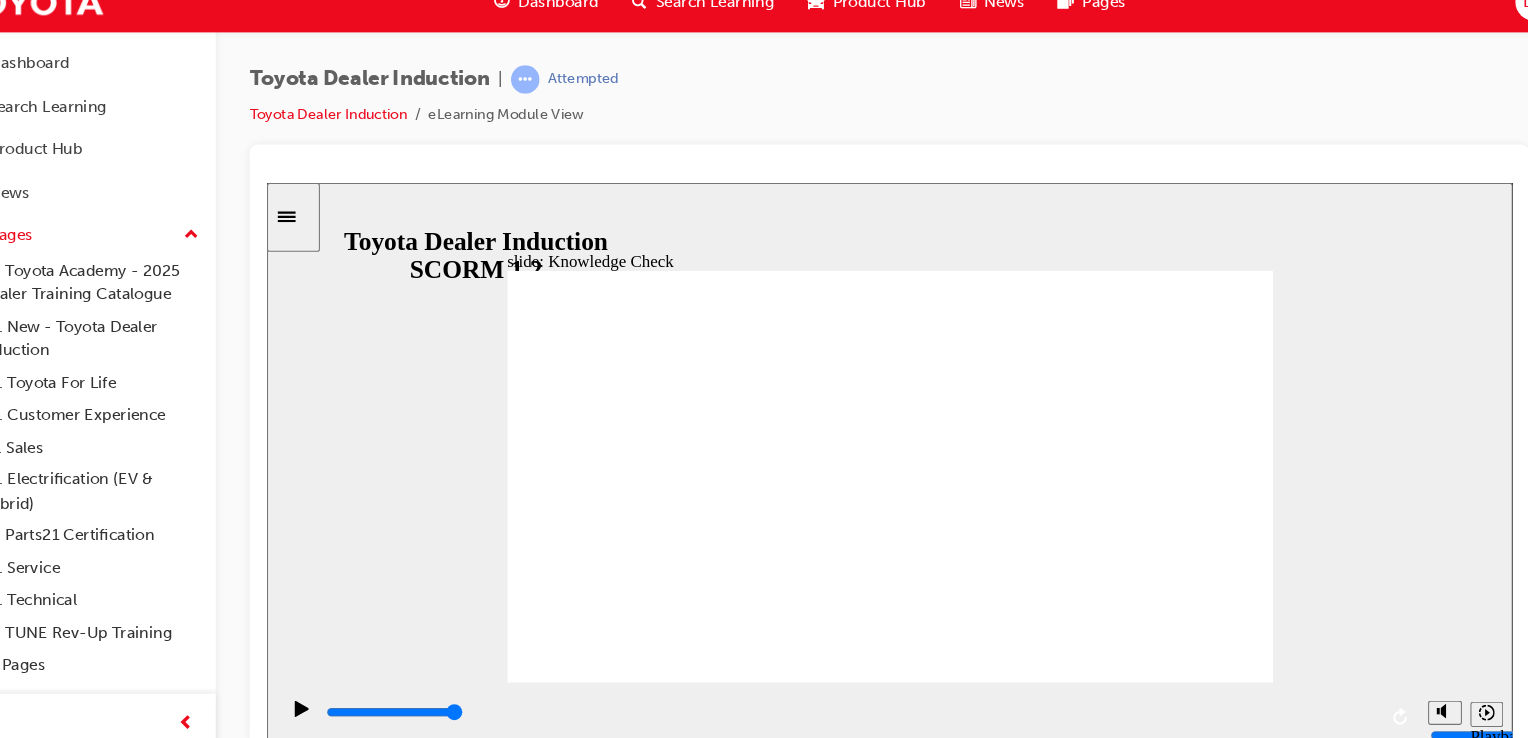click at bounding box center [621, 1532] 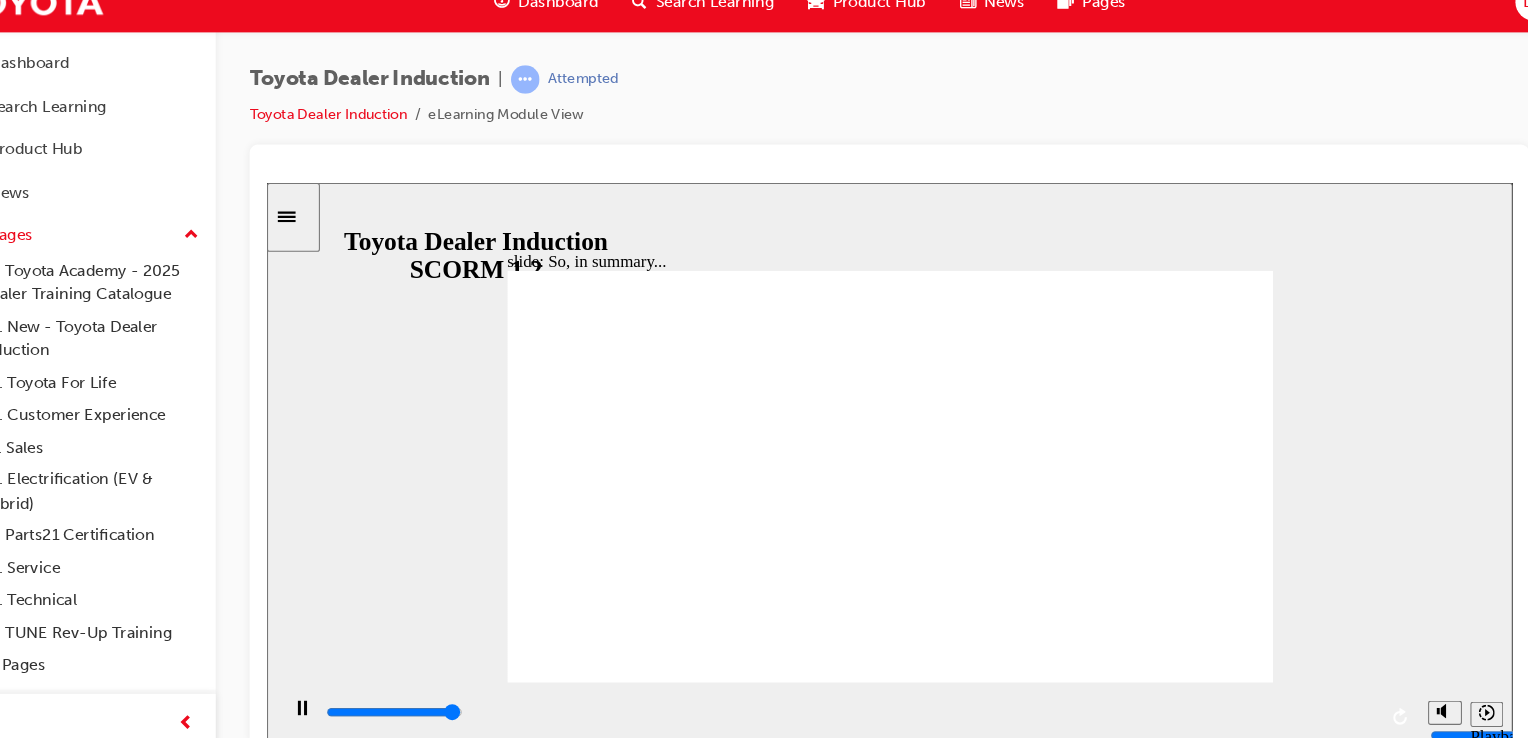 type on "6500" 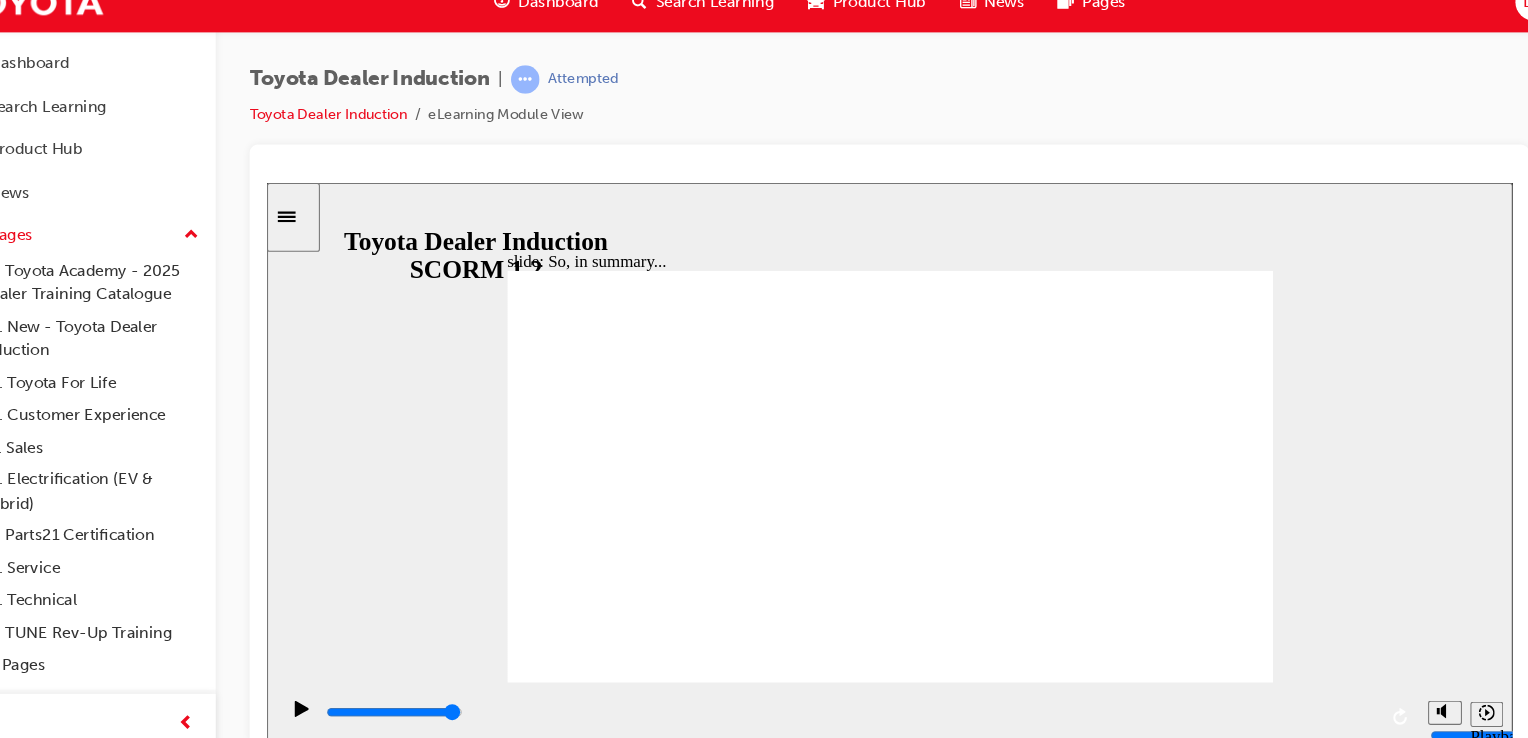 click 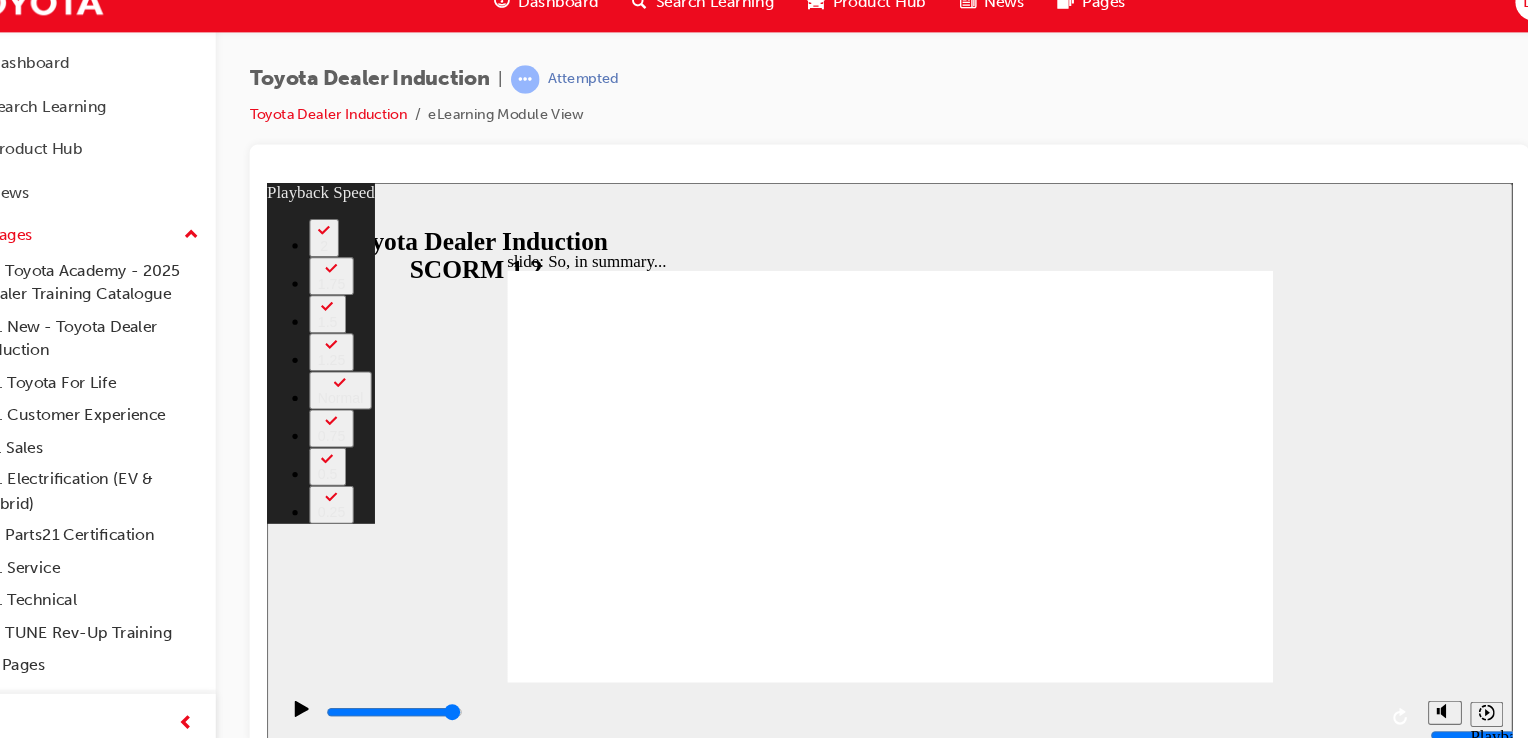 type on "11" 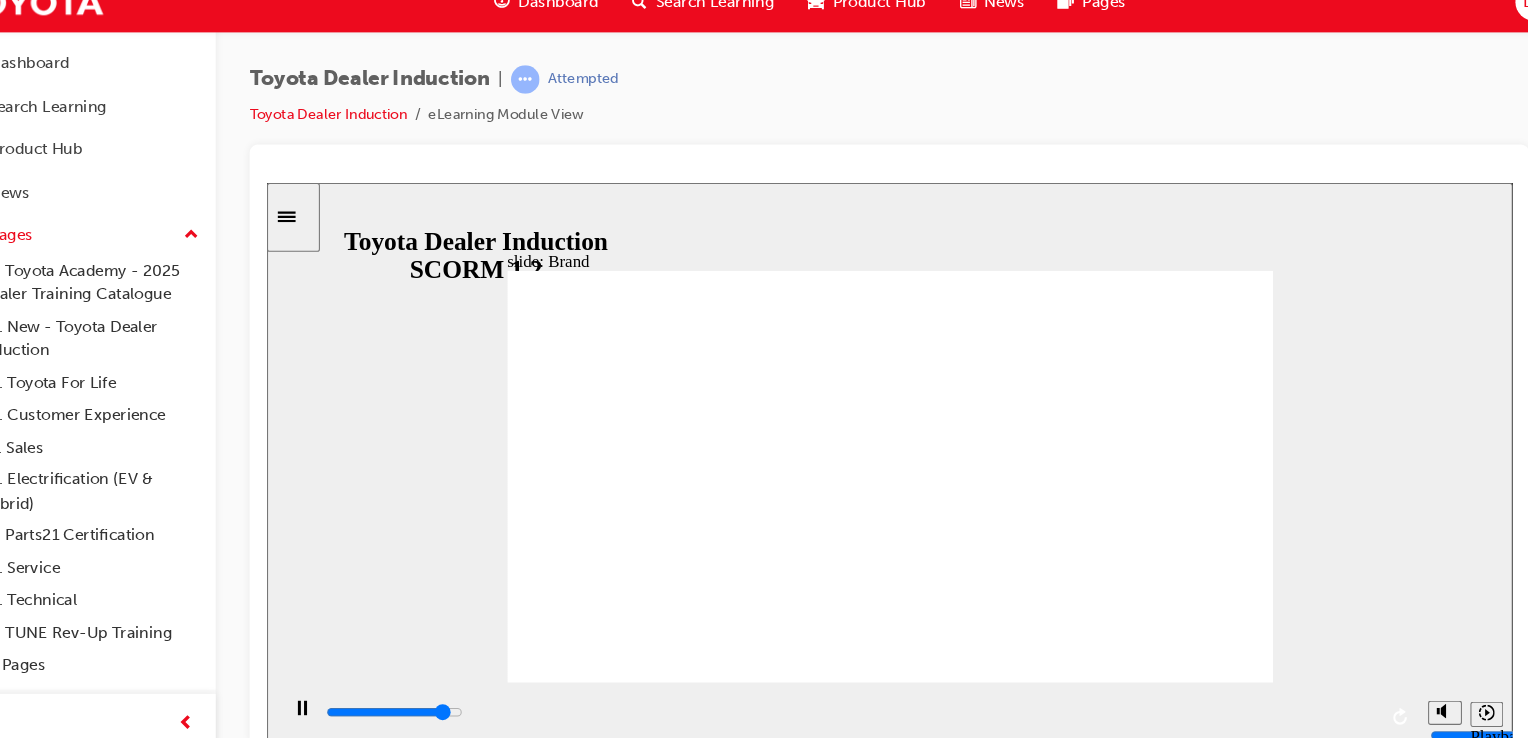 click 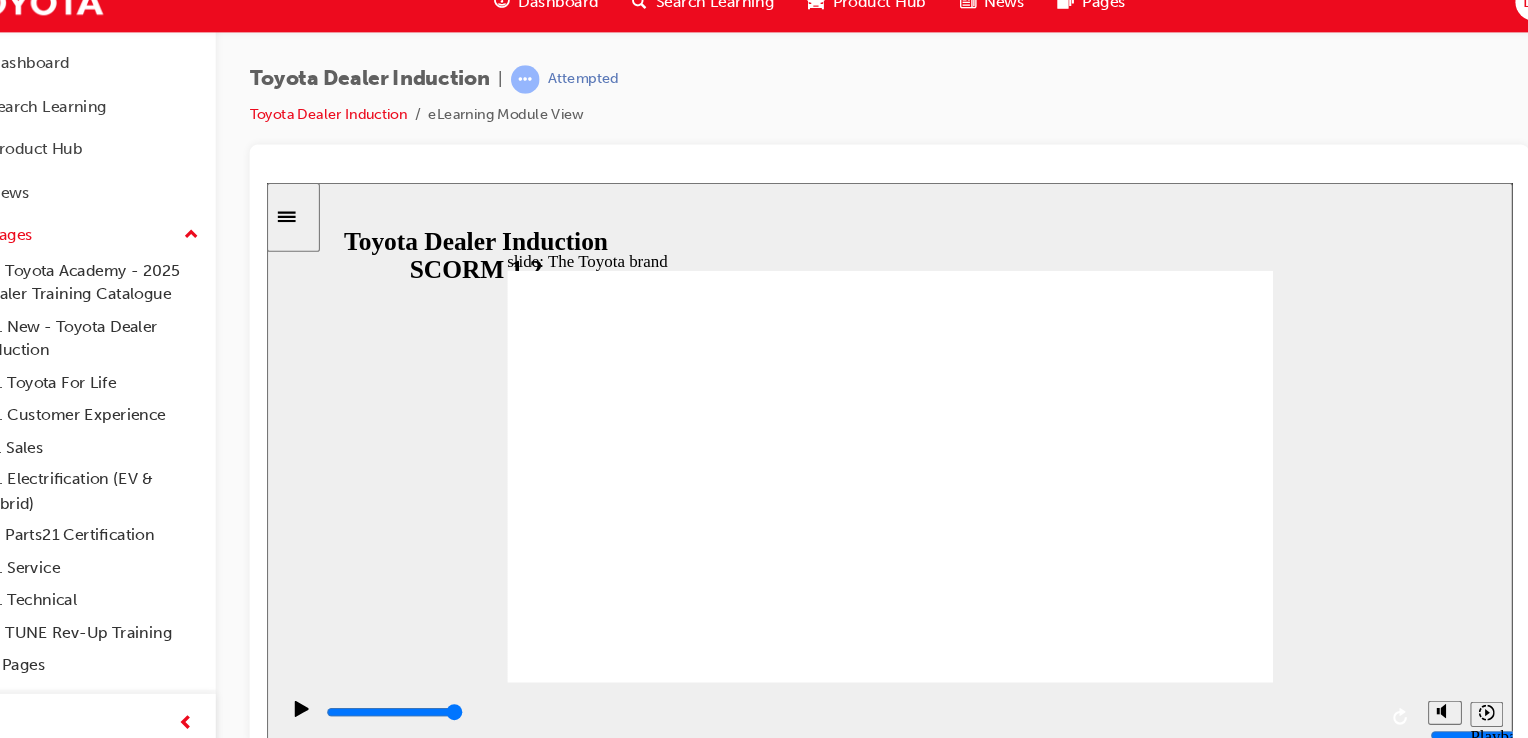 click 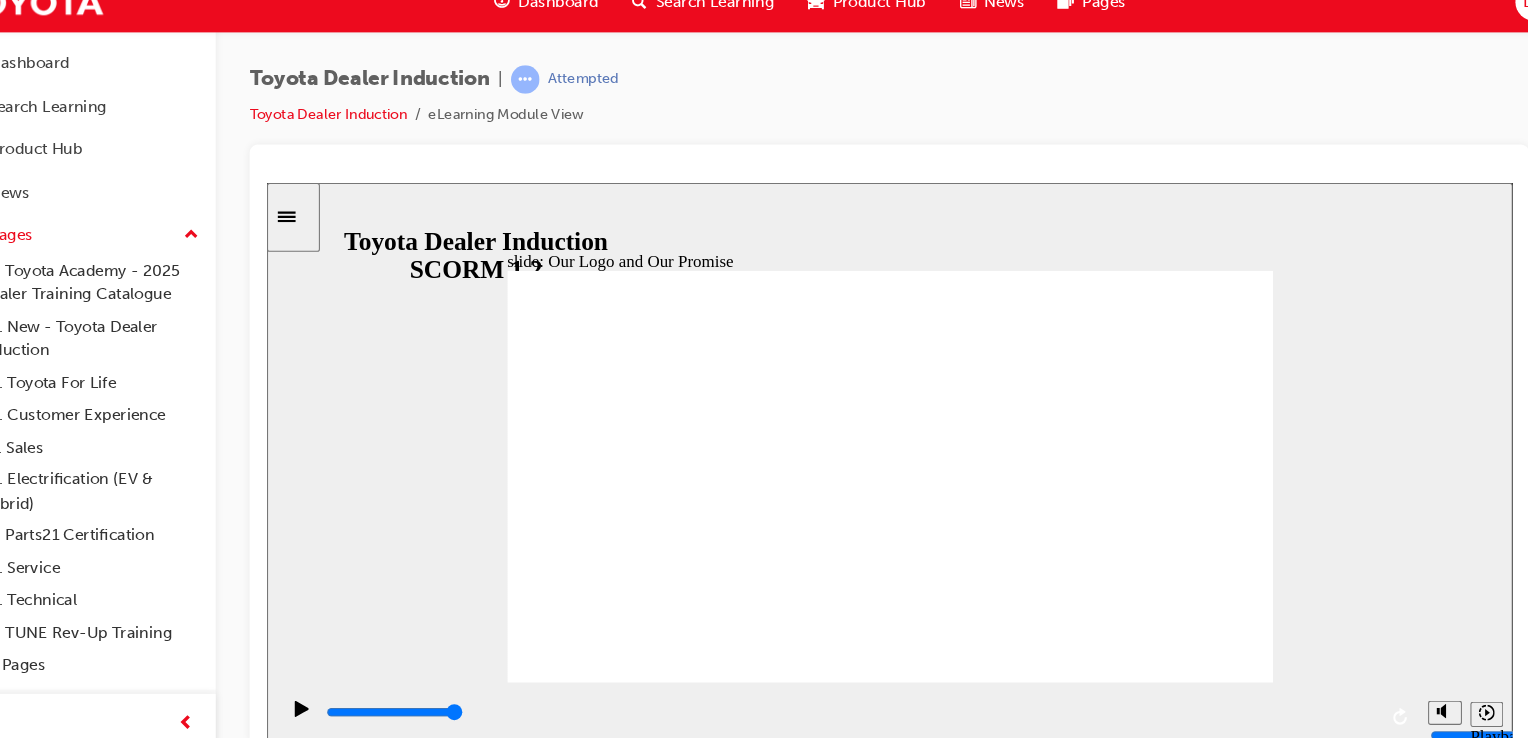 click 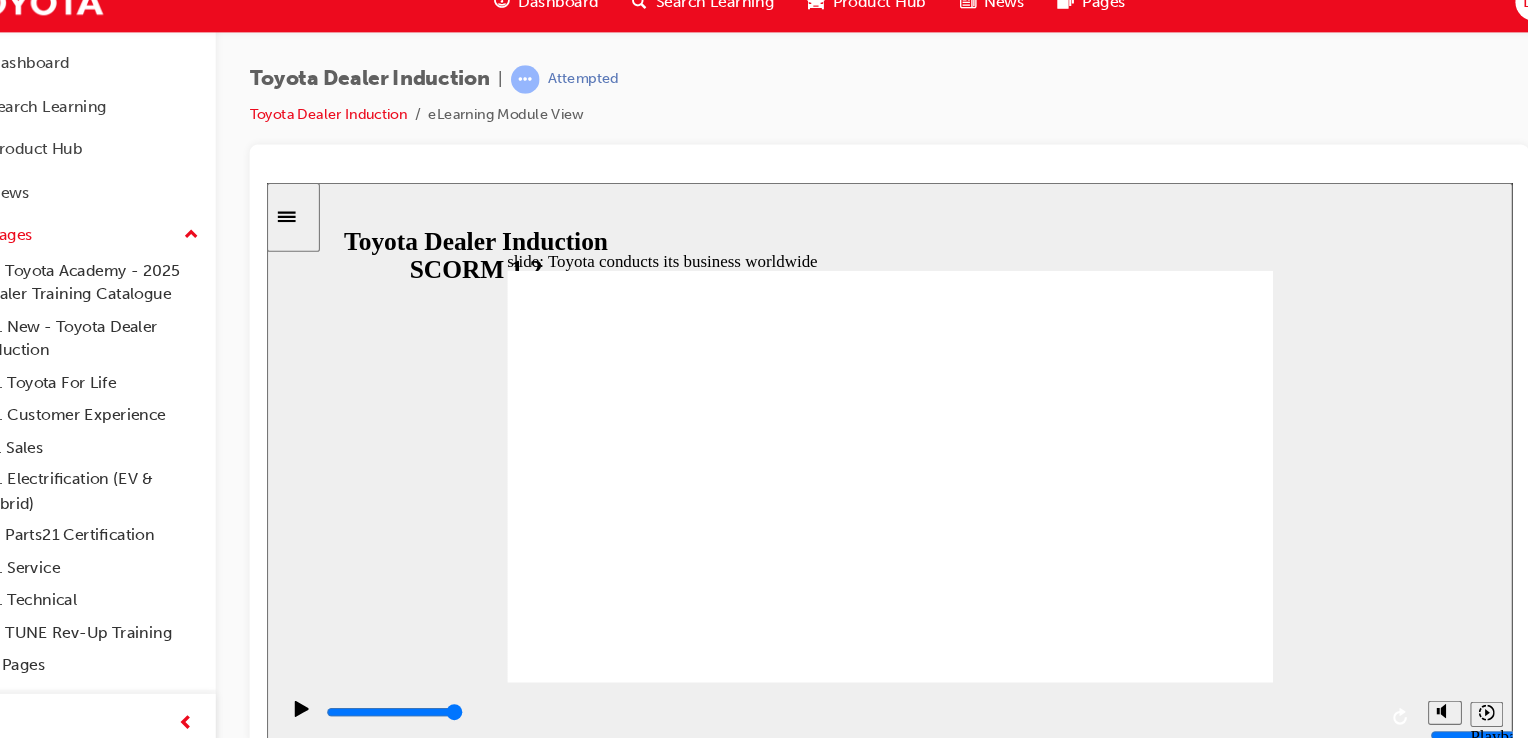 click 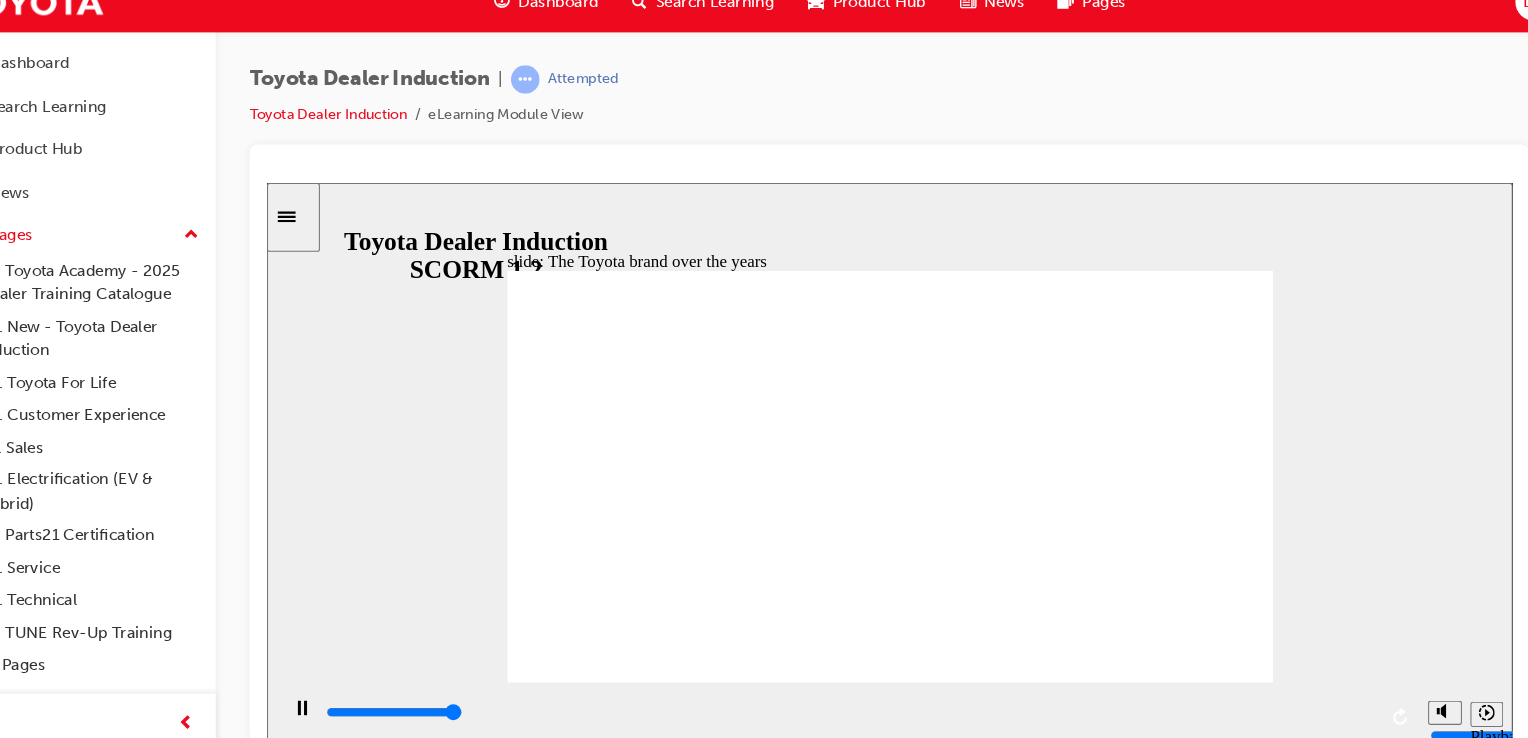 type on "8400" 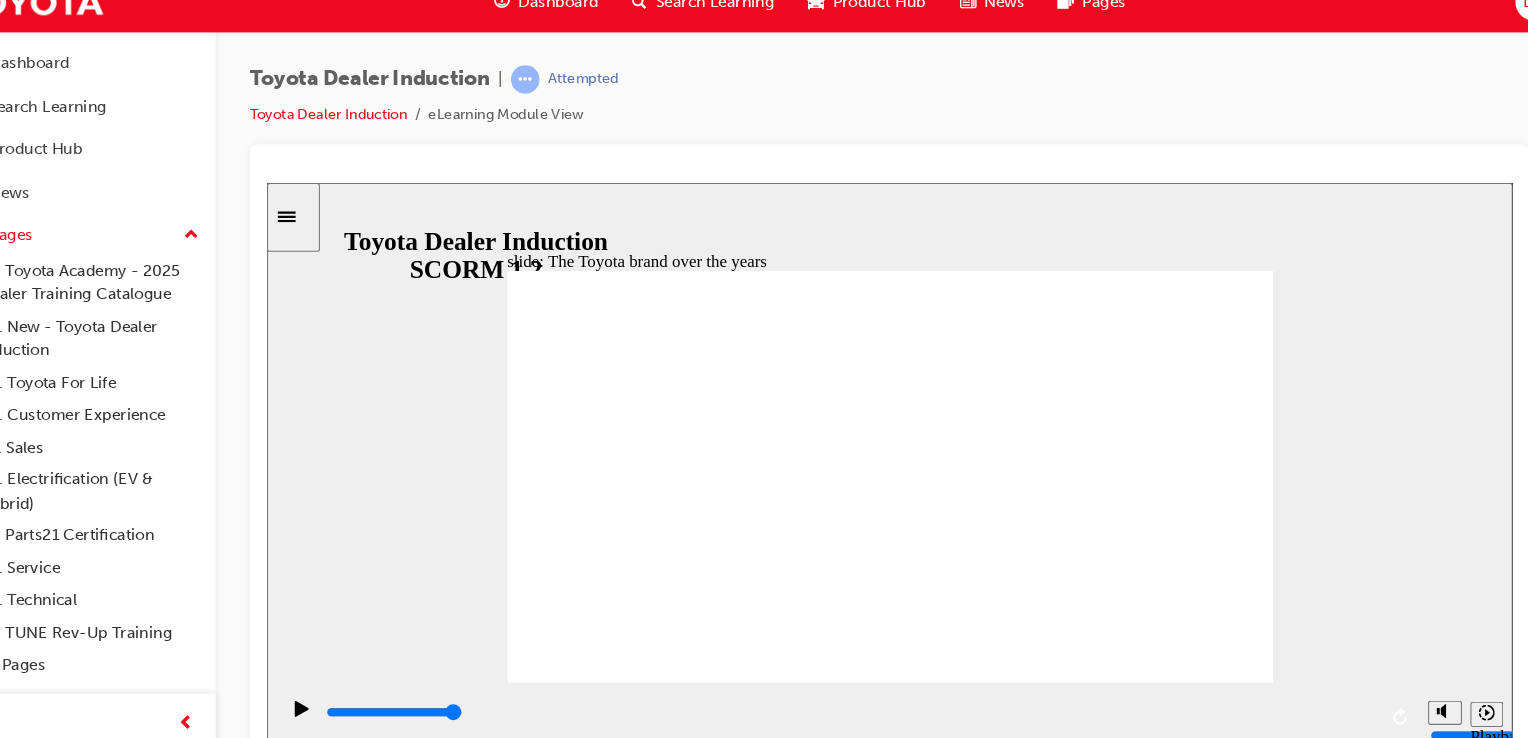 click 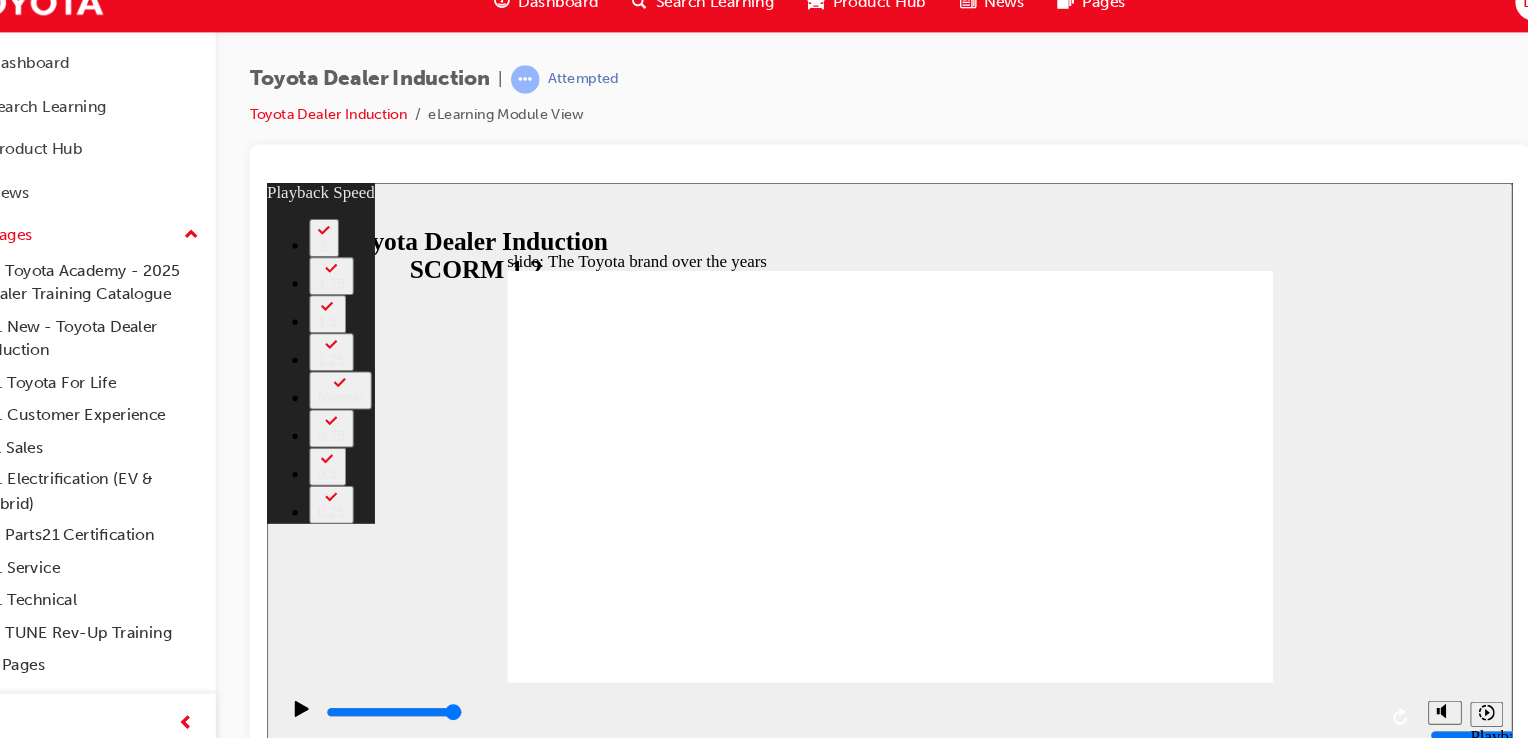 click 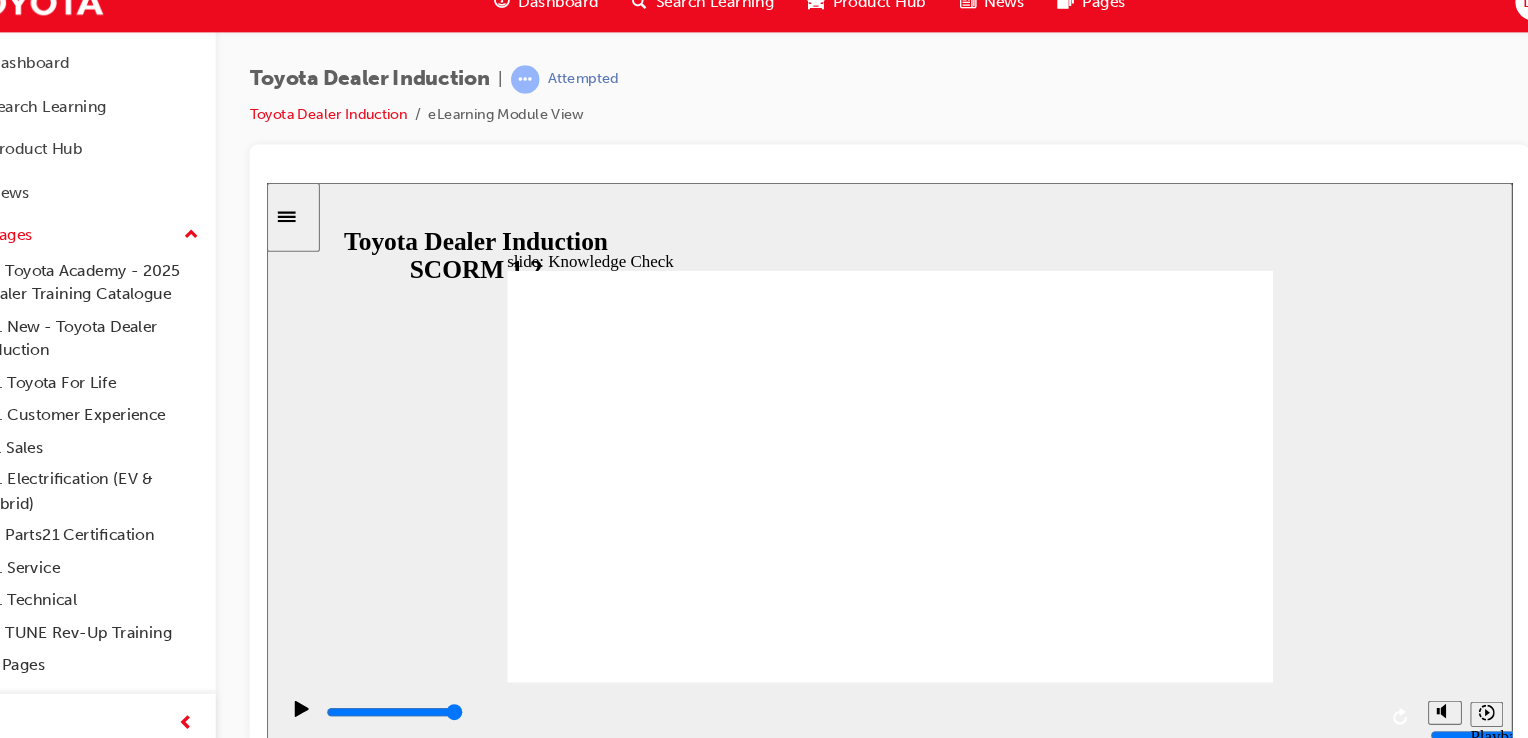 type on "5000" 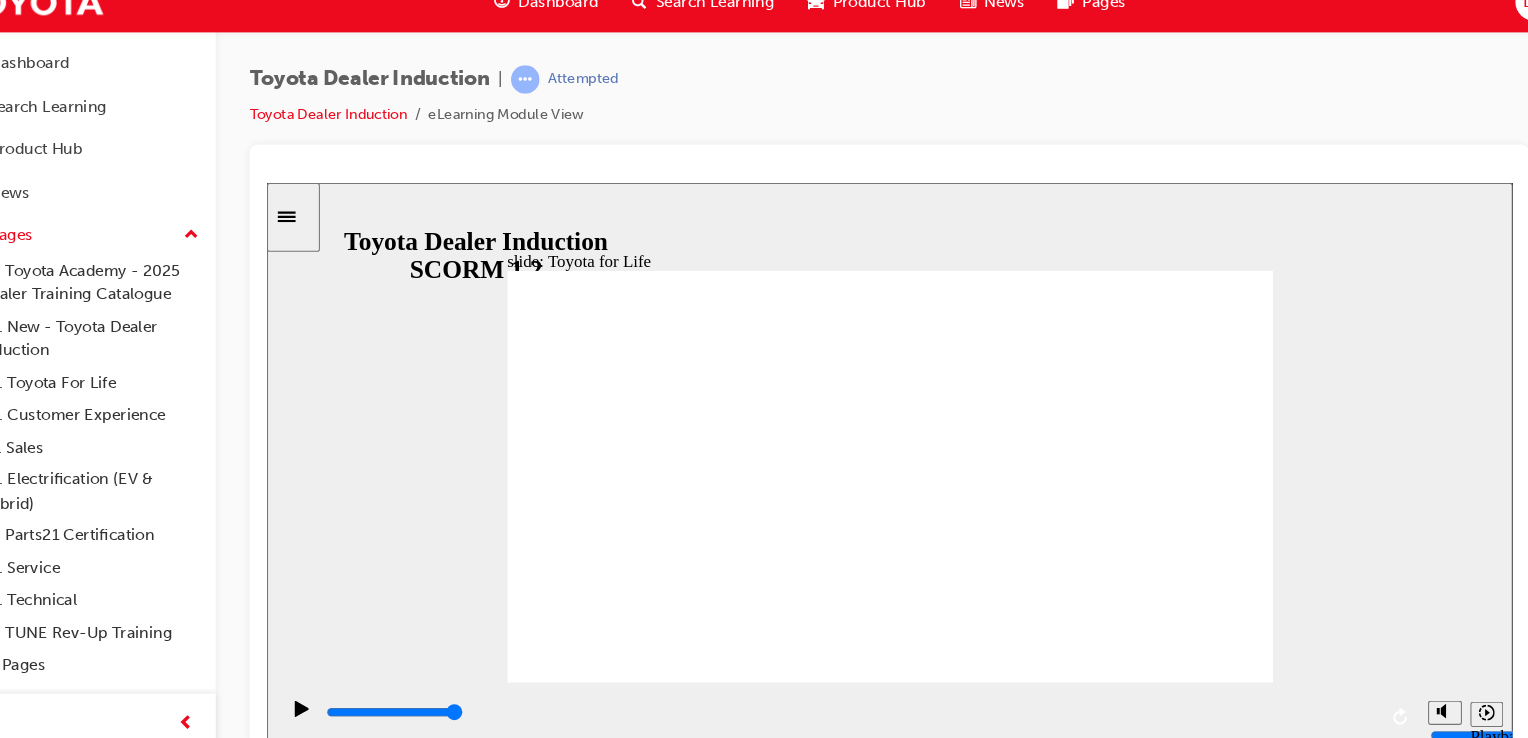 click 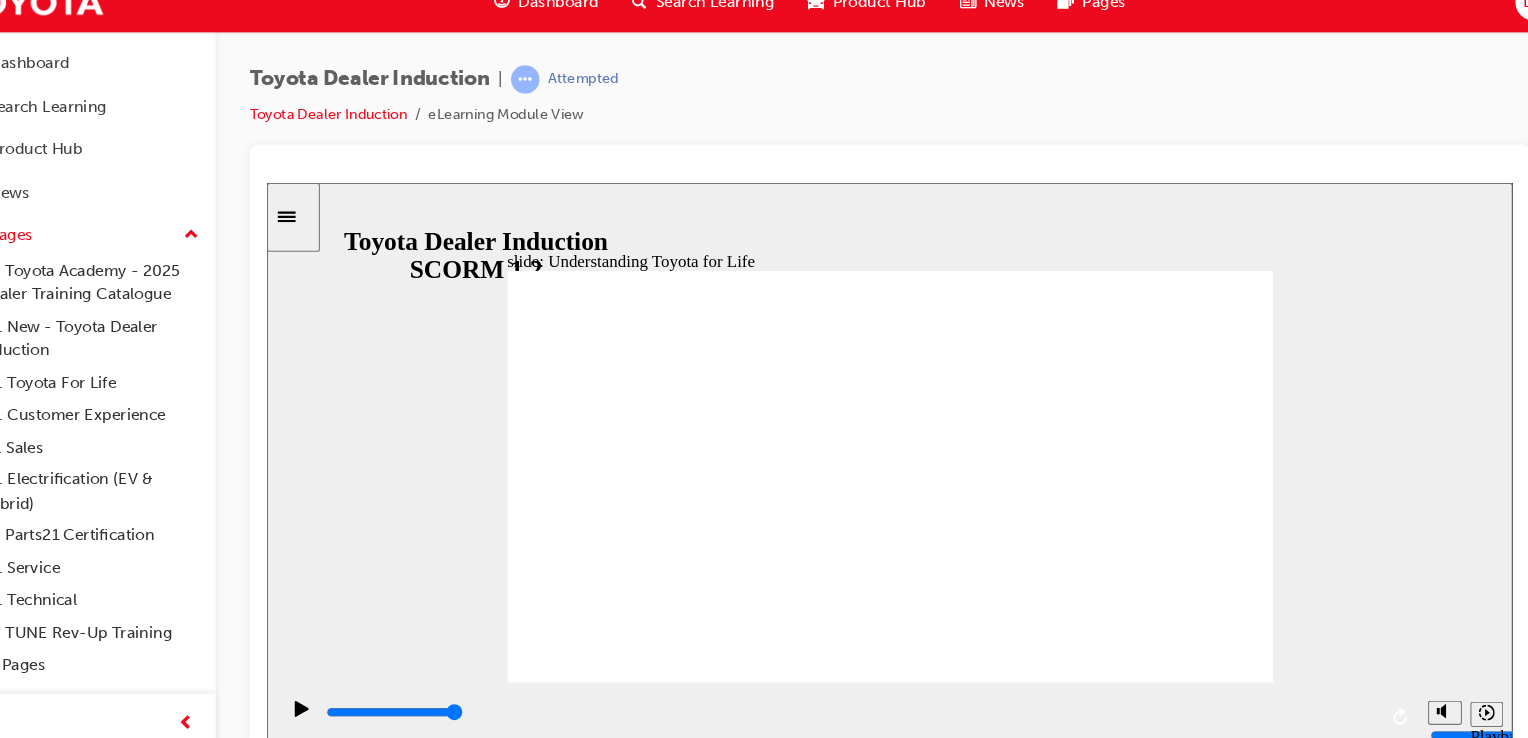 click 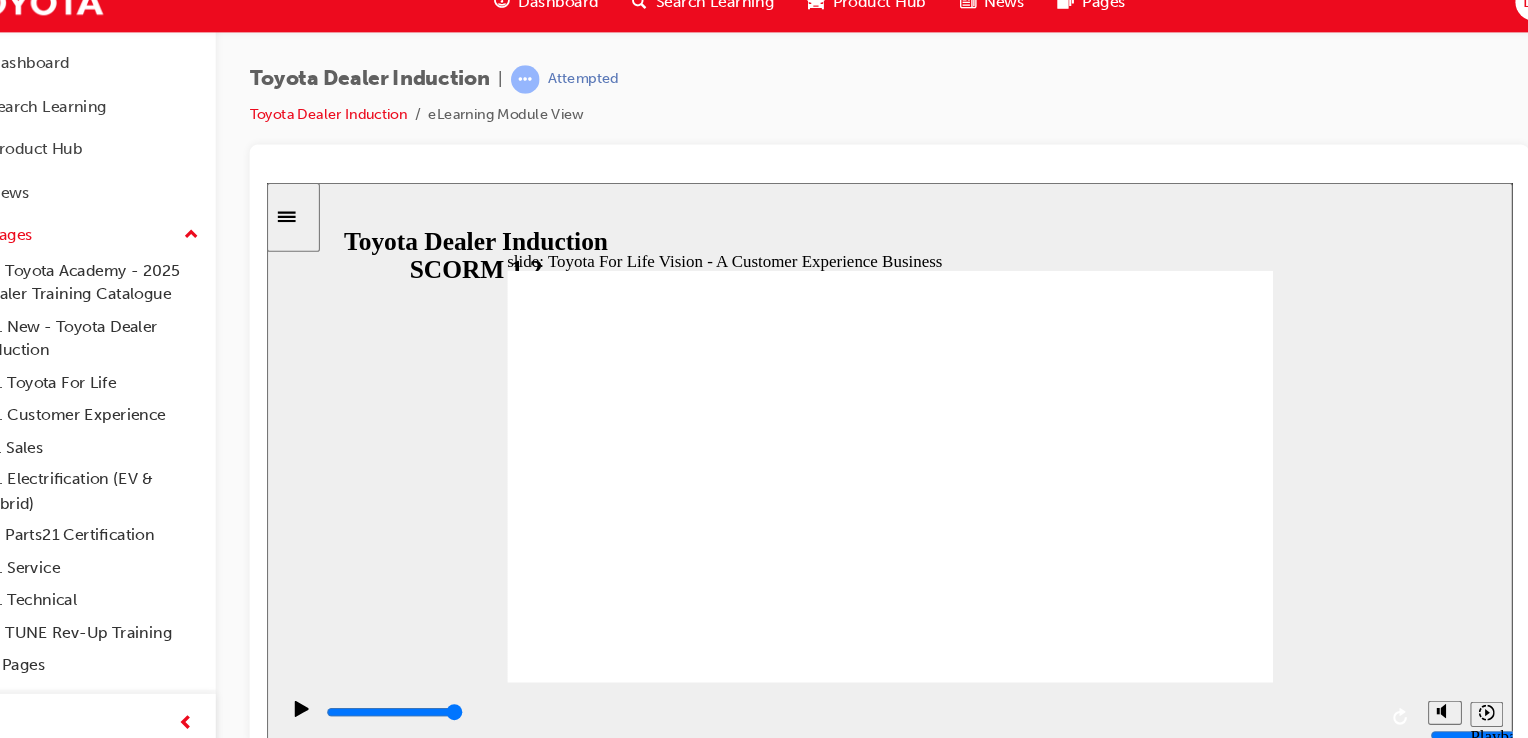 click 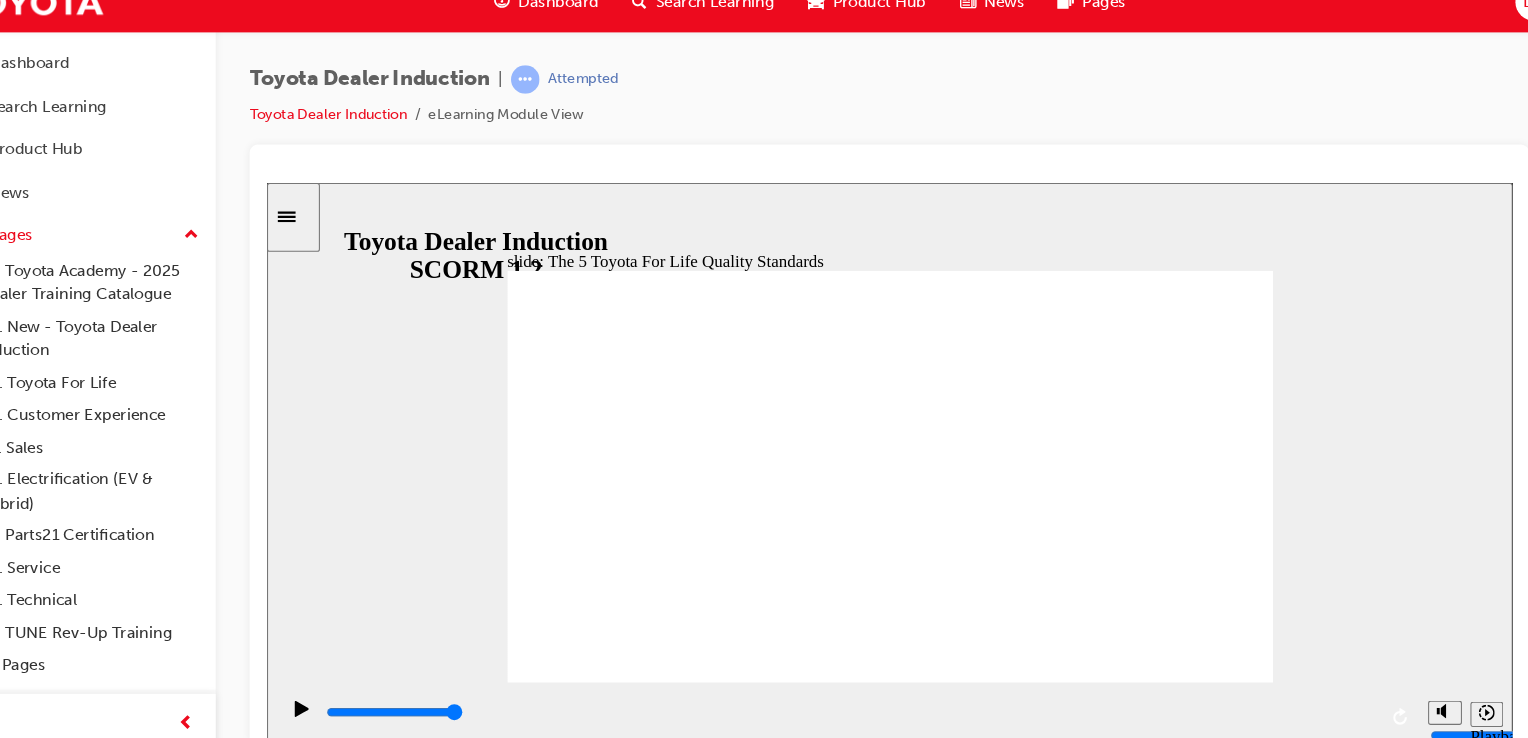 click 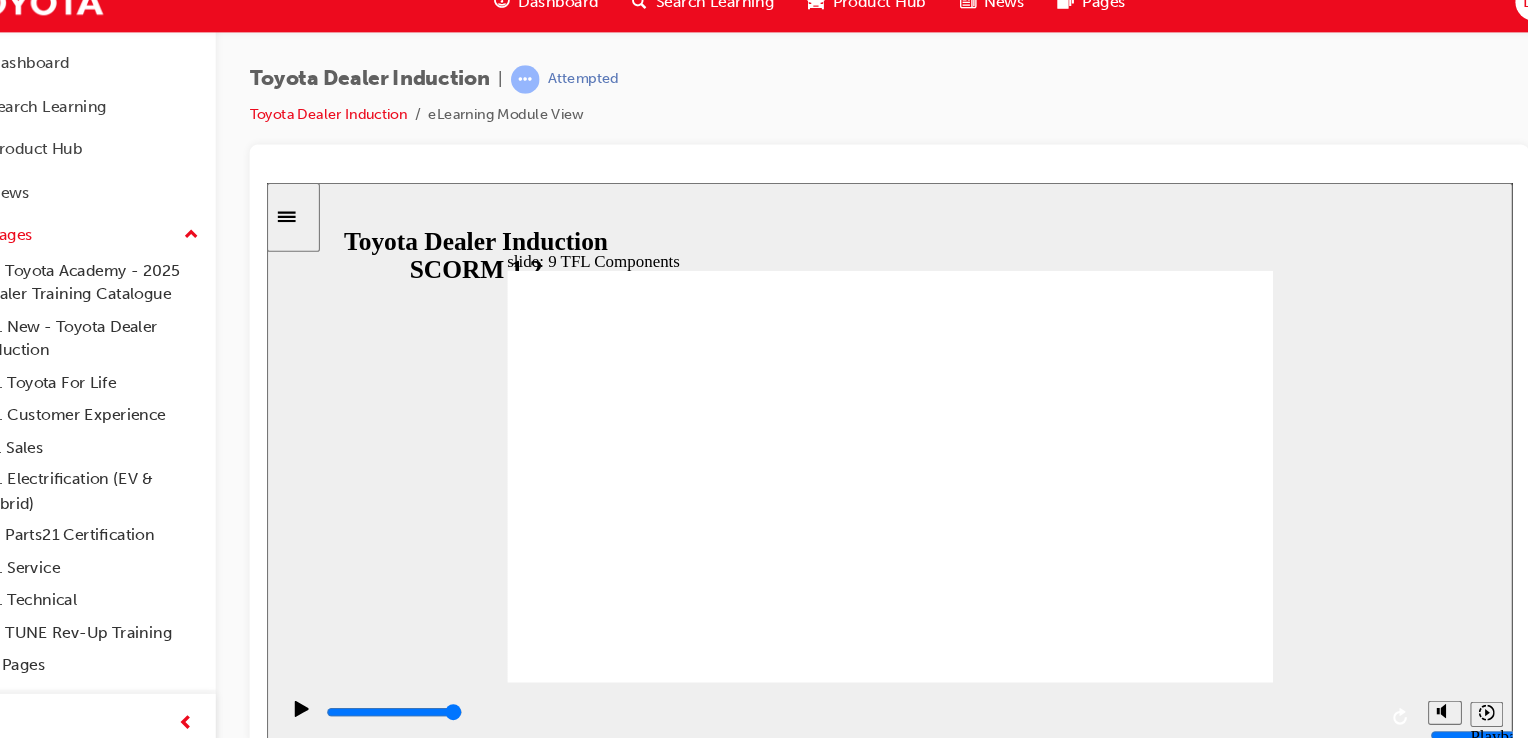 click 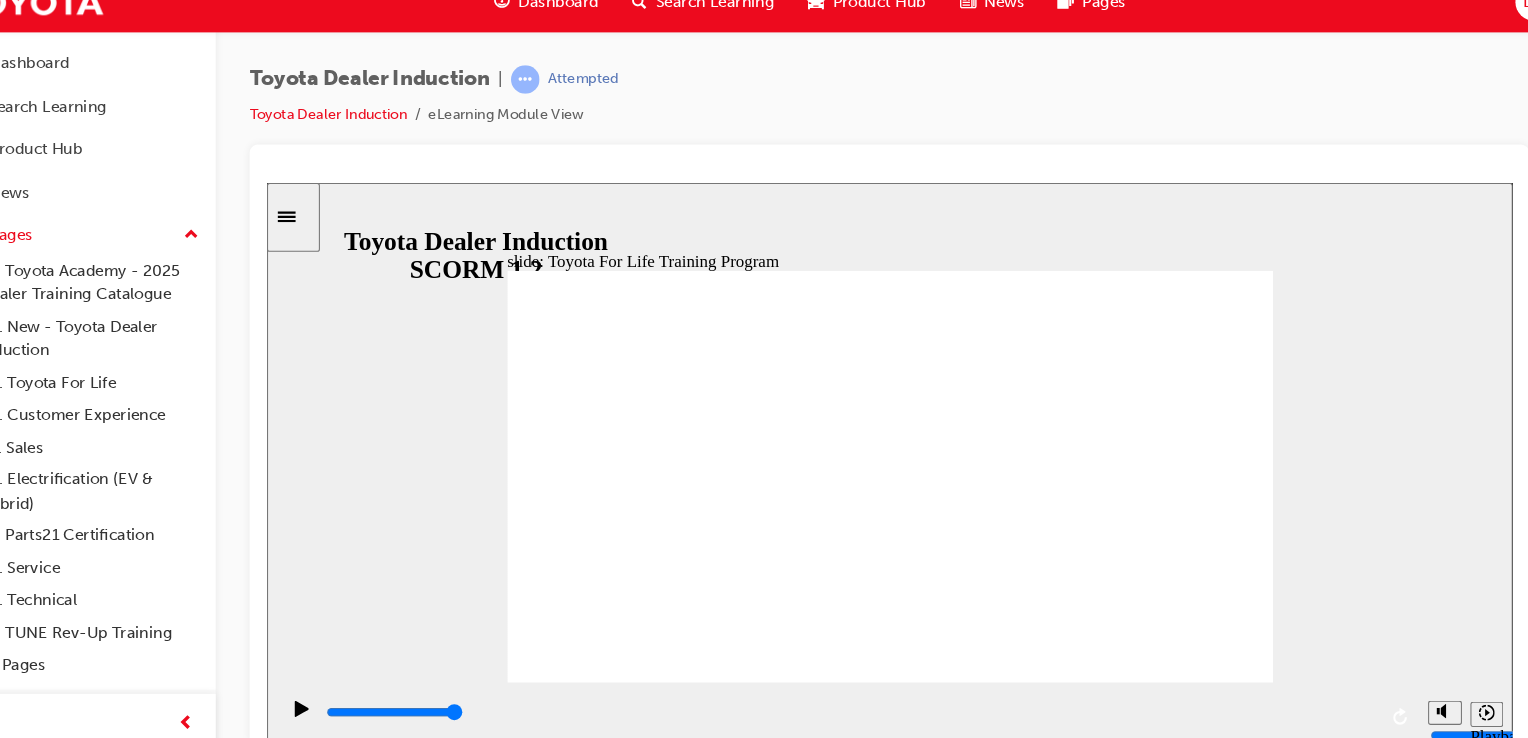 click 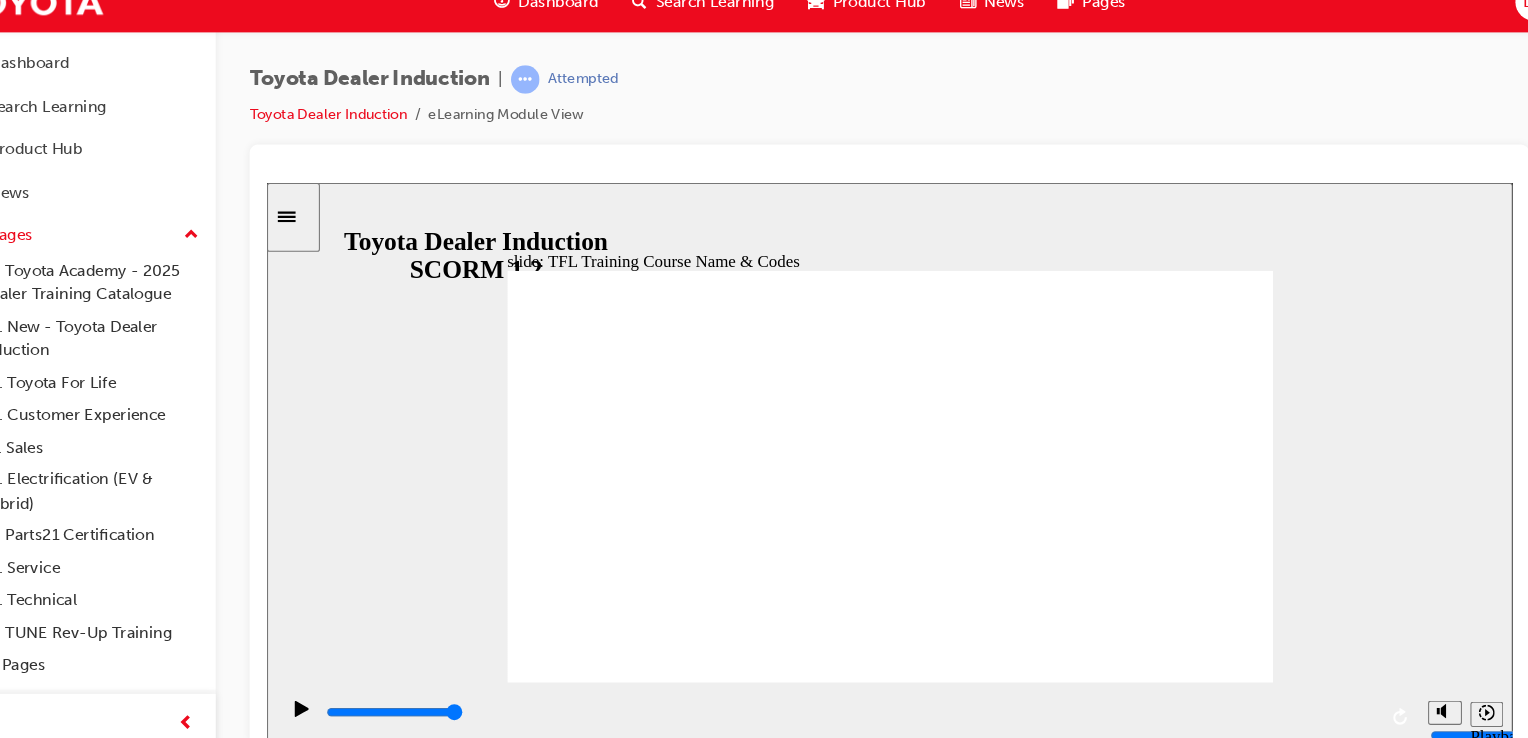 click 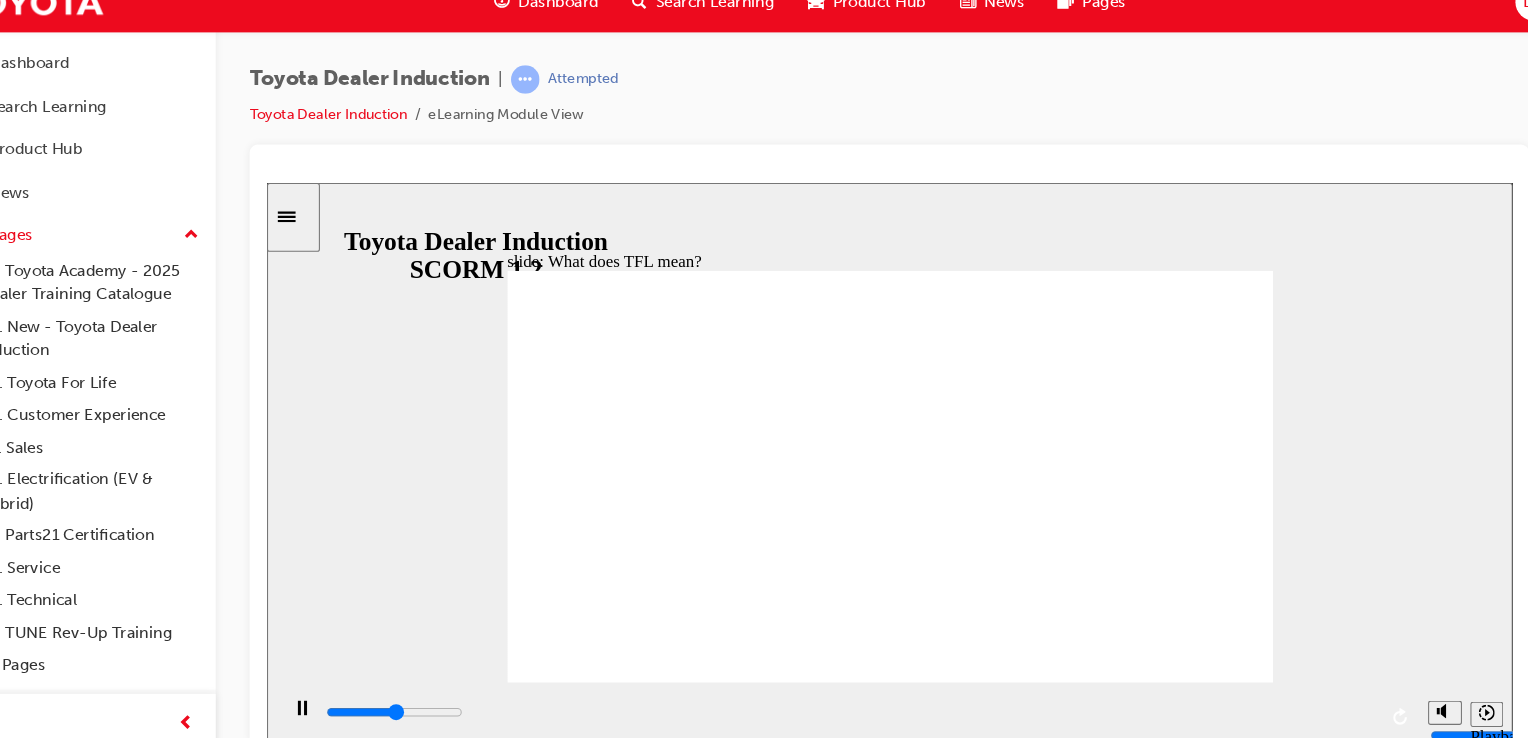 click 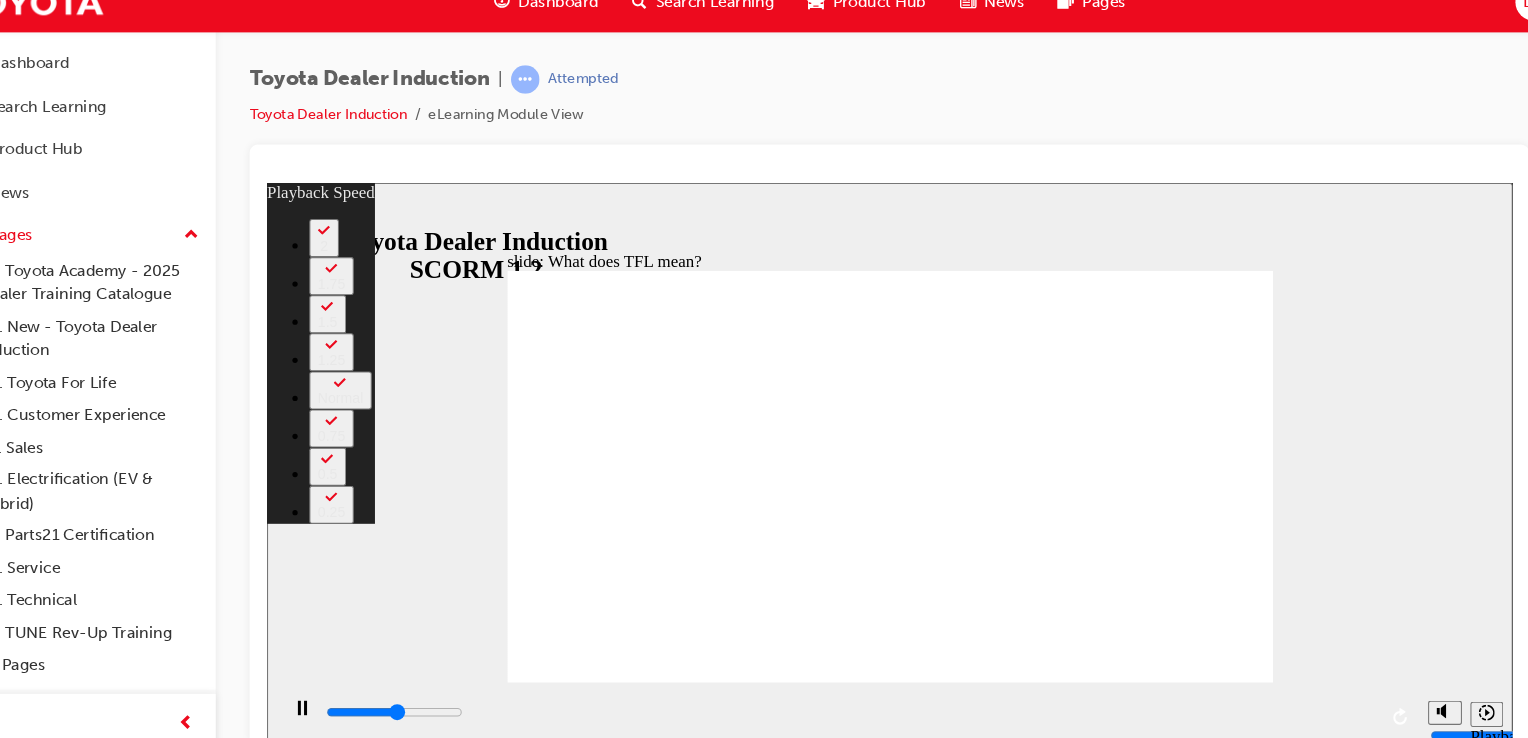 type on "5700" 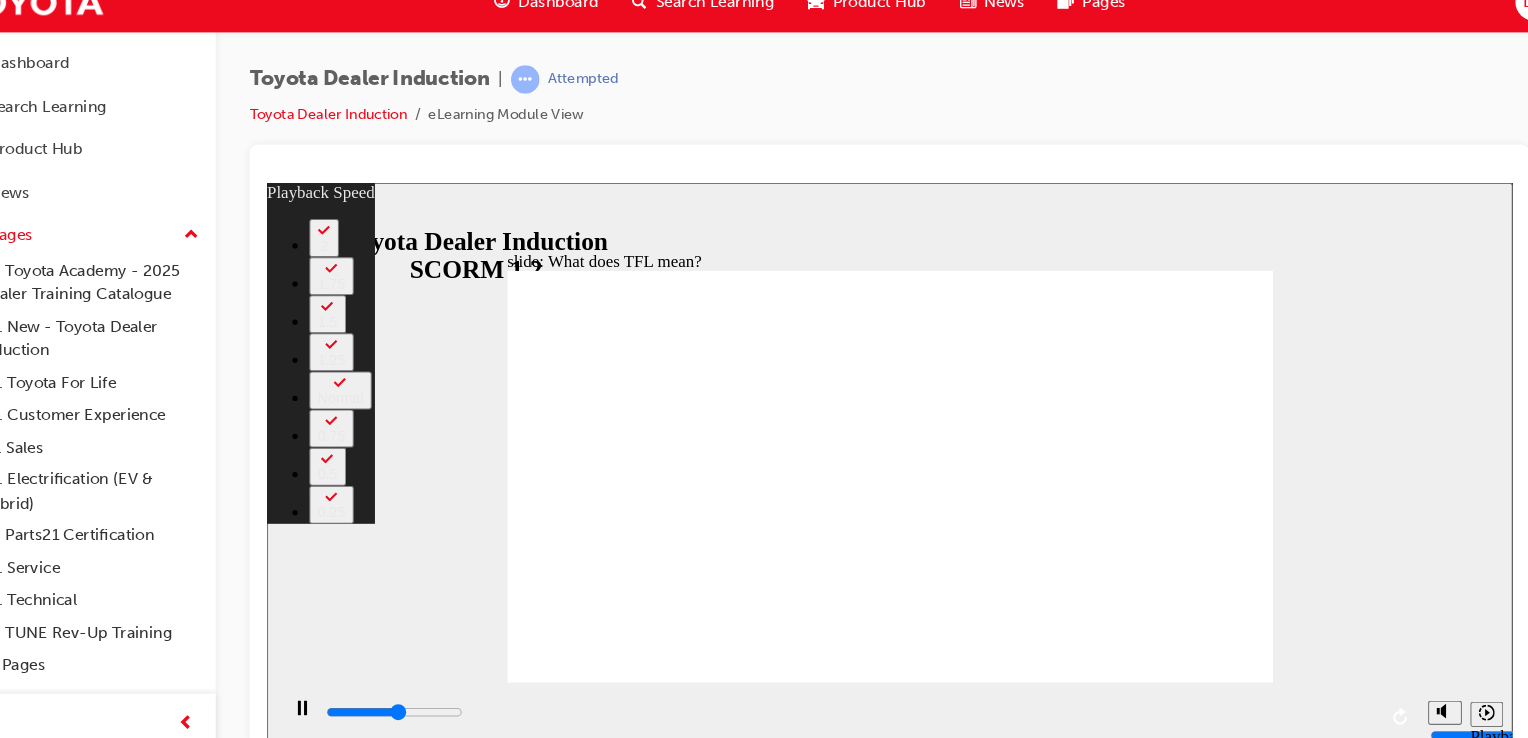type on "5800" 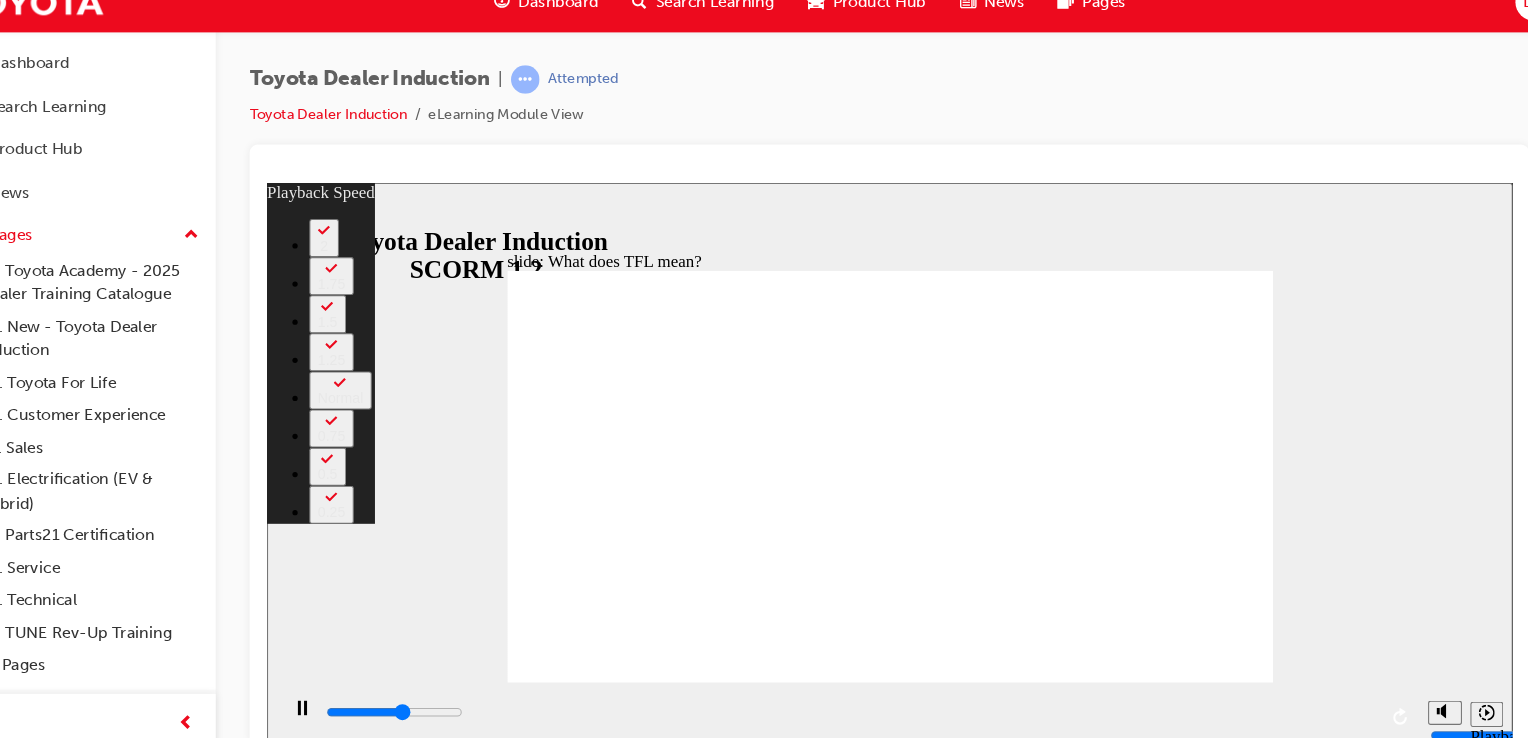 type on "6100" 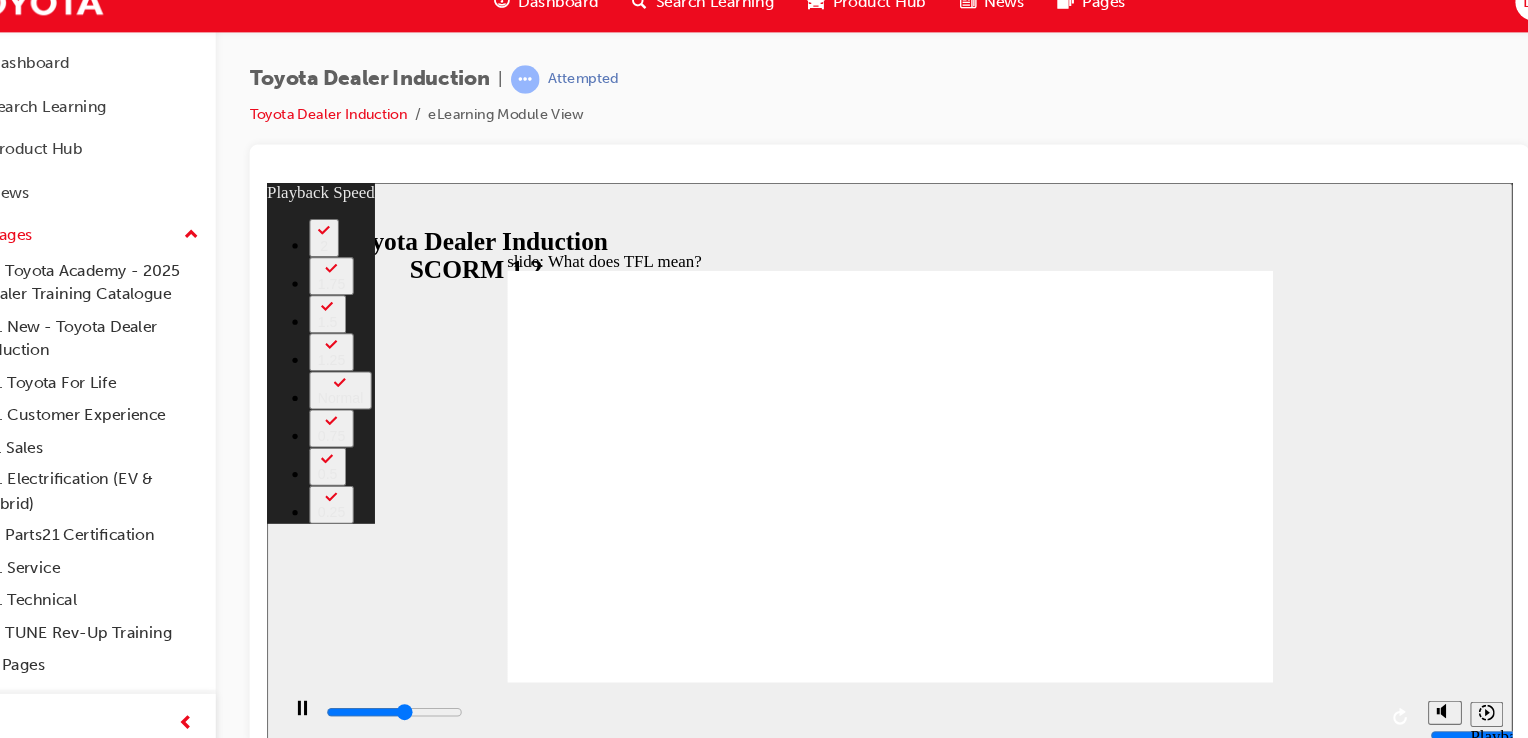 type on "6300" 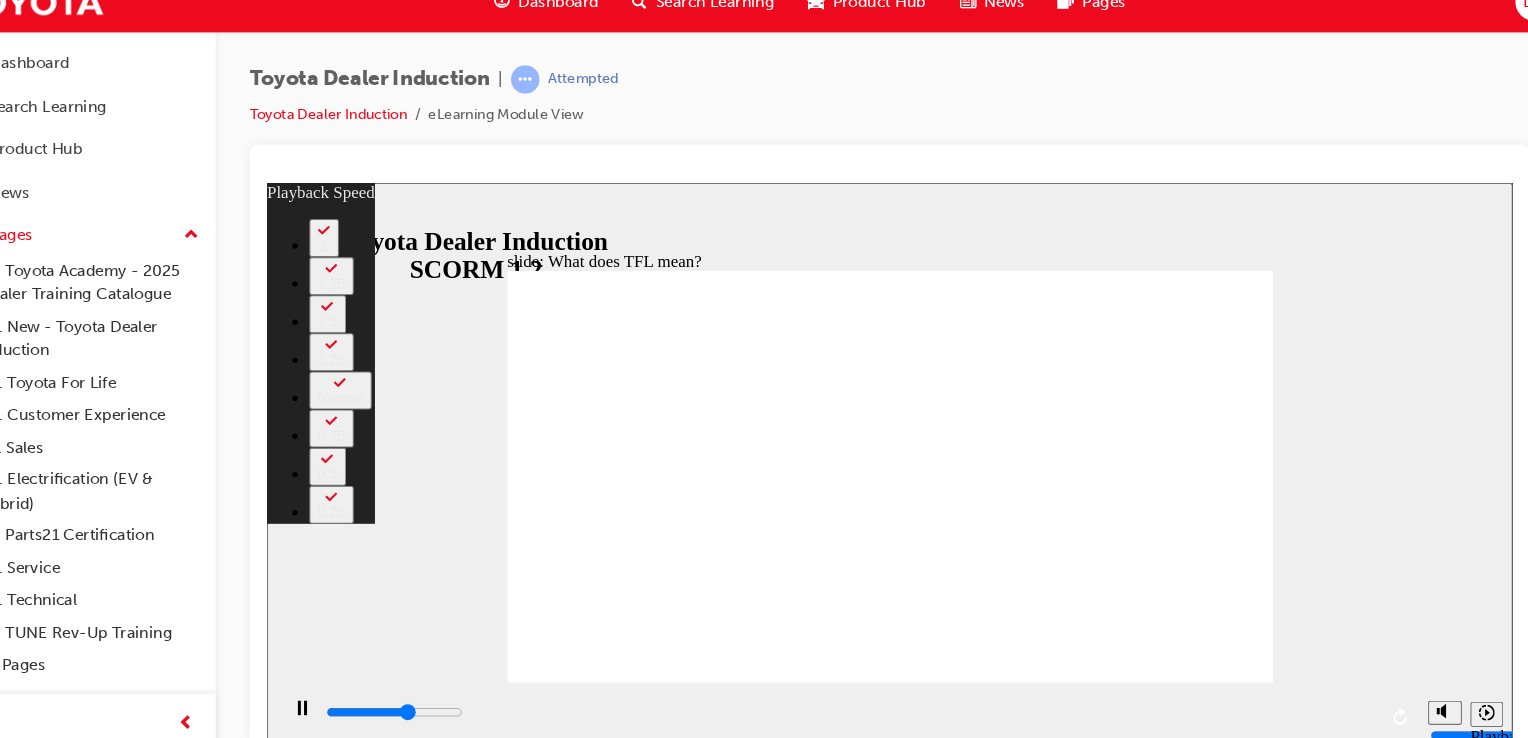 type on "6600" 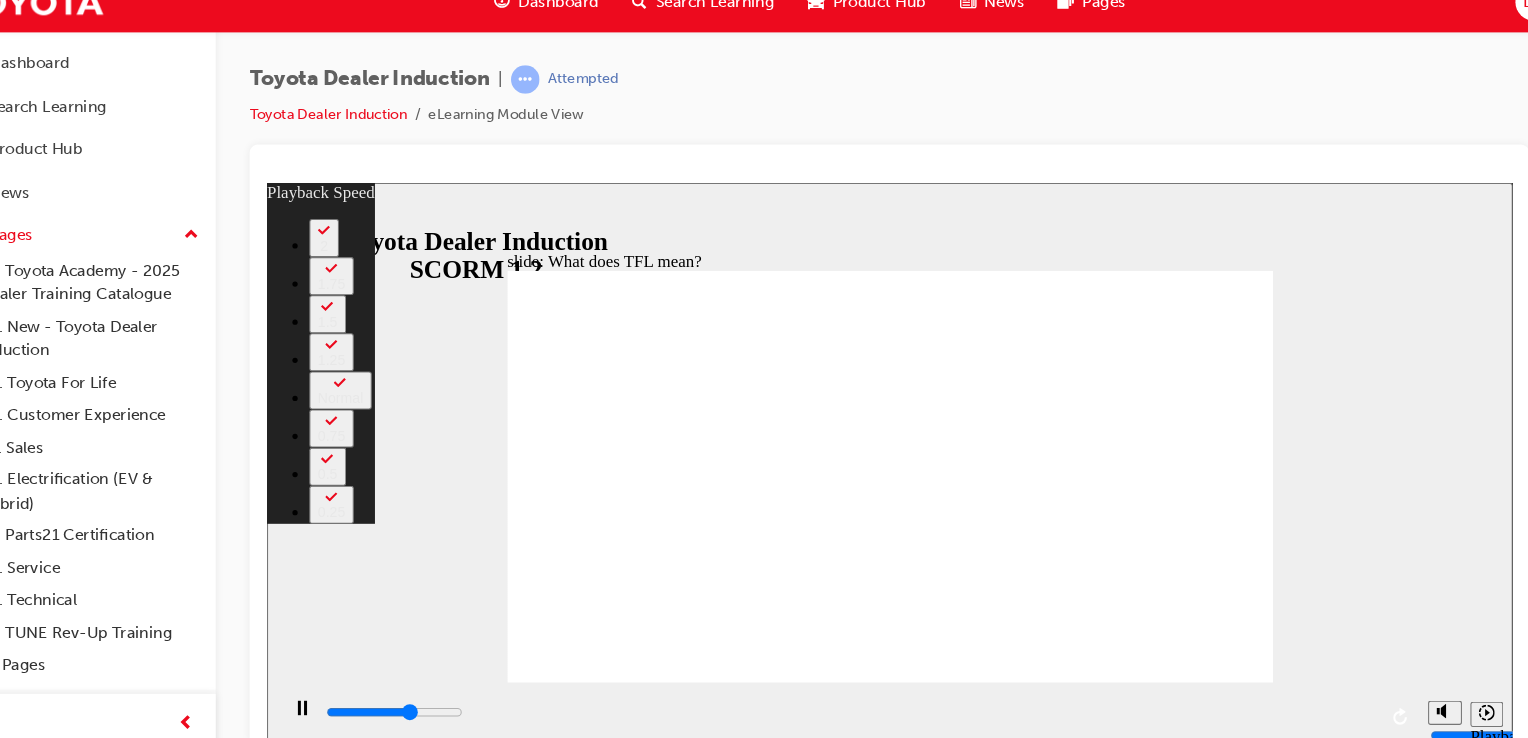 type on "6800" 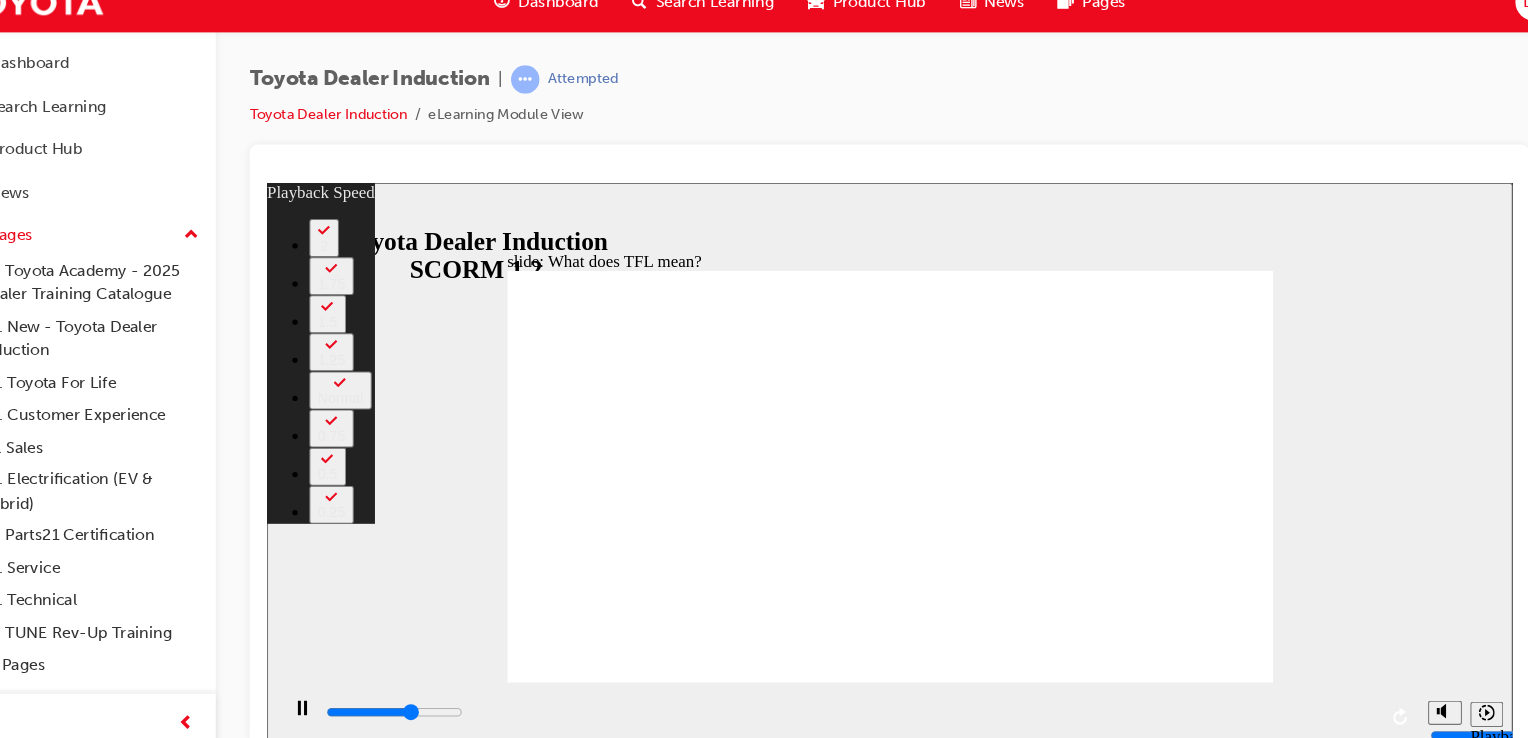 type on "6900" 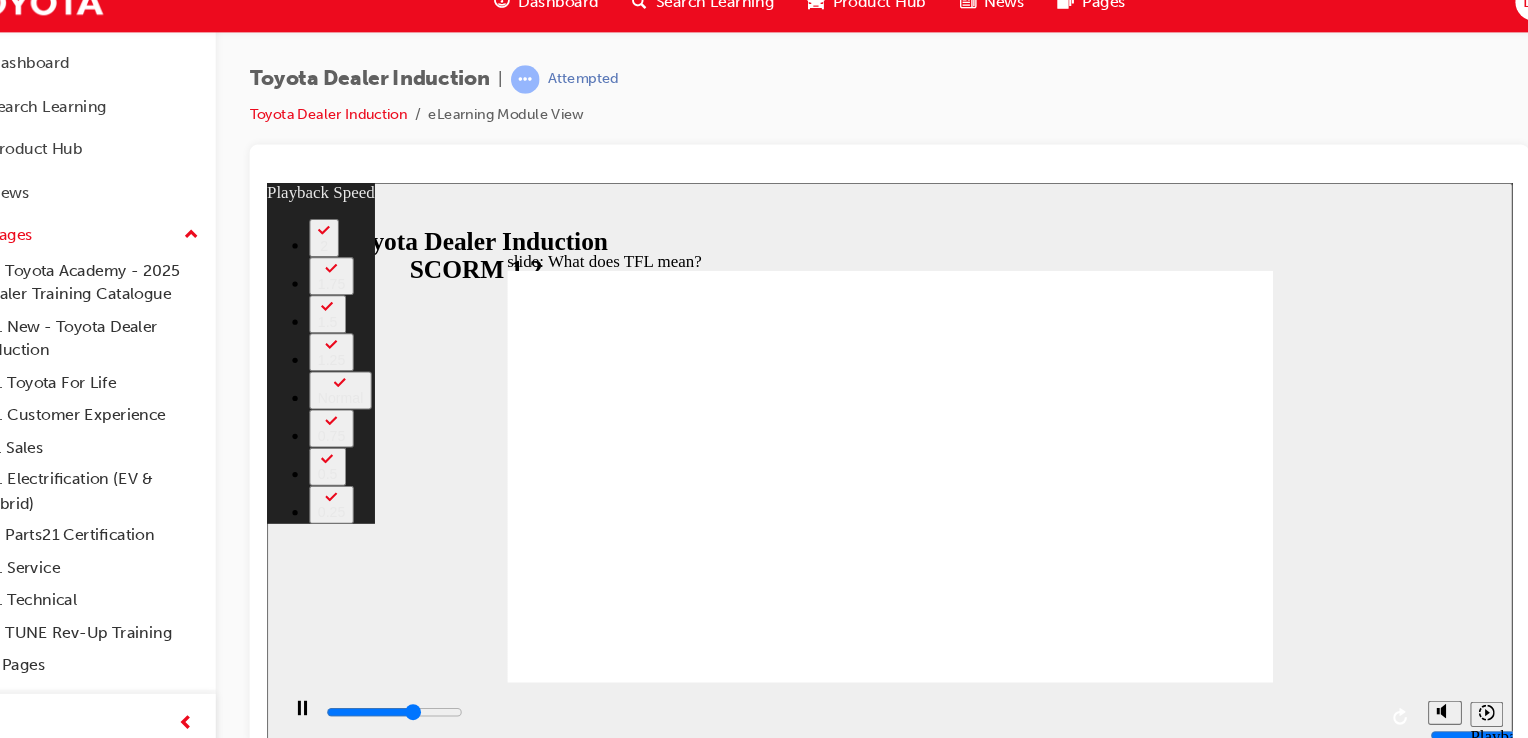 type on "7100" 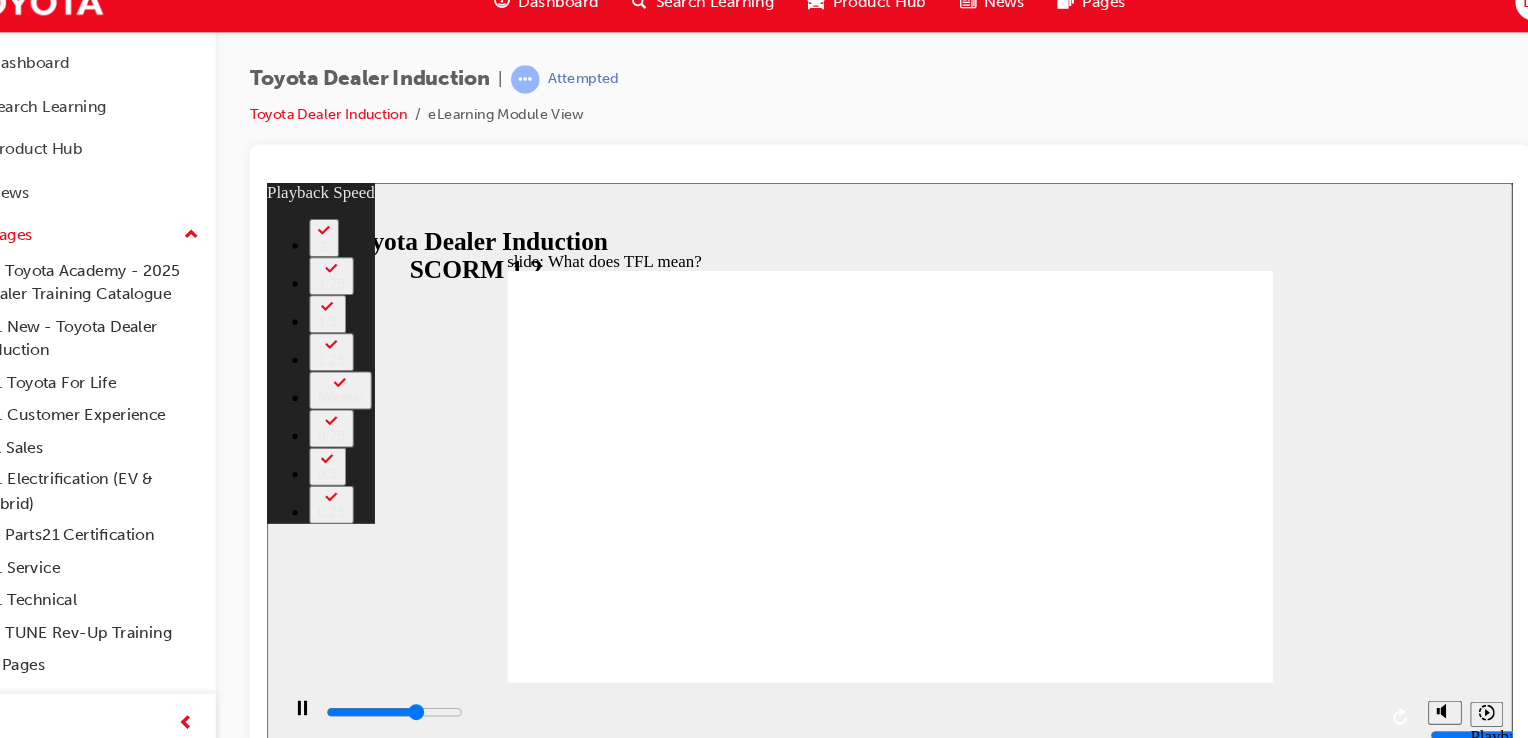 type on "7400" 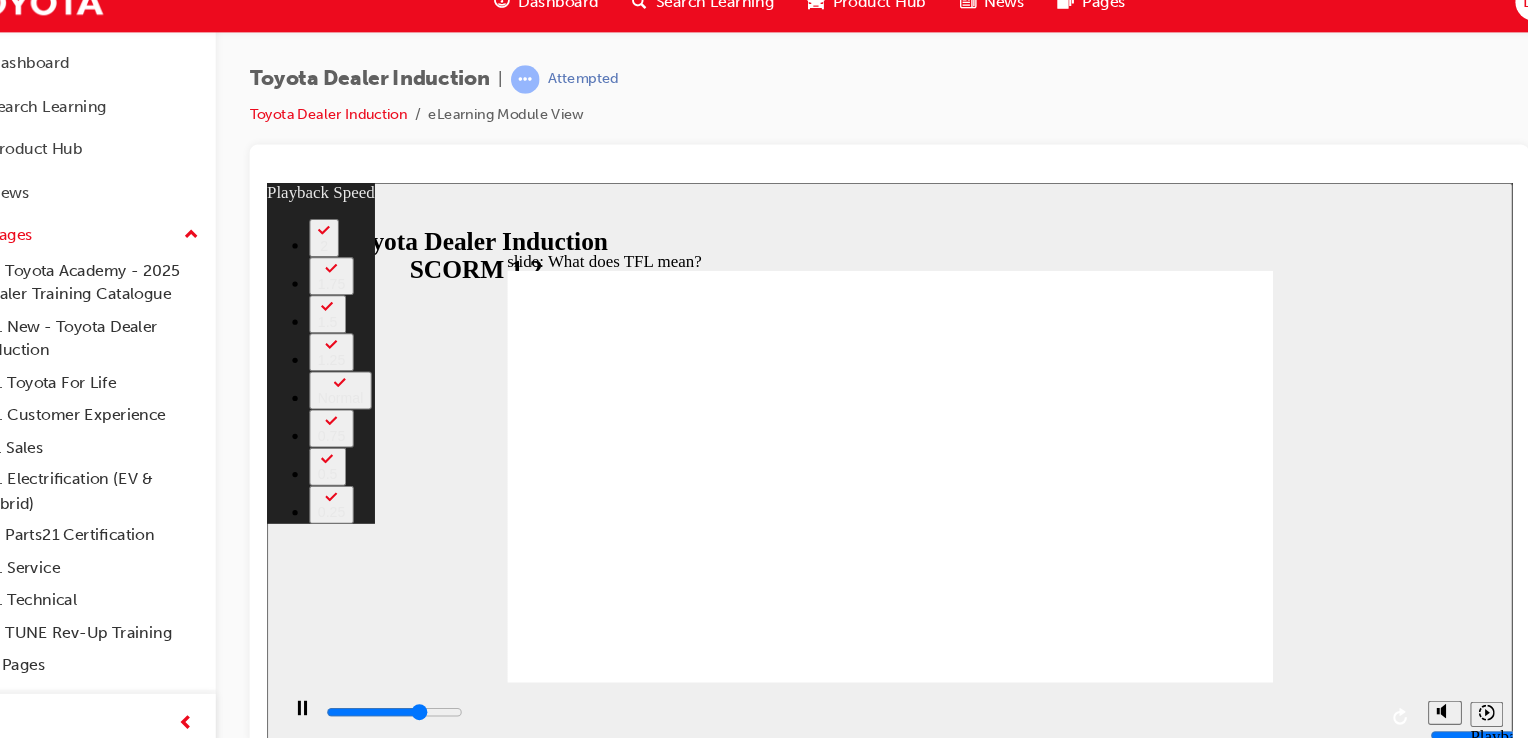 type on "7700" 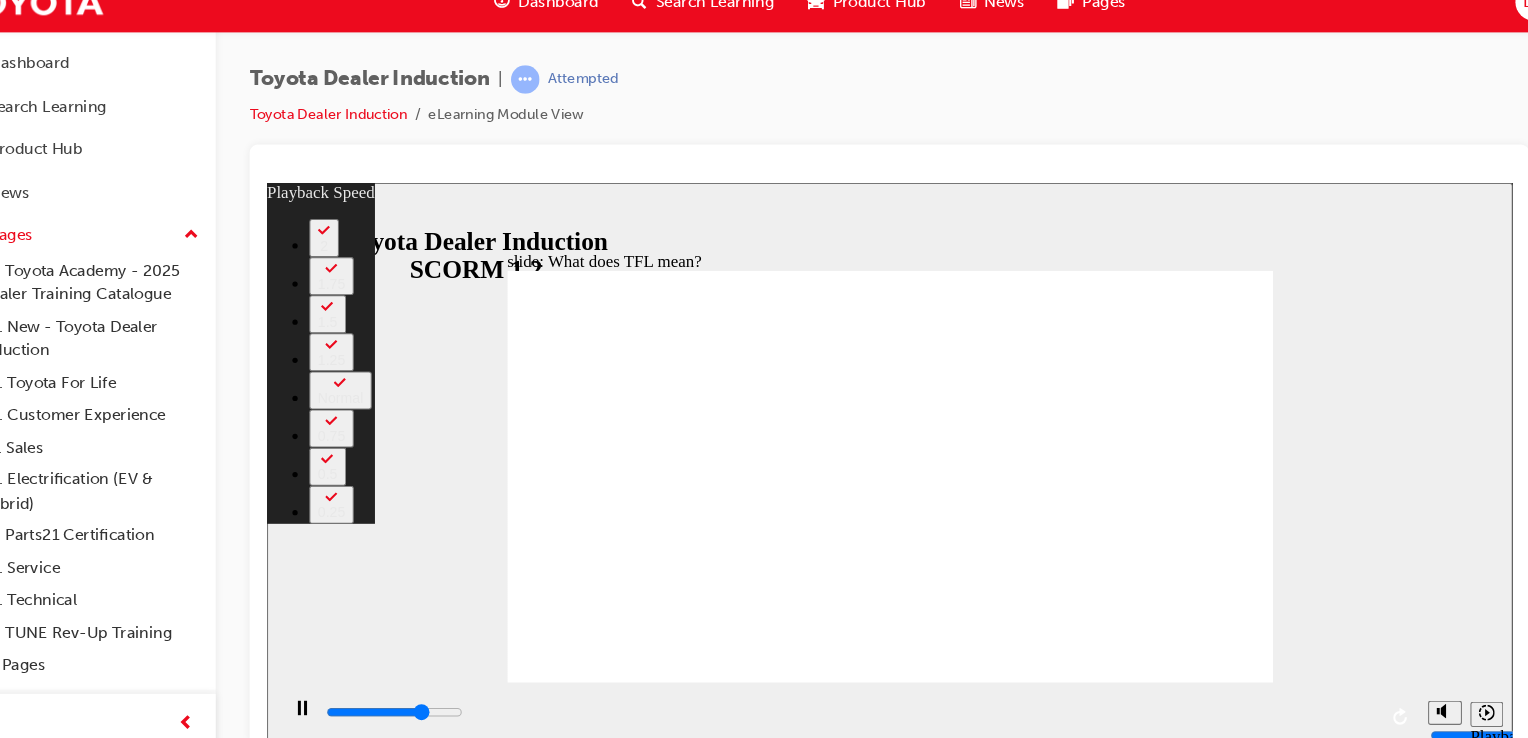 type on "8000" 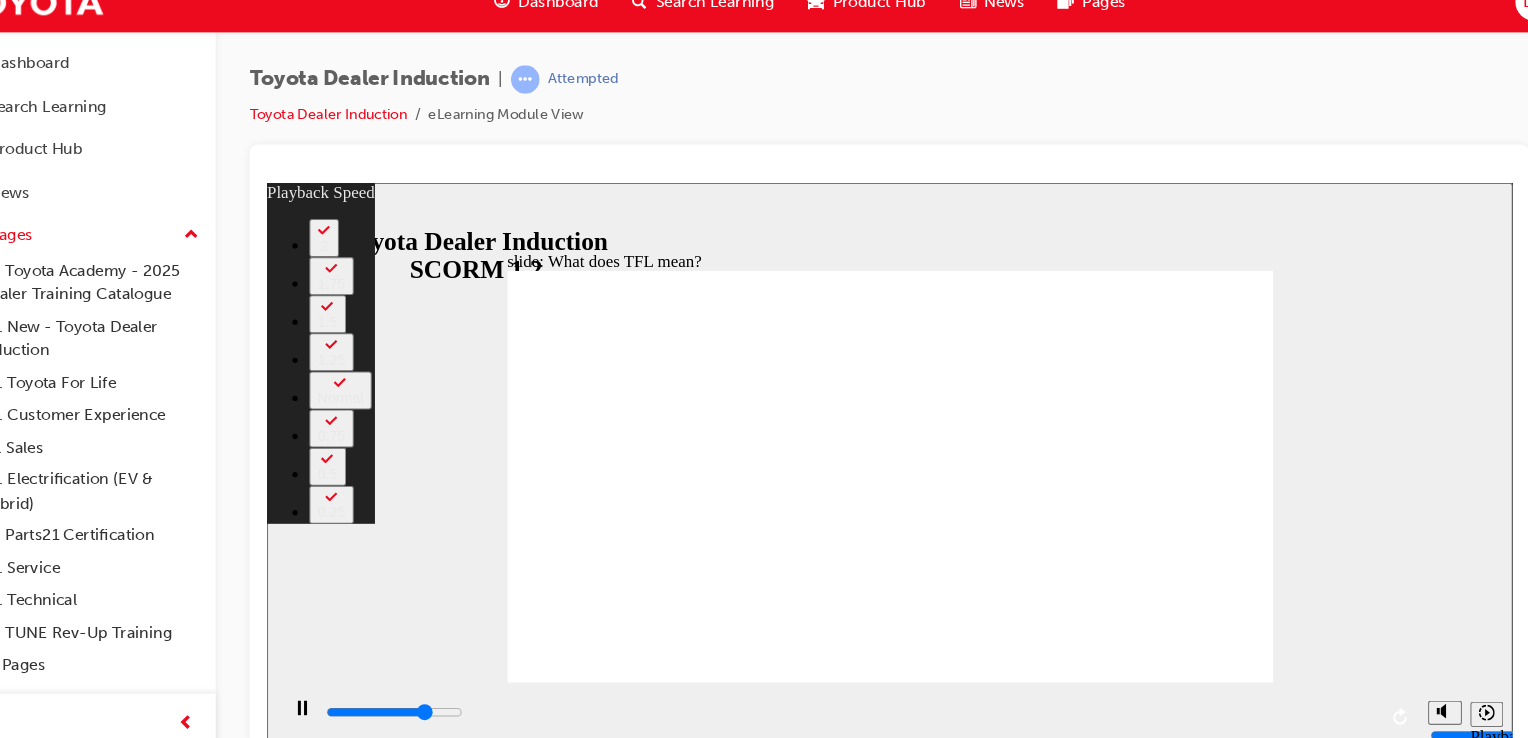 type on "8200" 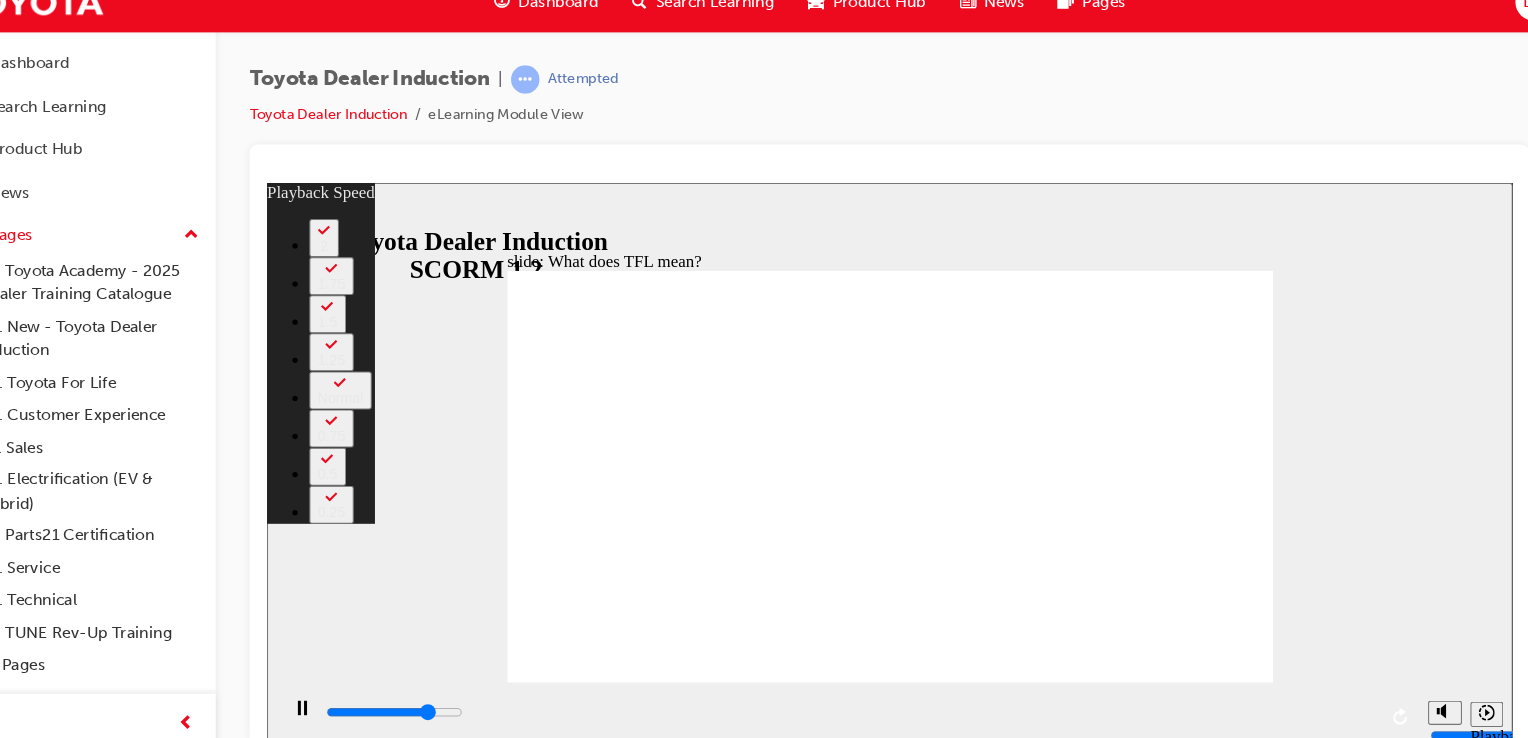 type on "8500" 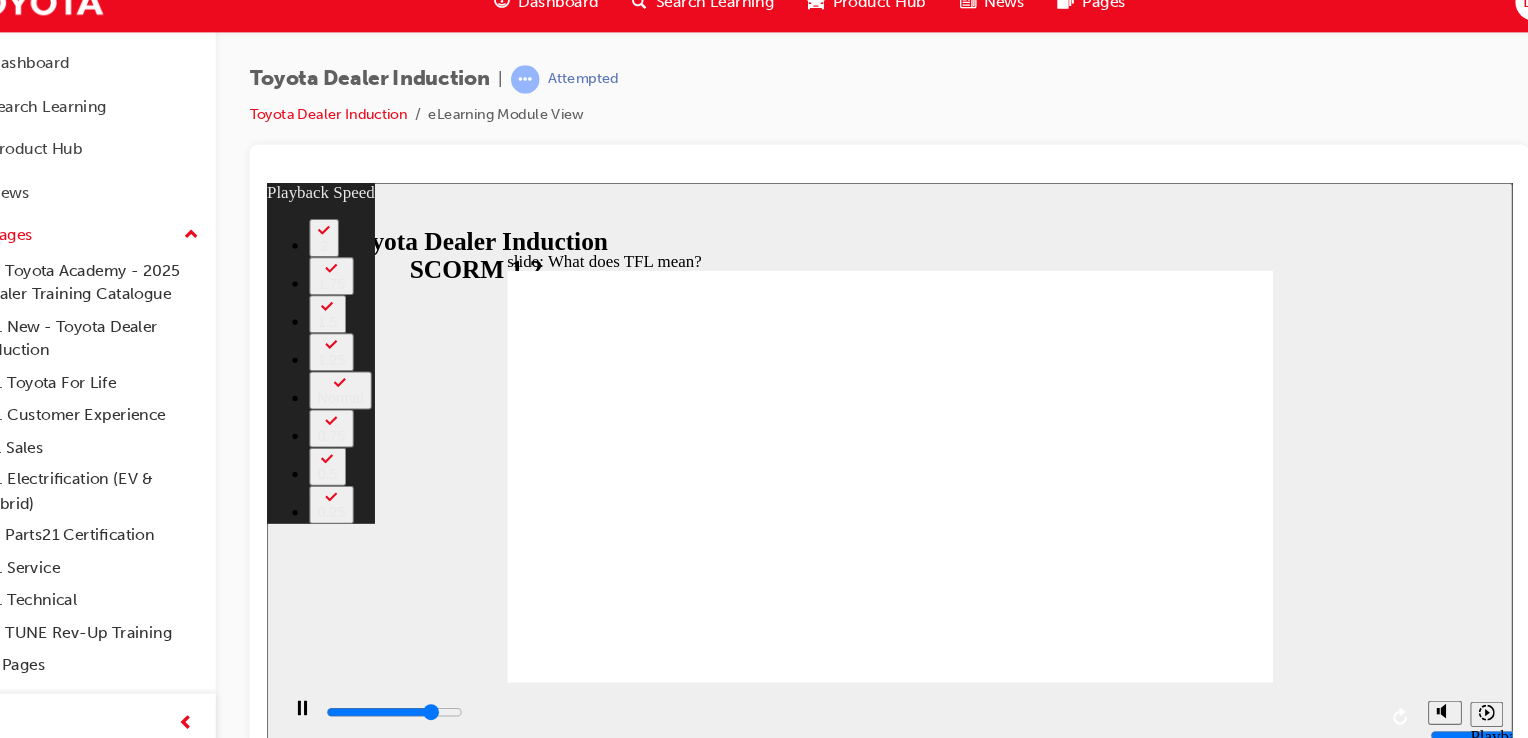 type on "8700" 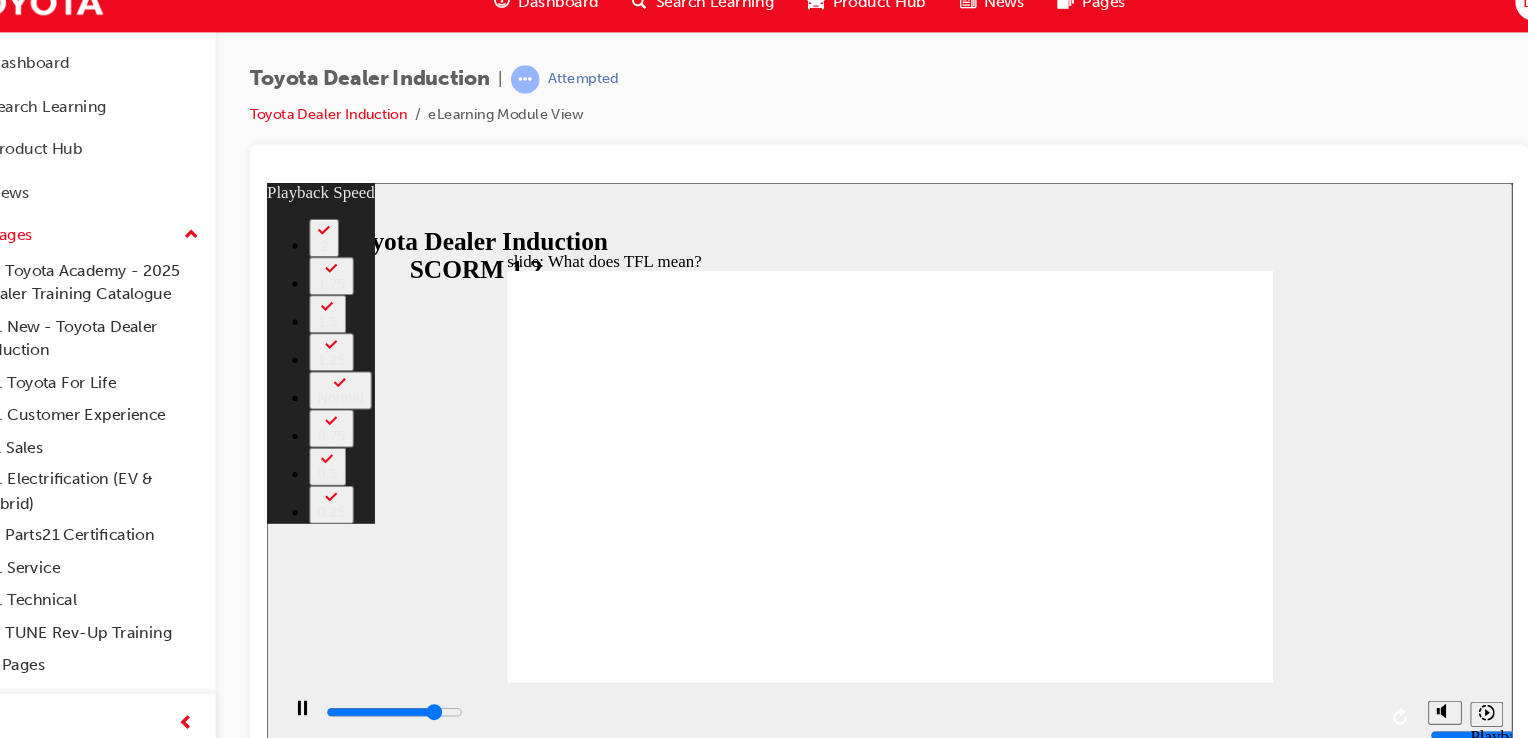 type on "9000" 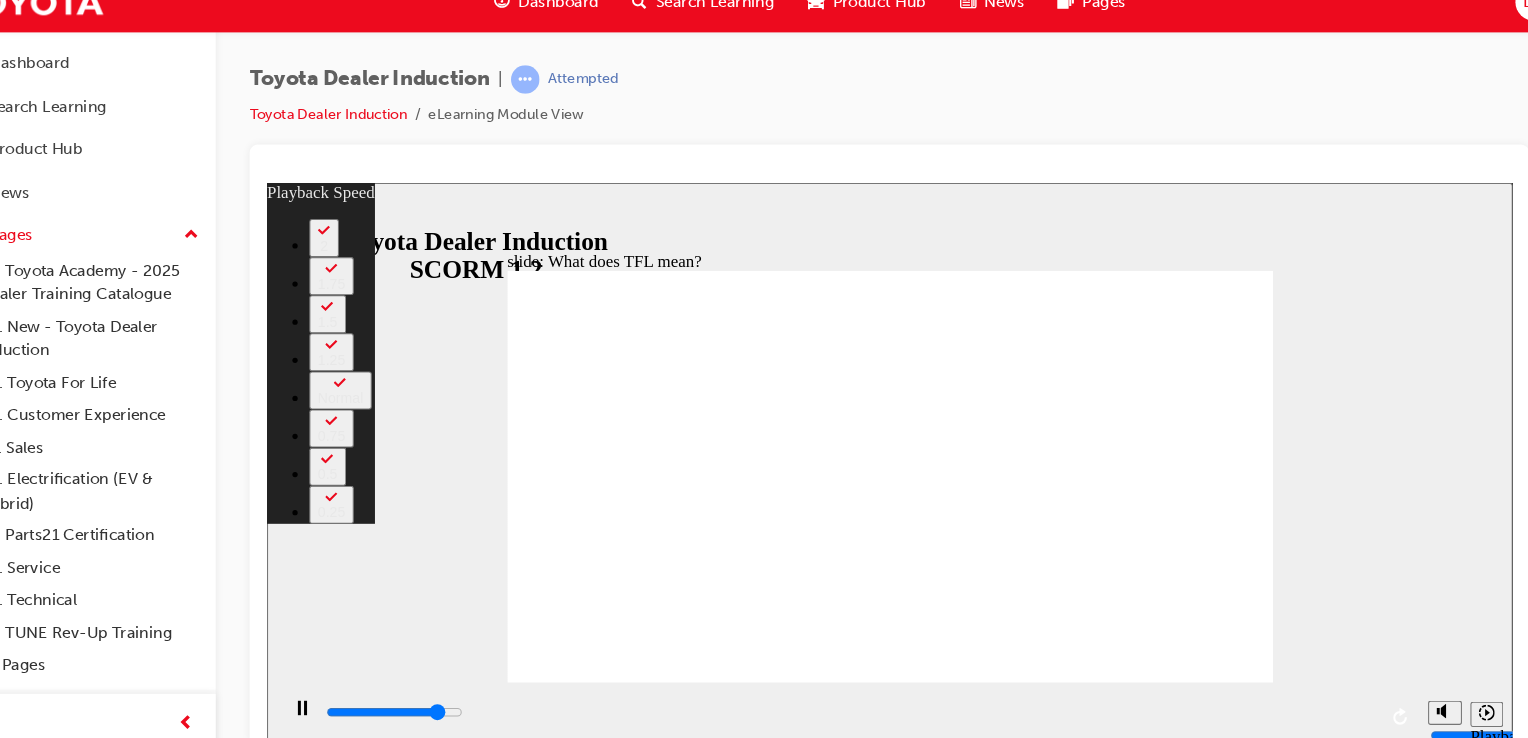 type on "9300" 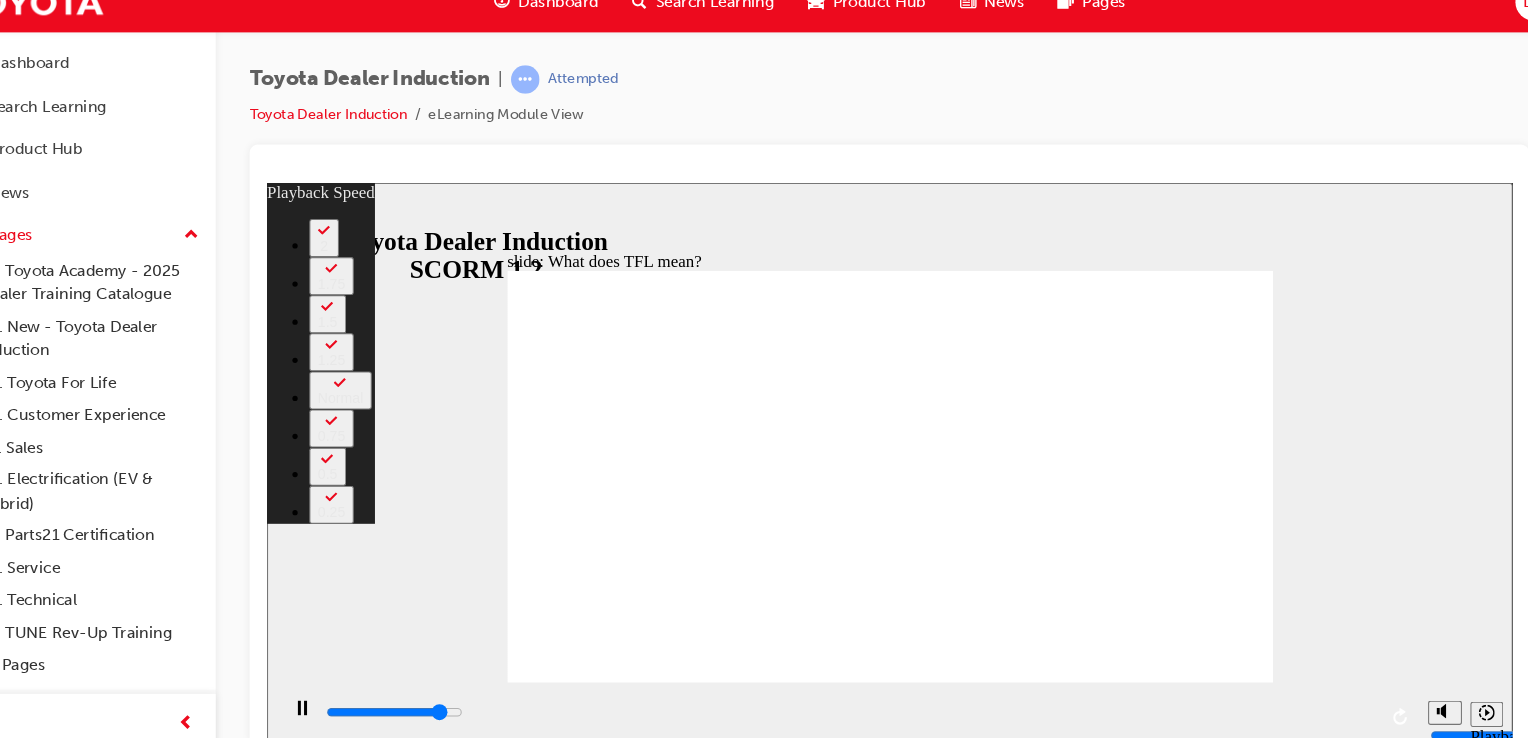 type on "9500" 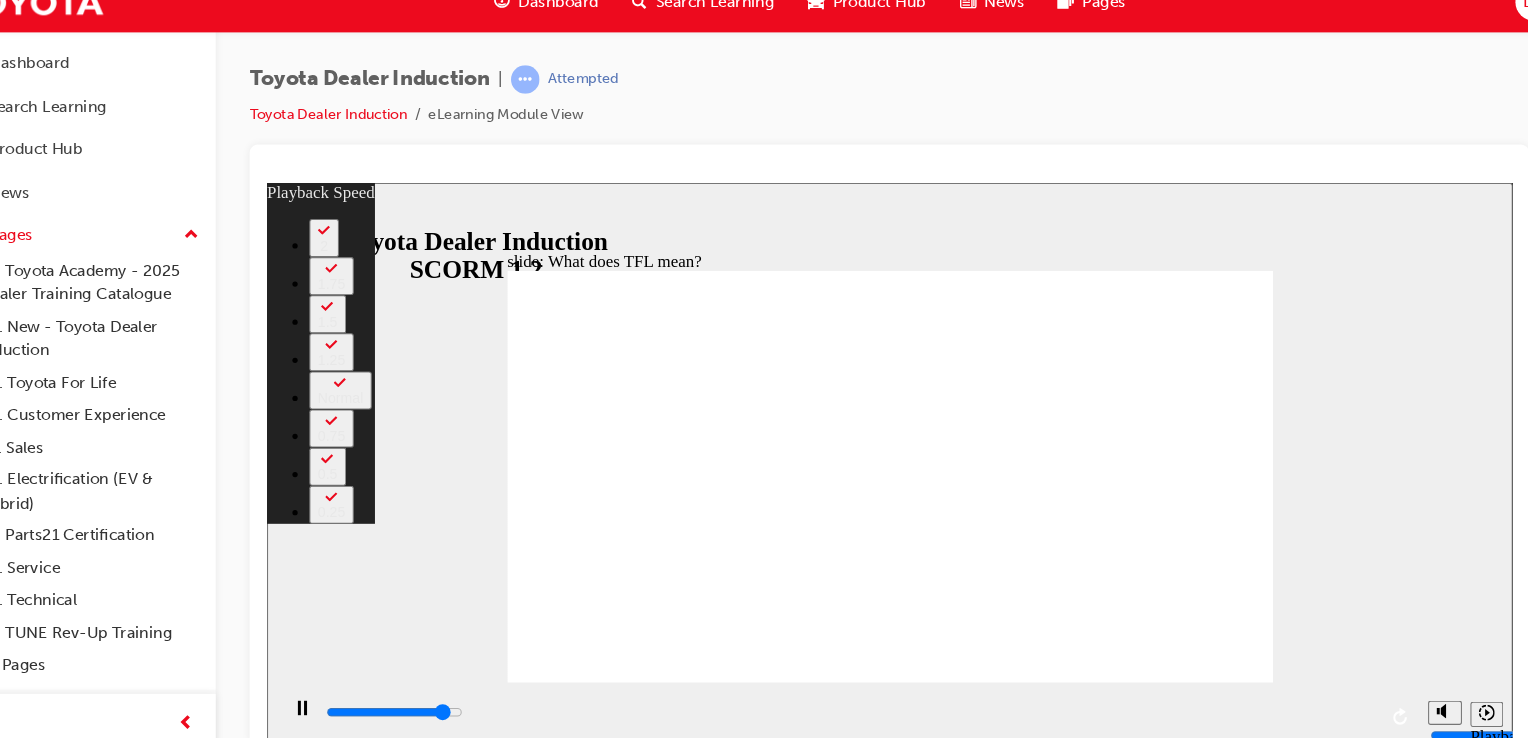 type on "9800" 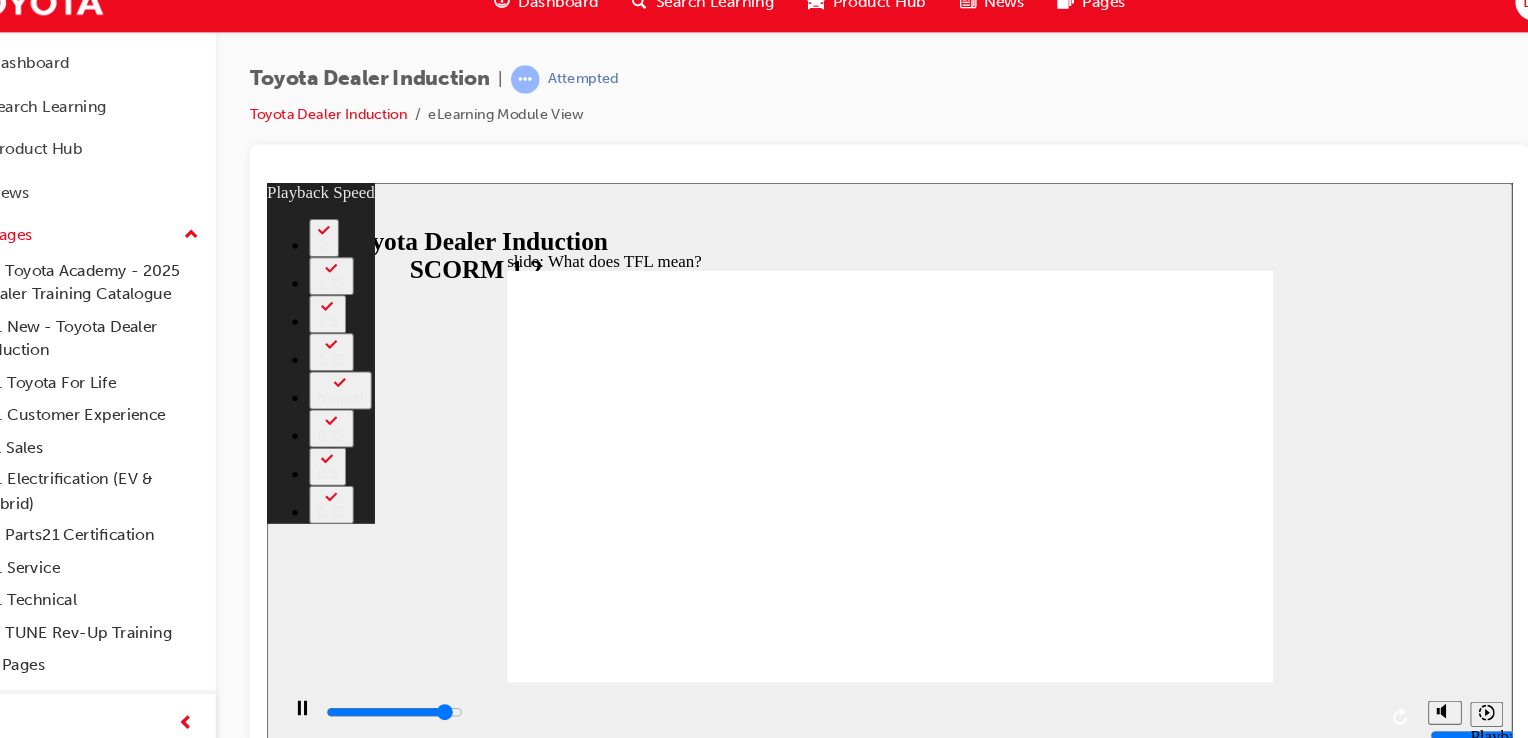 type on "10100" 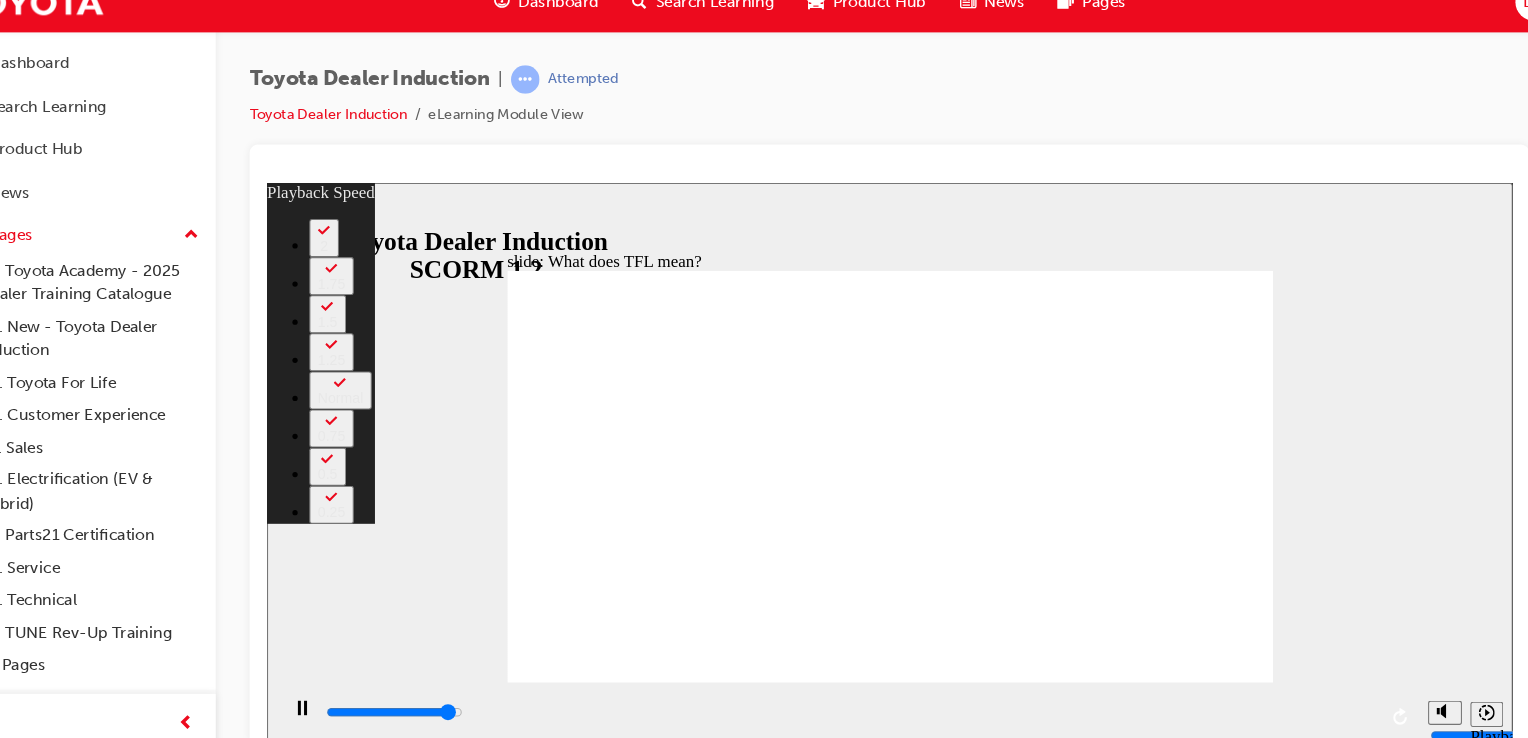 type on "10300" 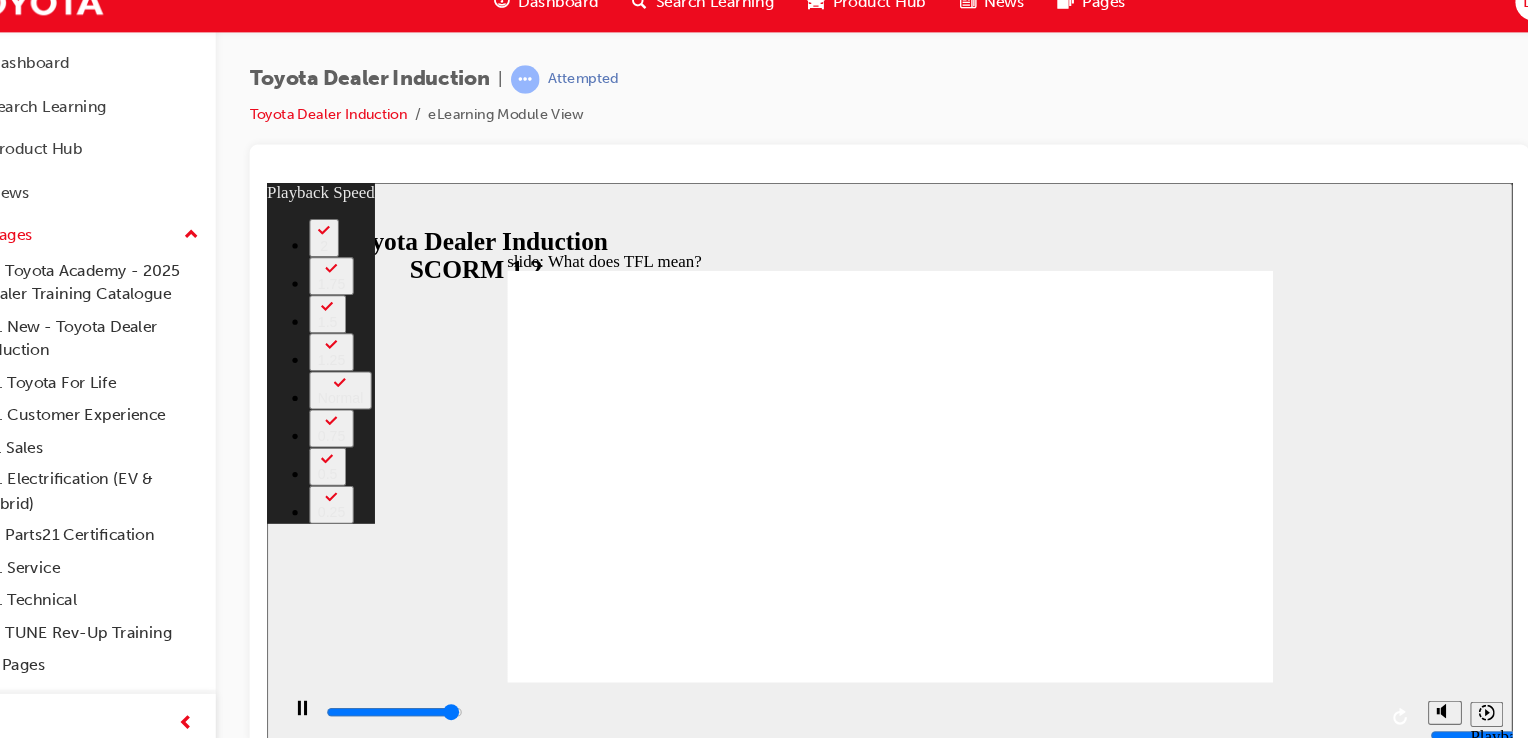type on "10600" 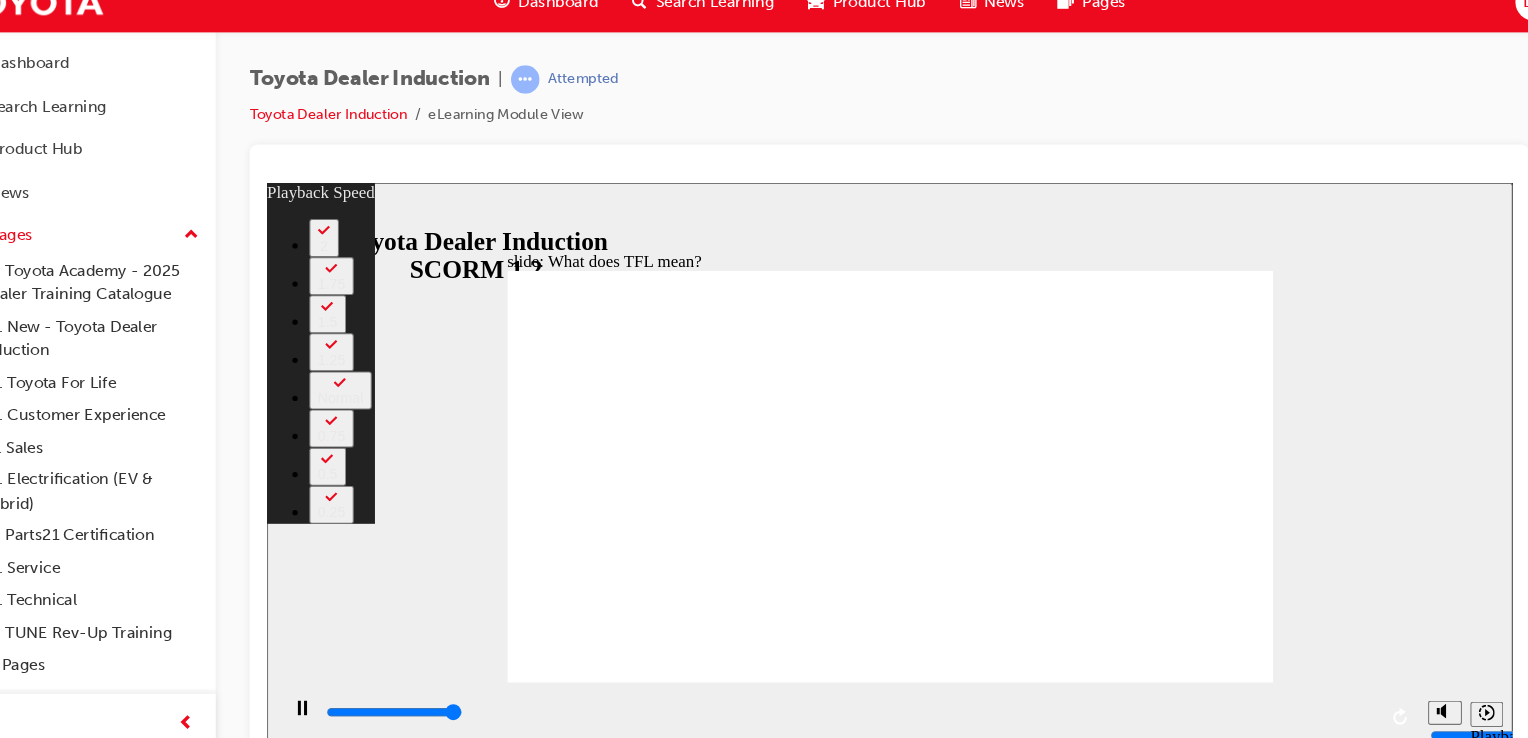 type on "10800" 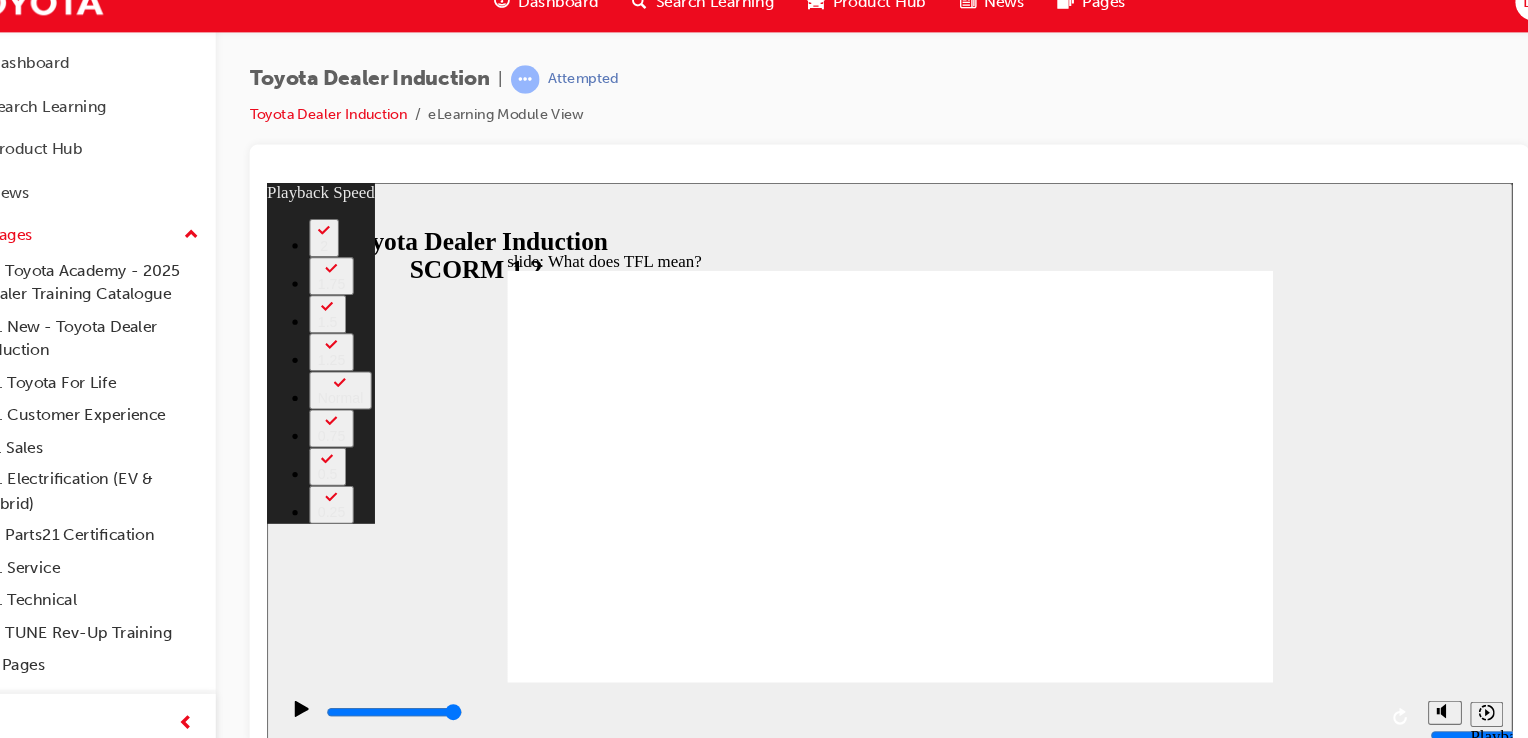 click at bounding box center (855, 3184) 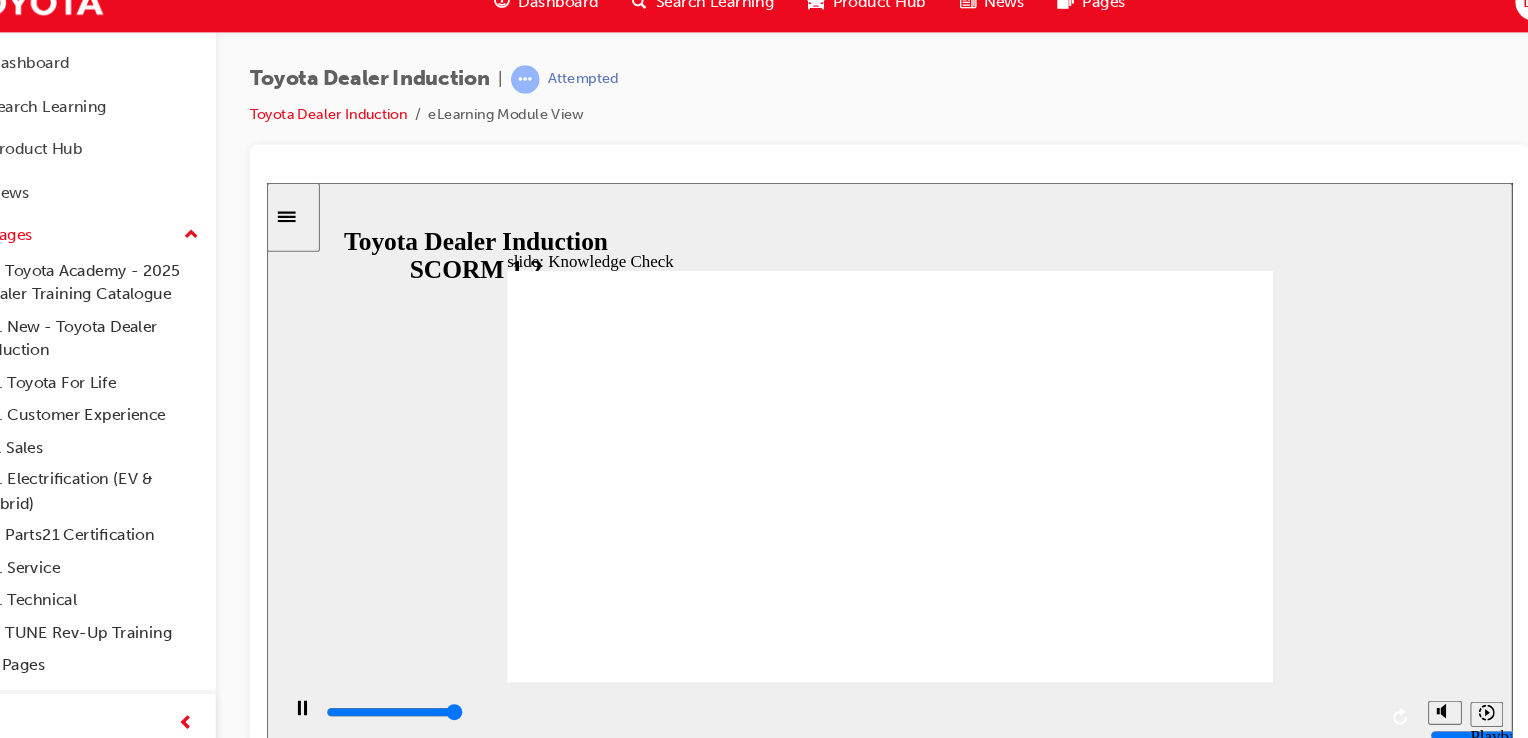 type on "5000" 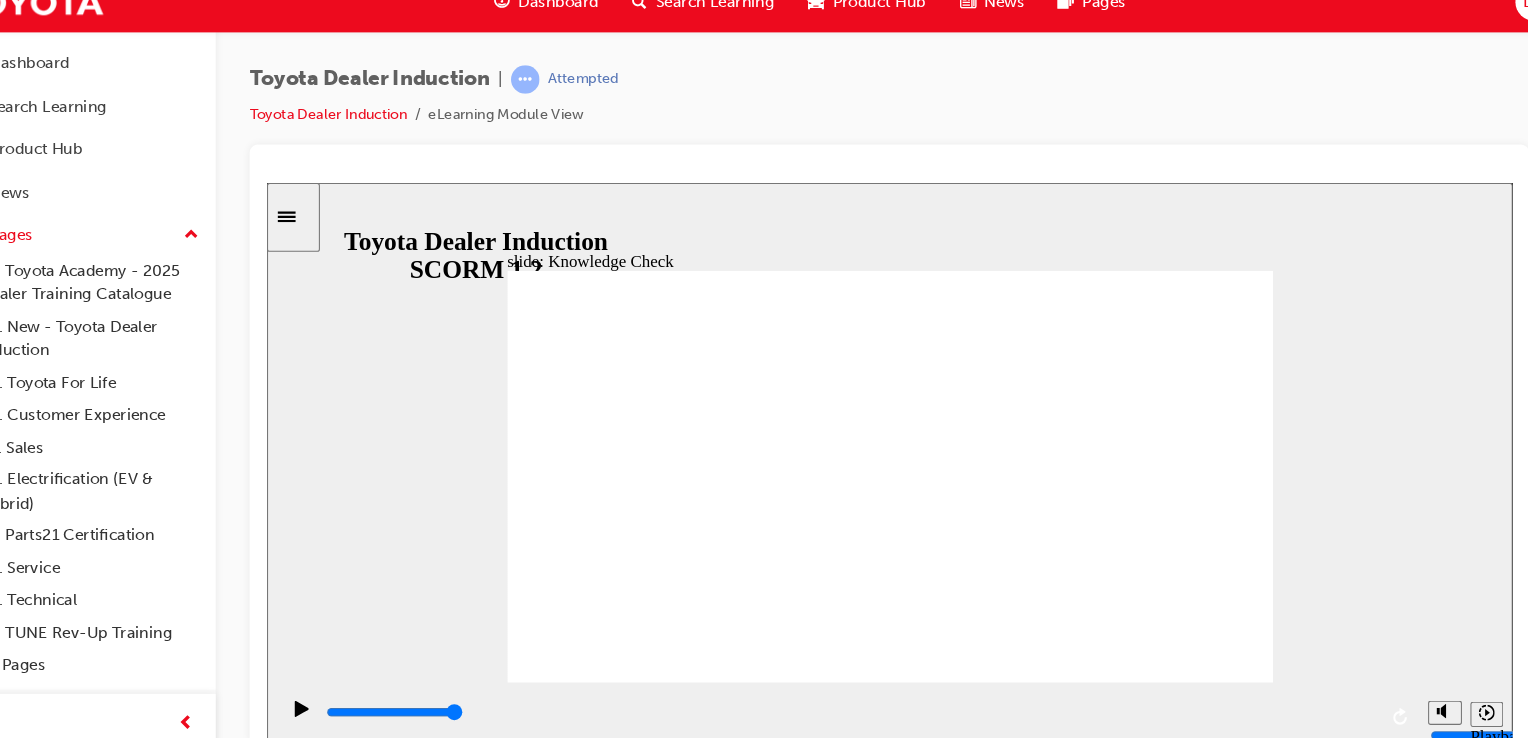 radio on "true" 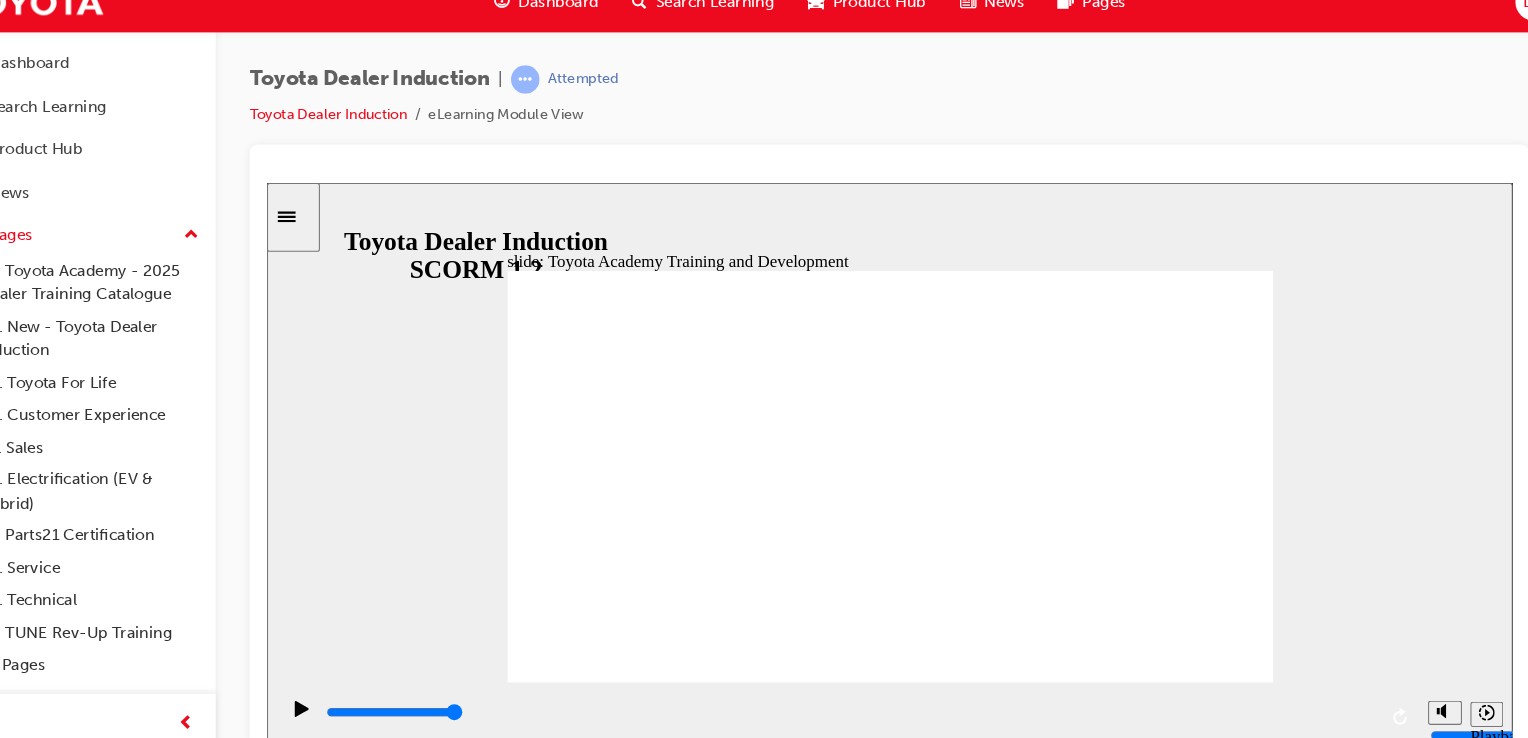 click 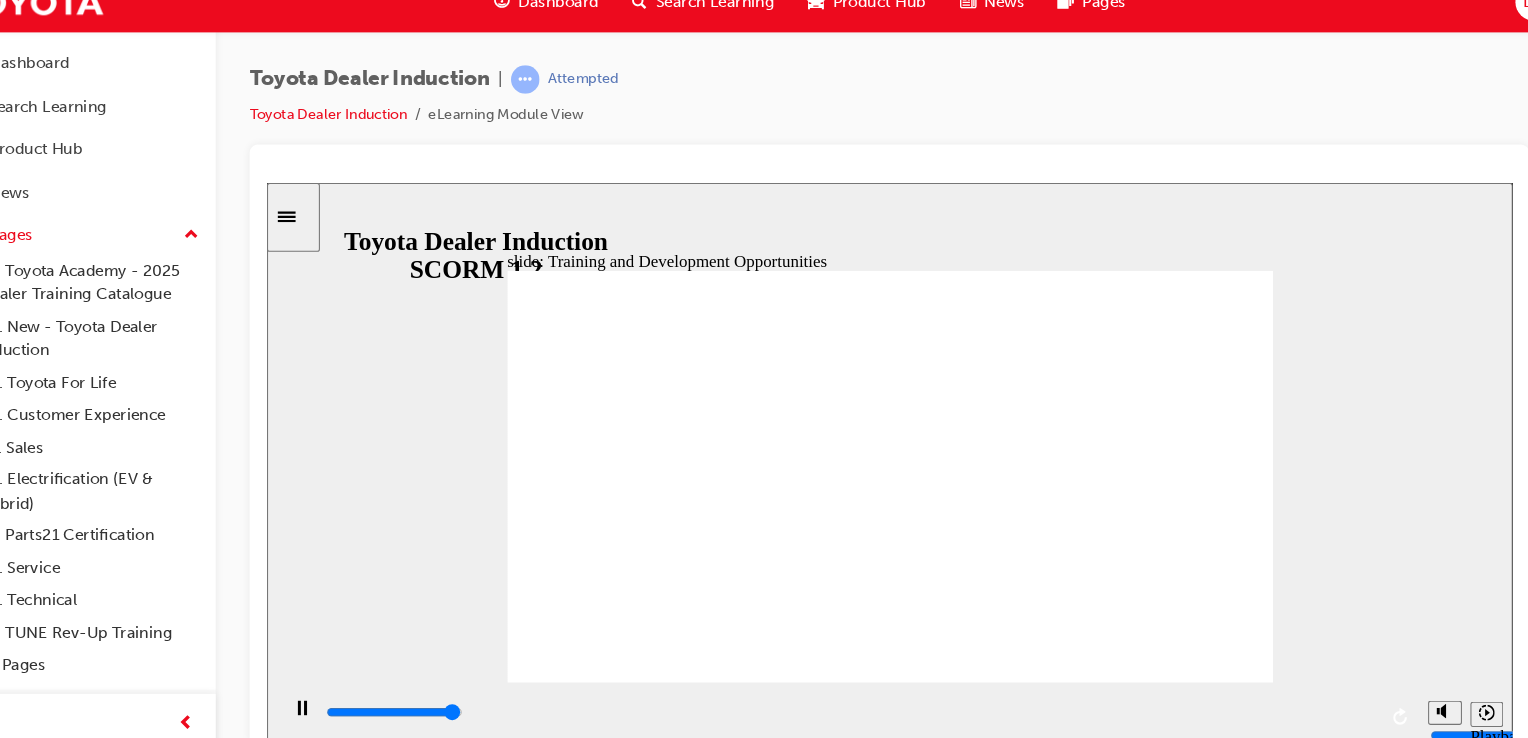 click 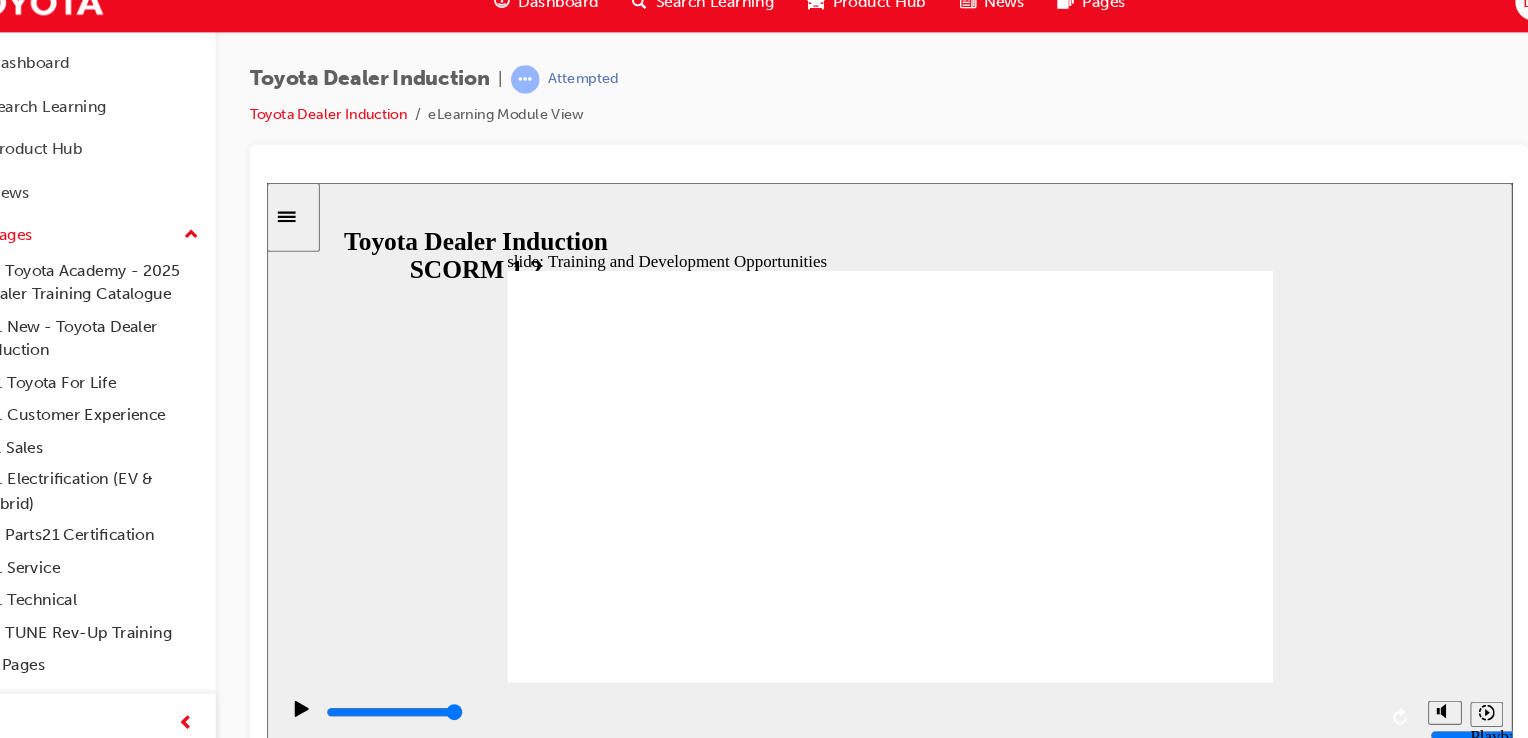 click 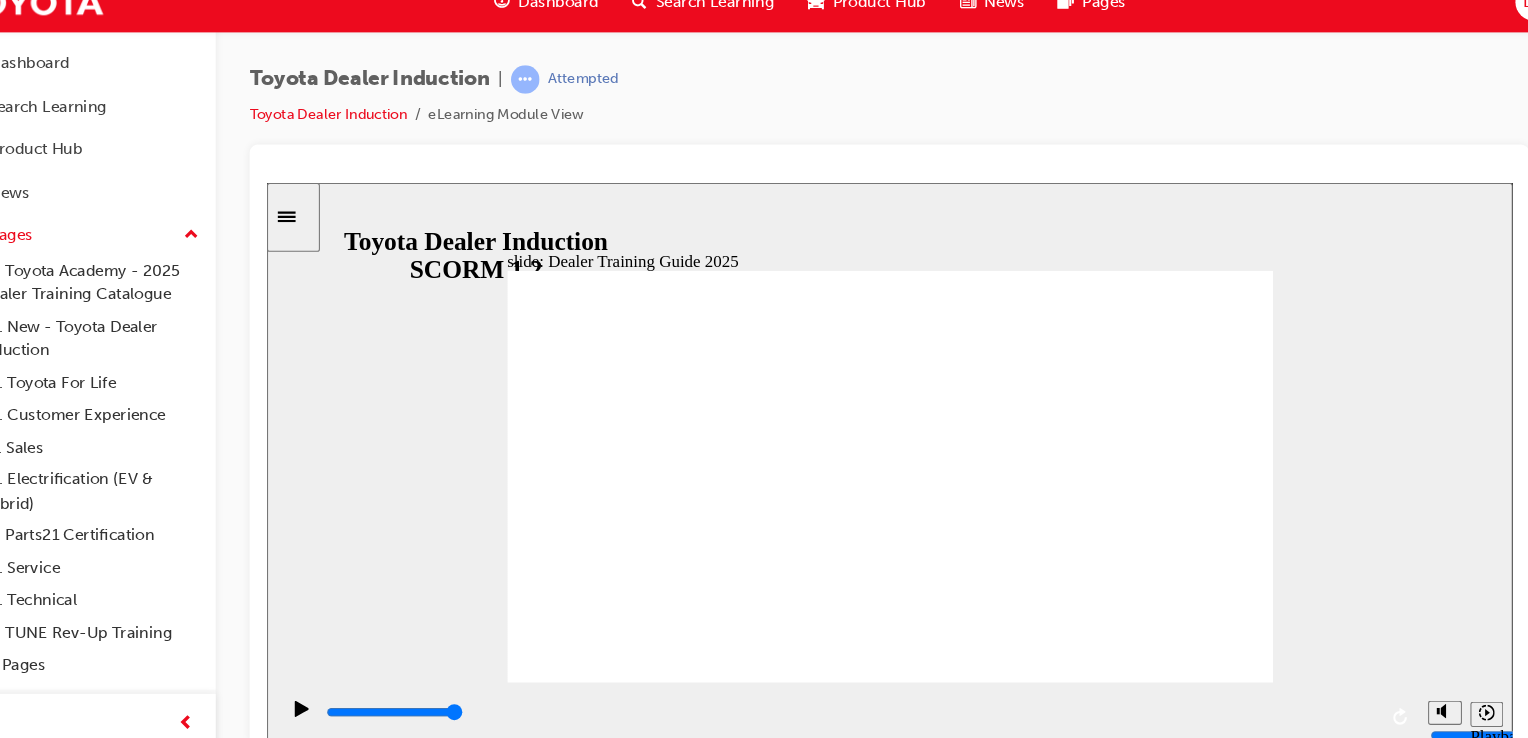 click 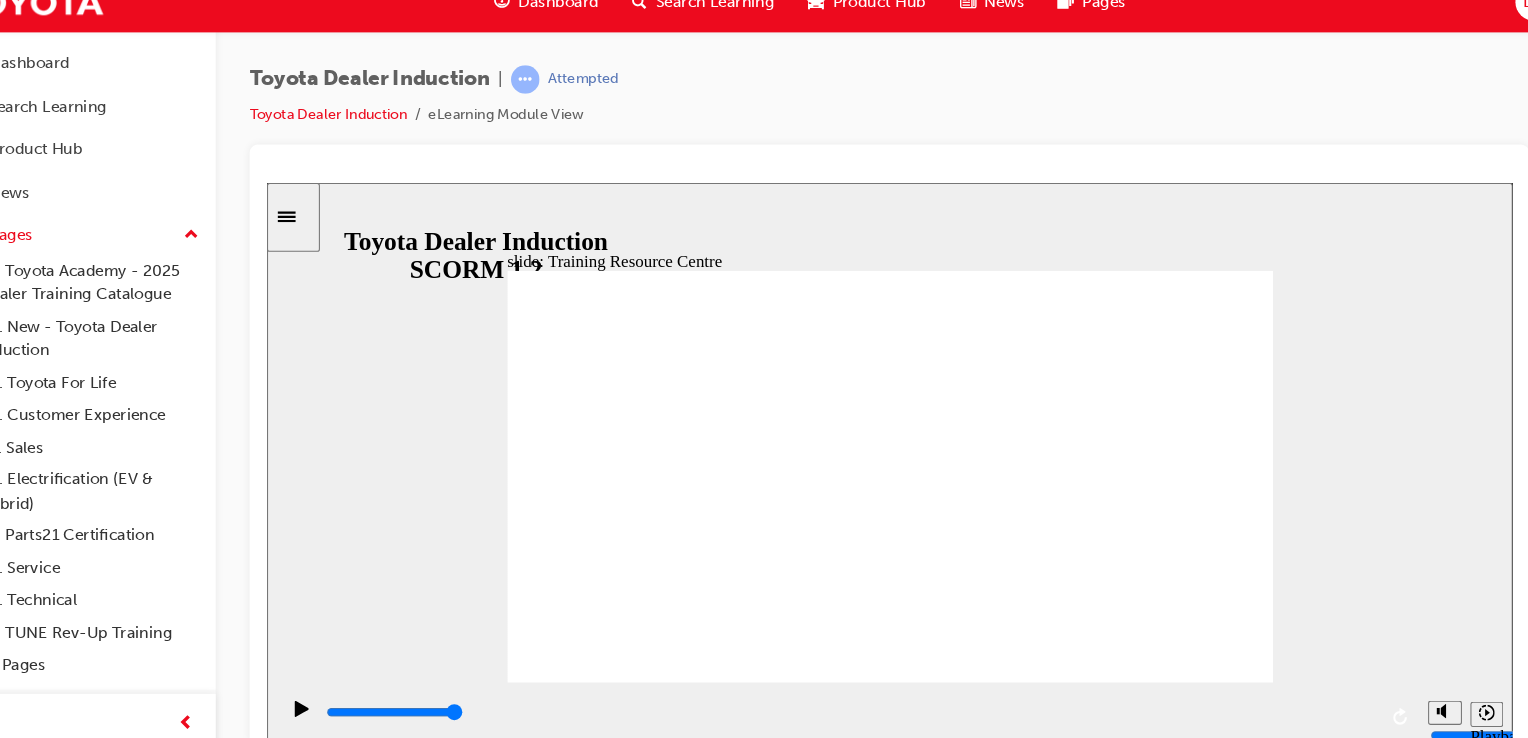 click 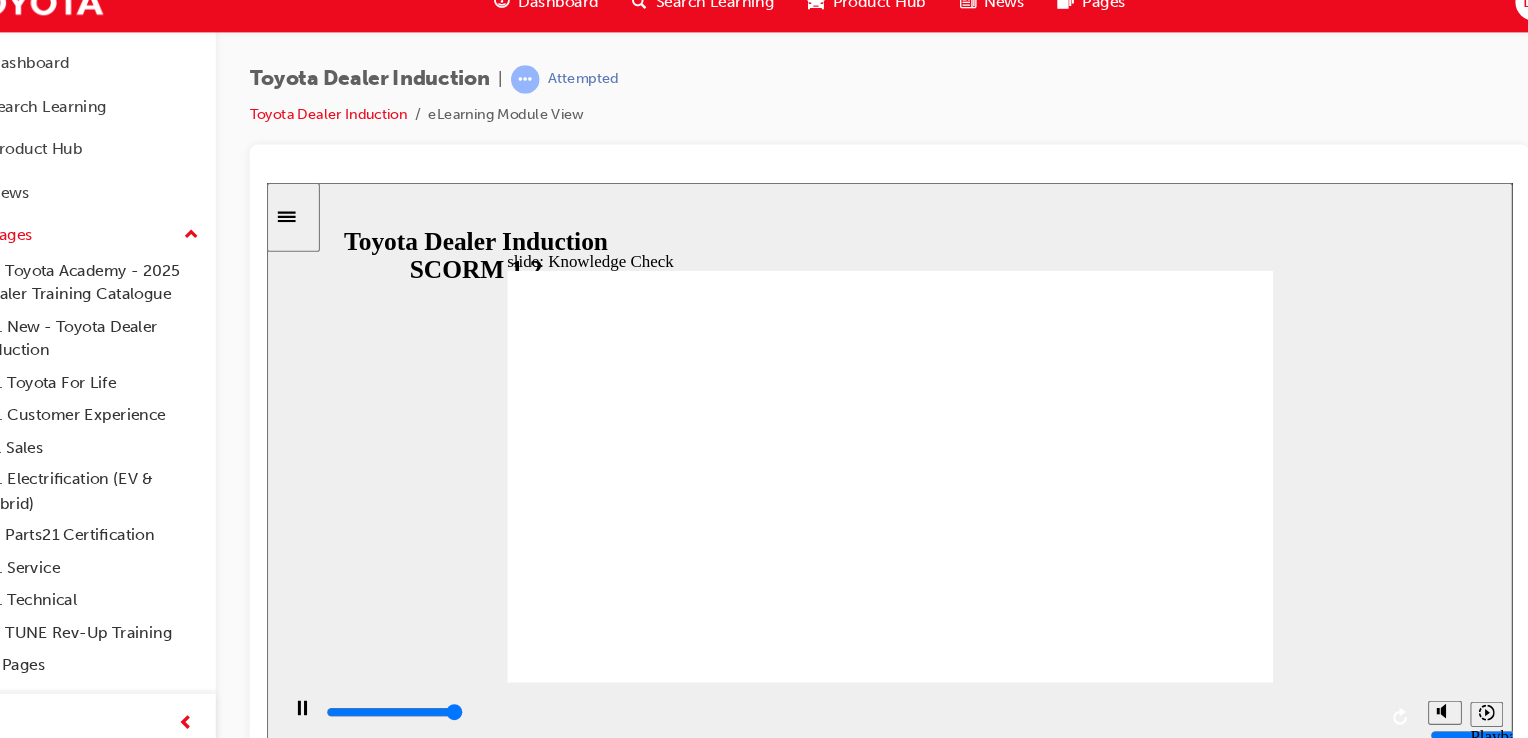 type on "5000" 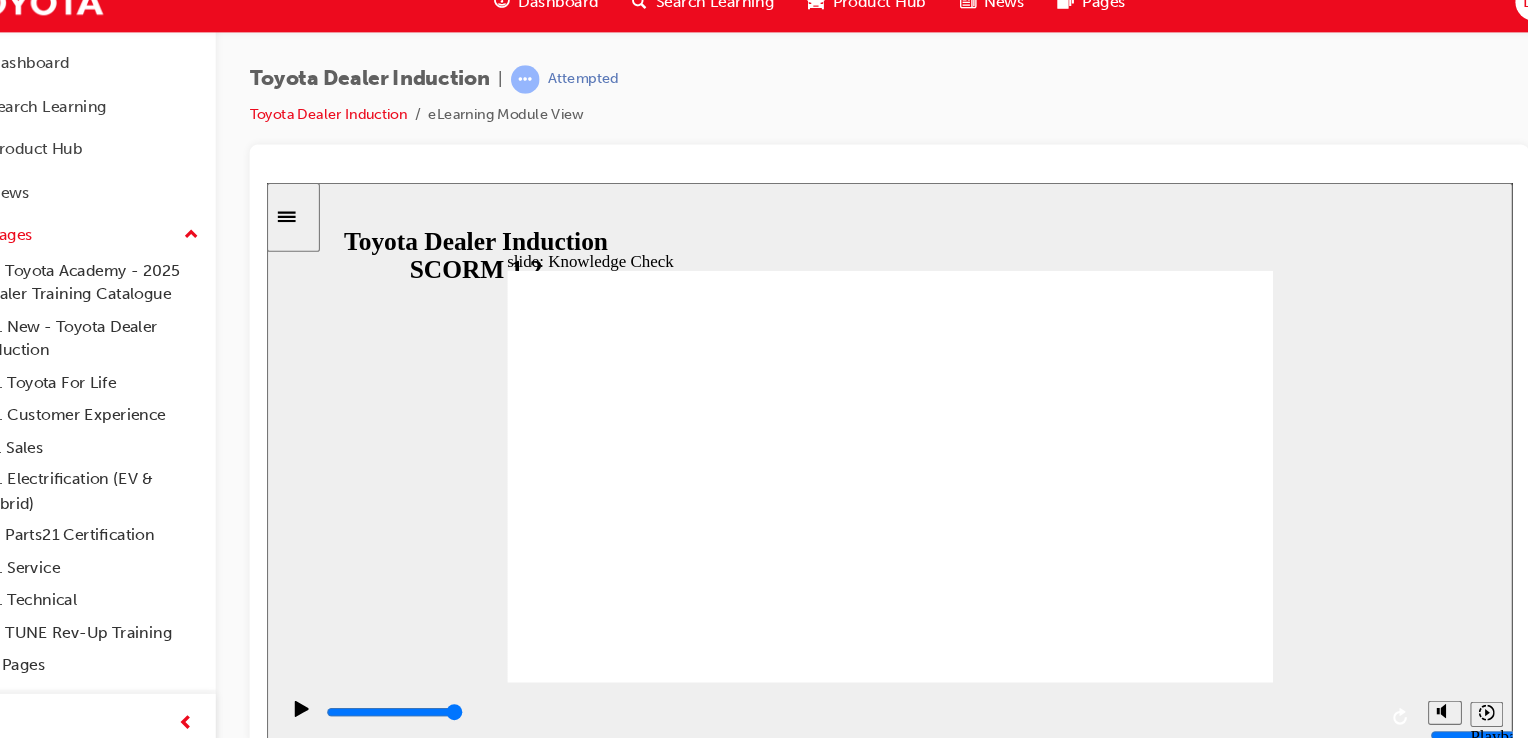 radio on "true" 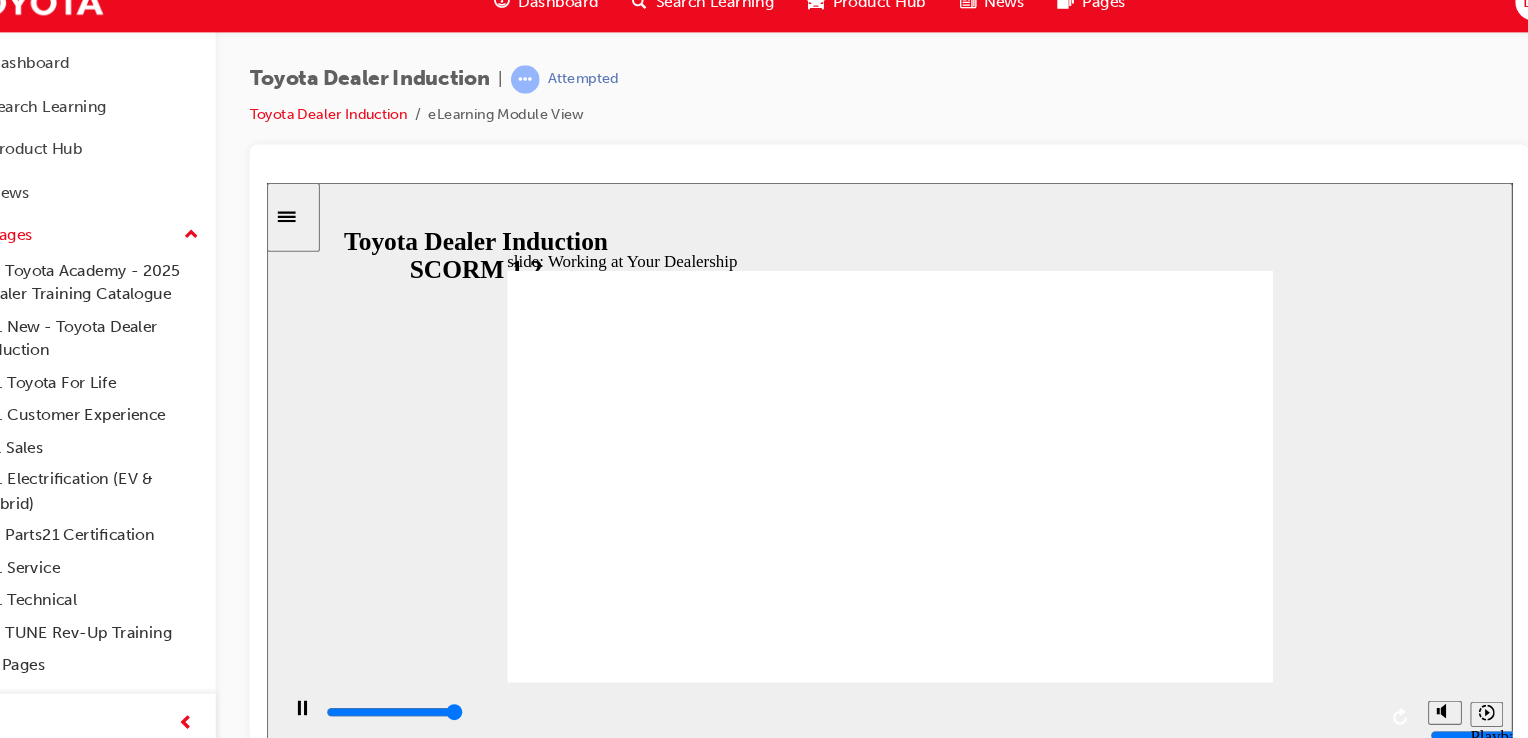 click 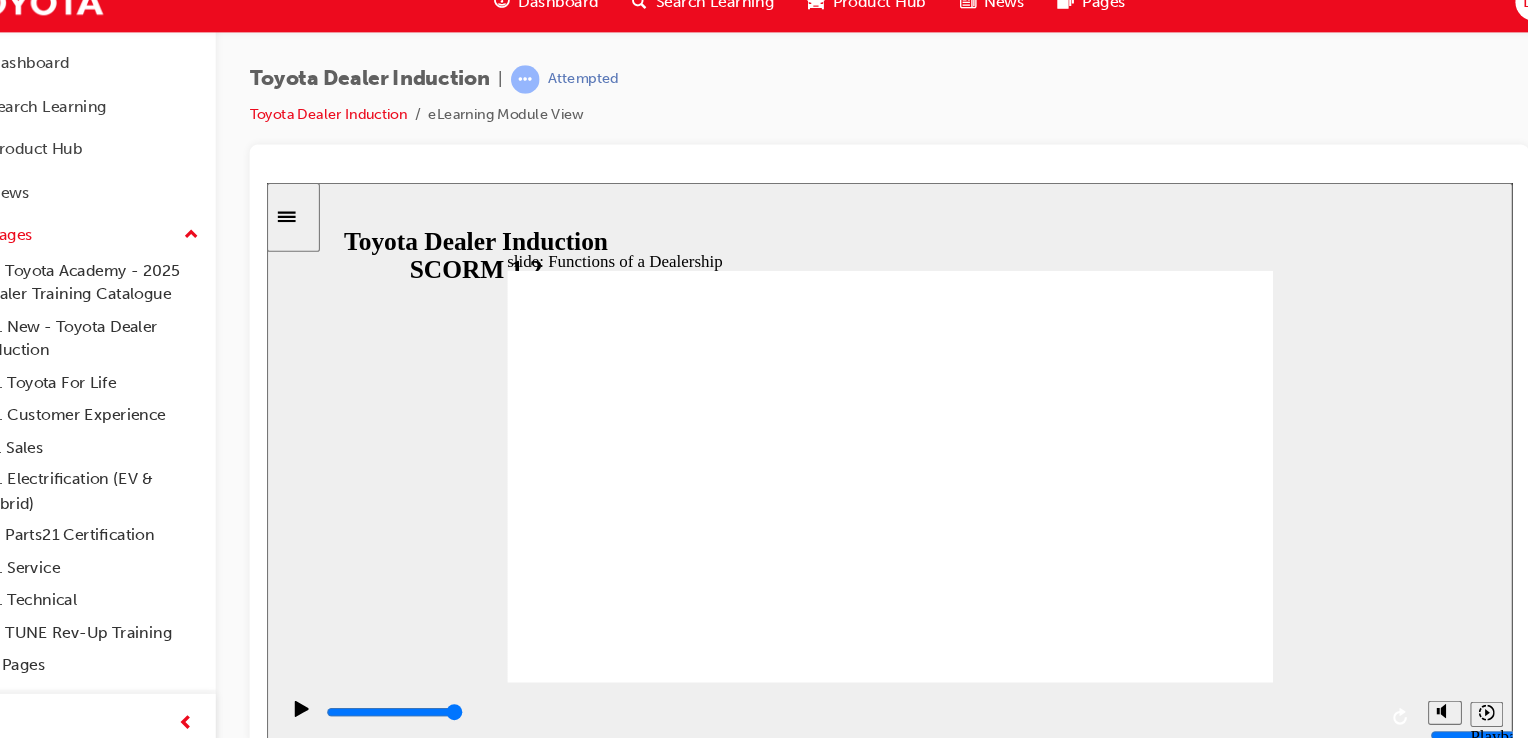 click 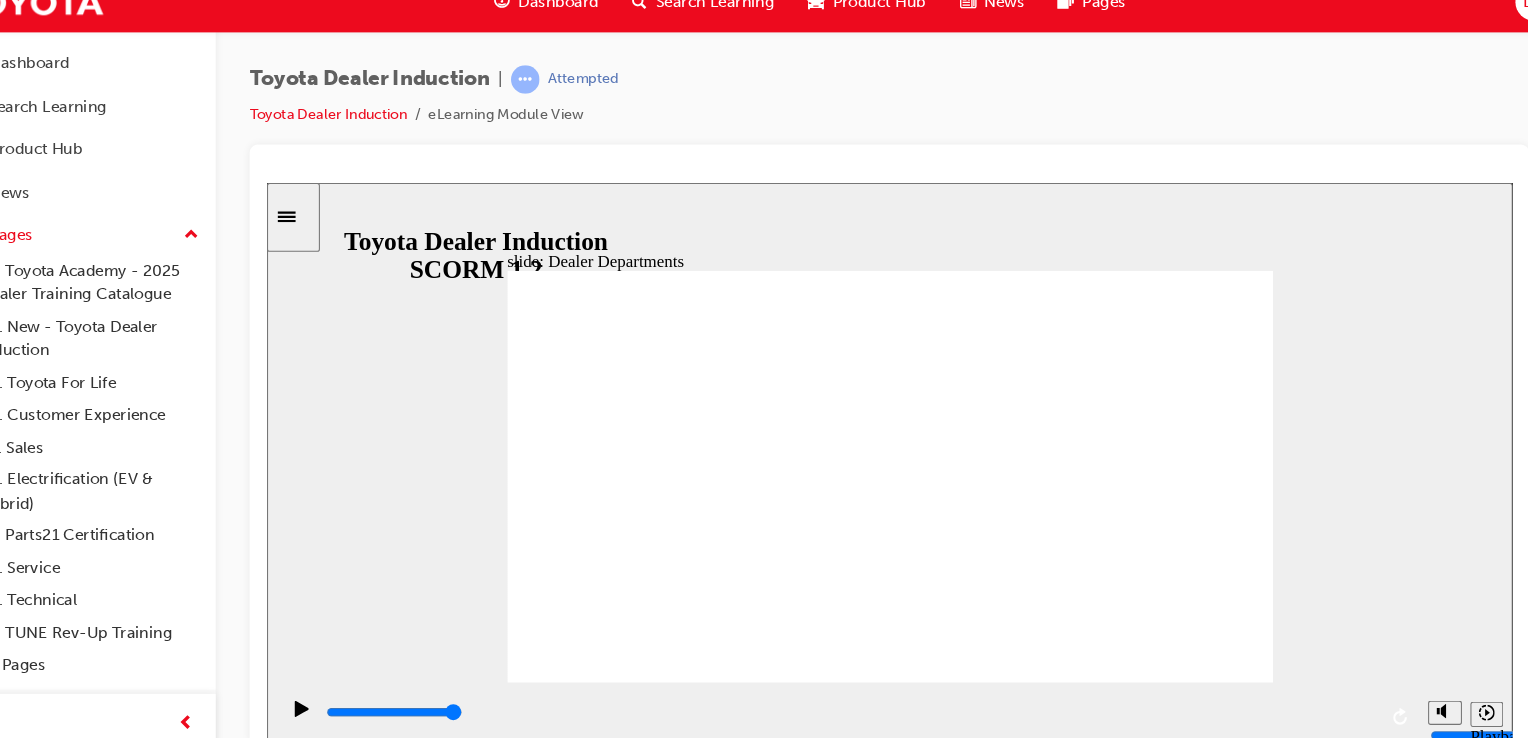 click 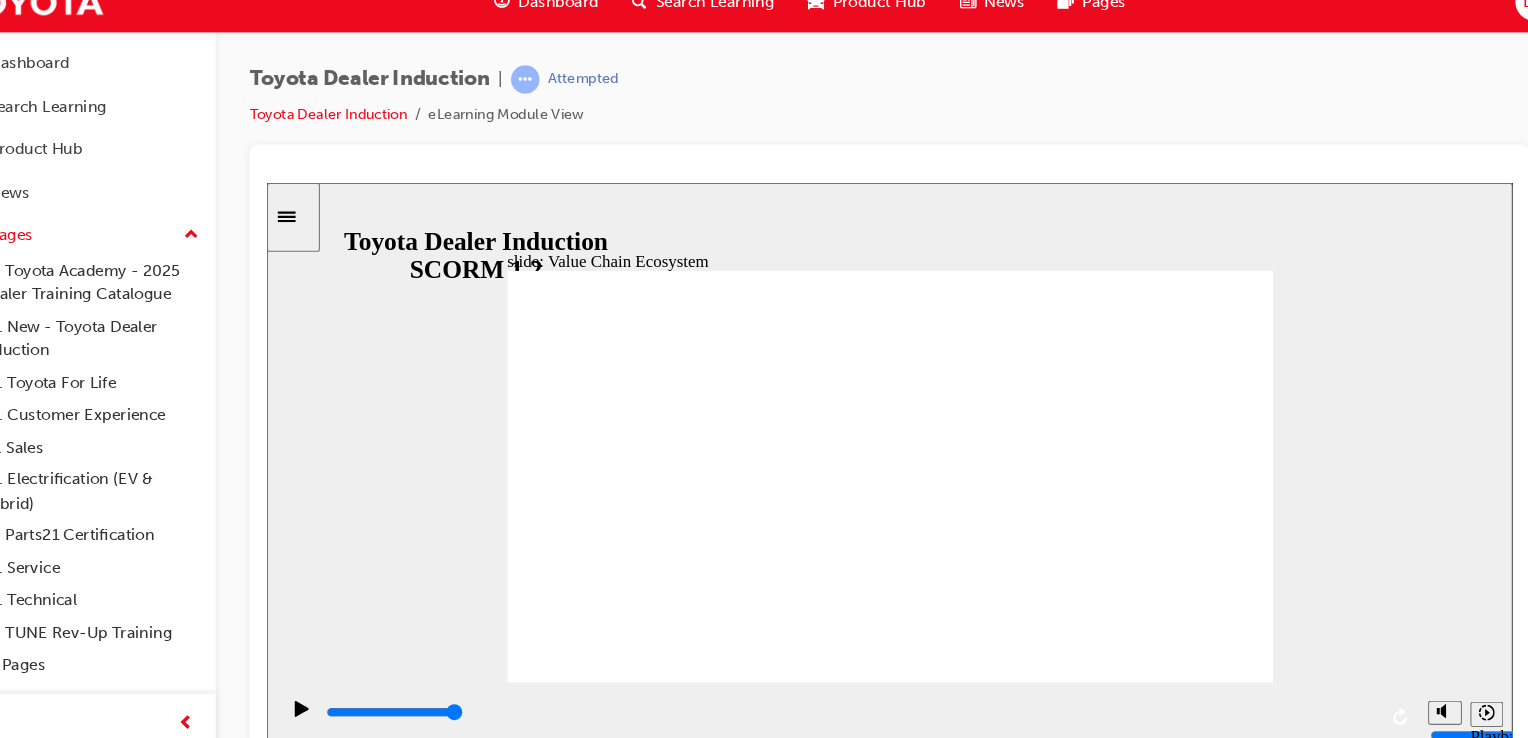 click 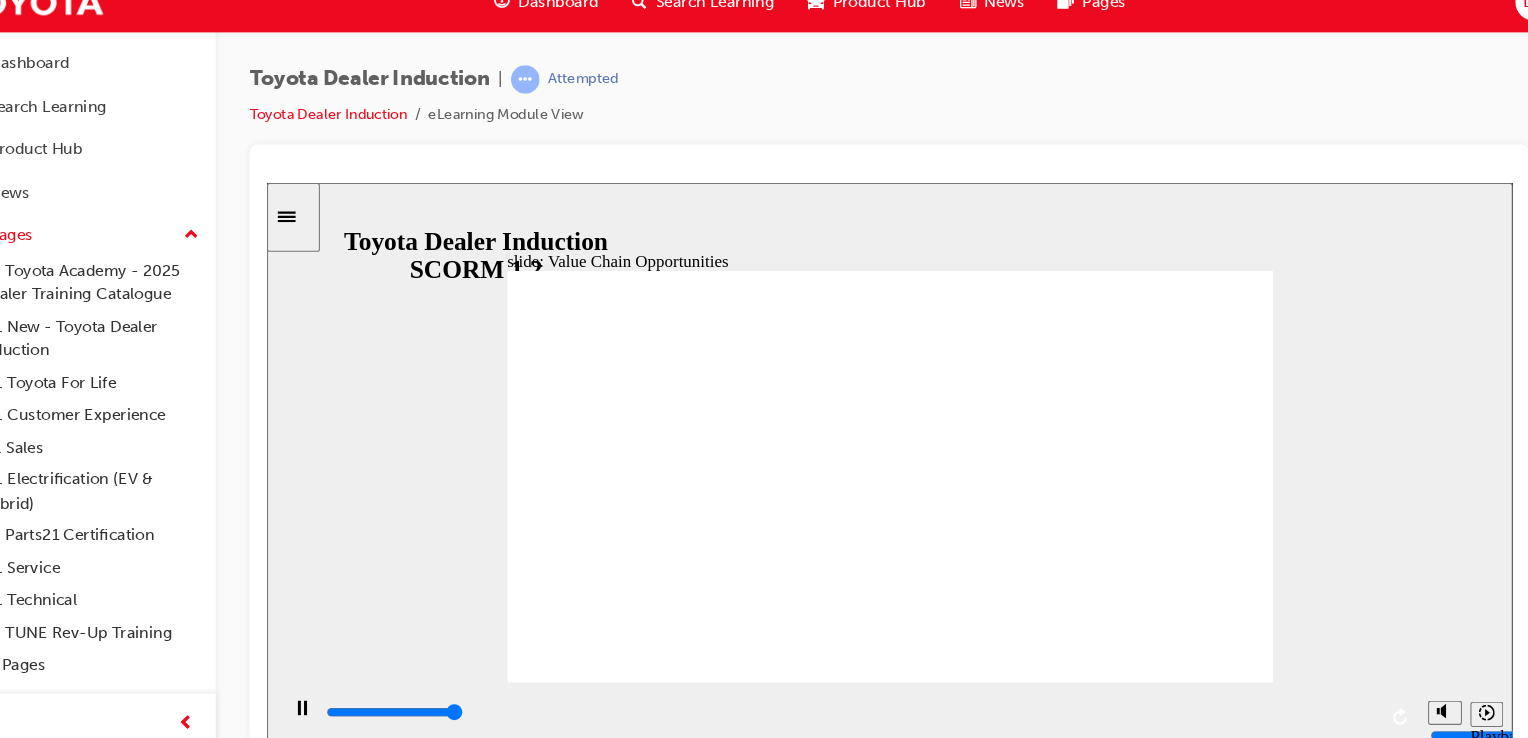 type on "11300" 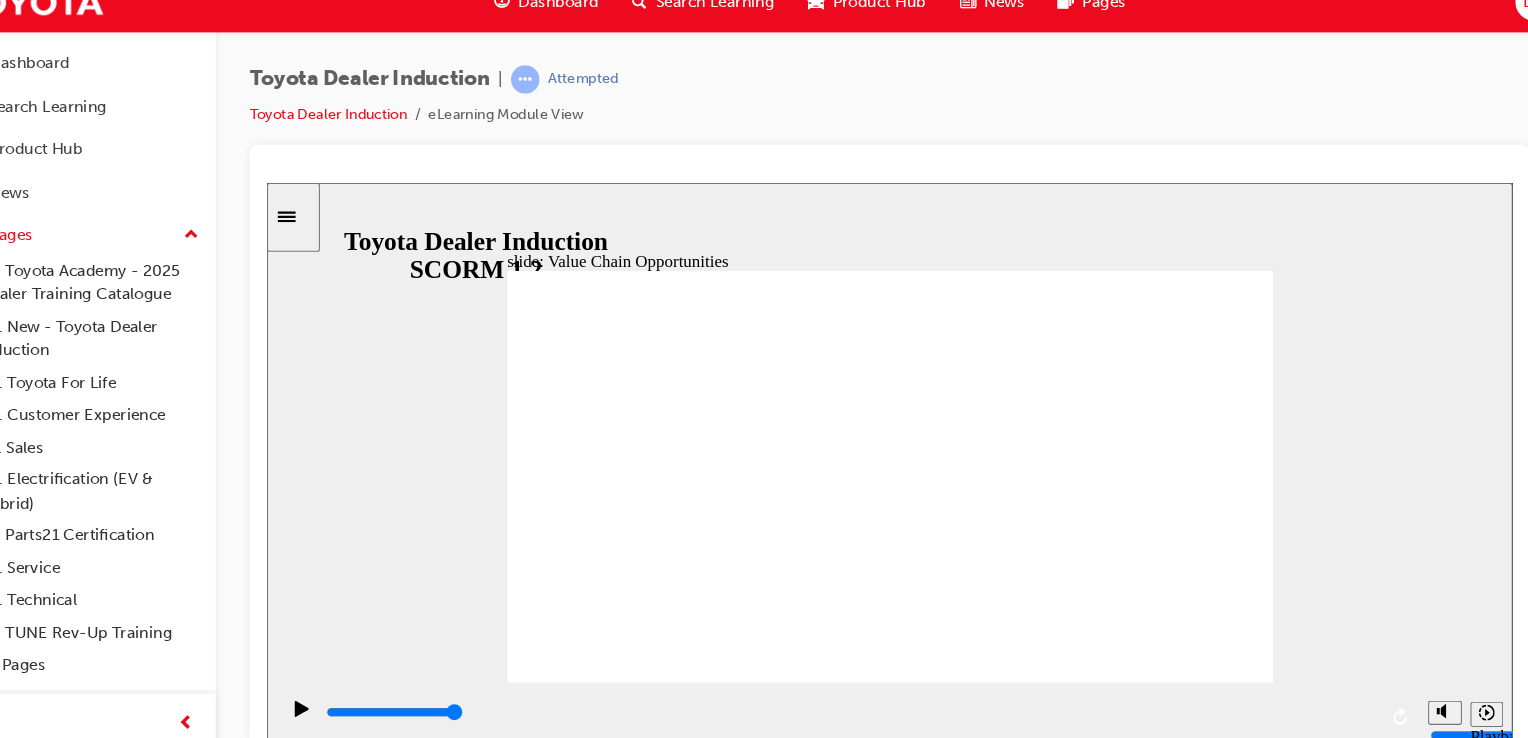 click 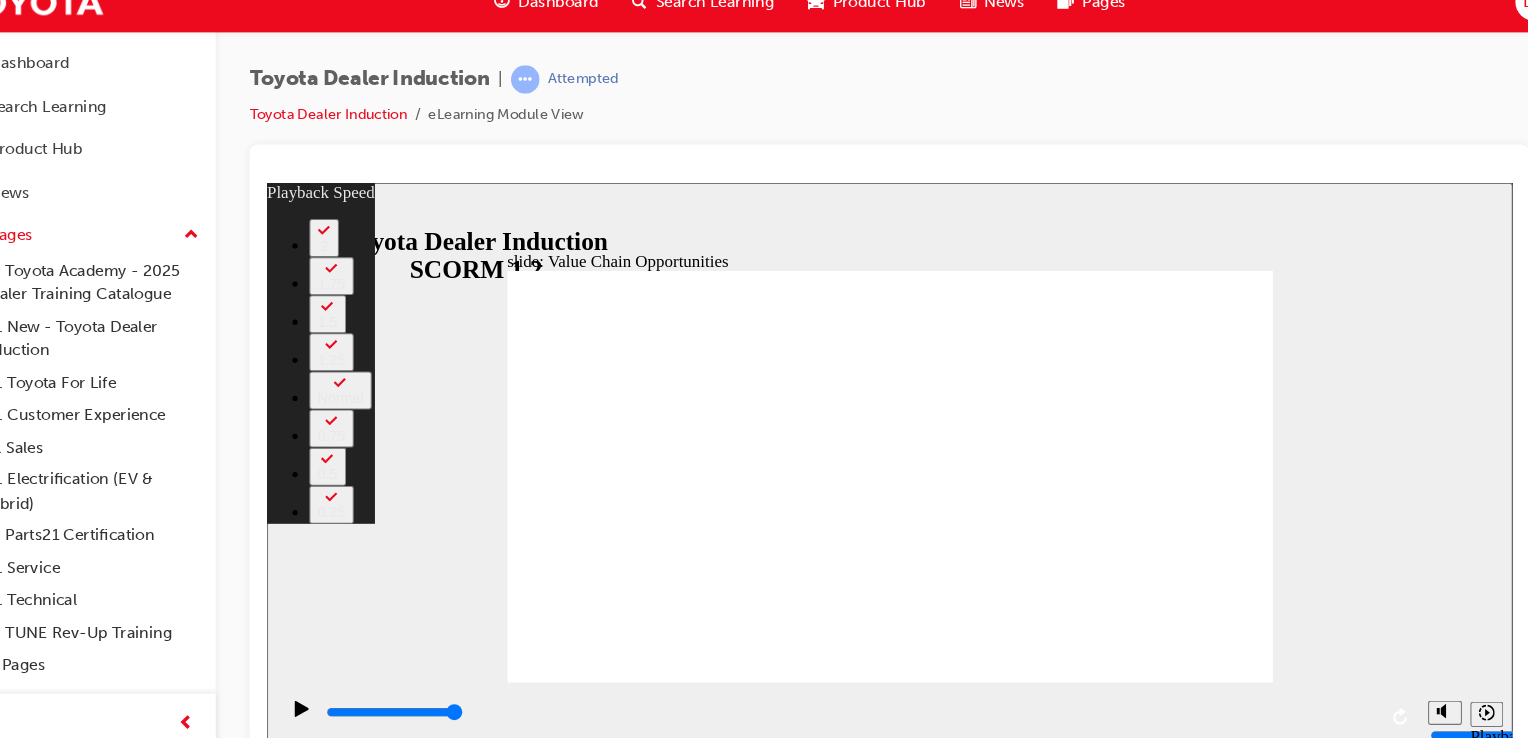 click 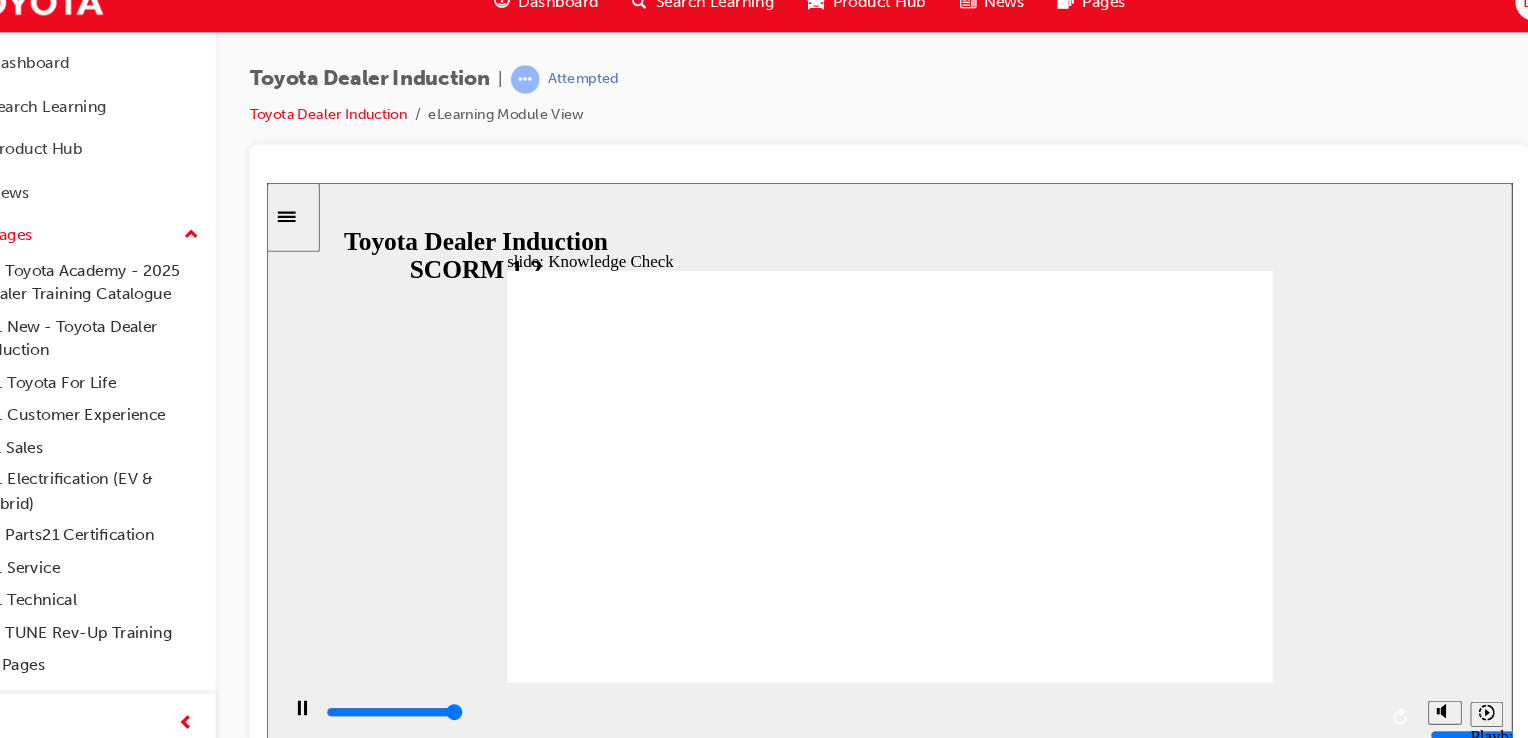 type on "5000" 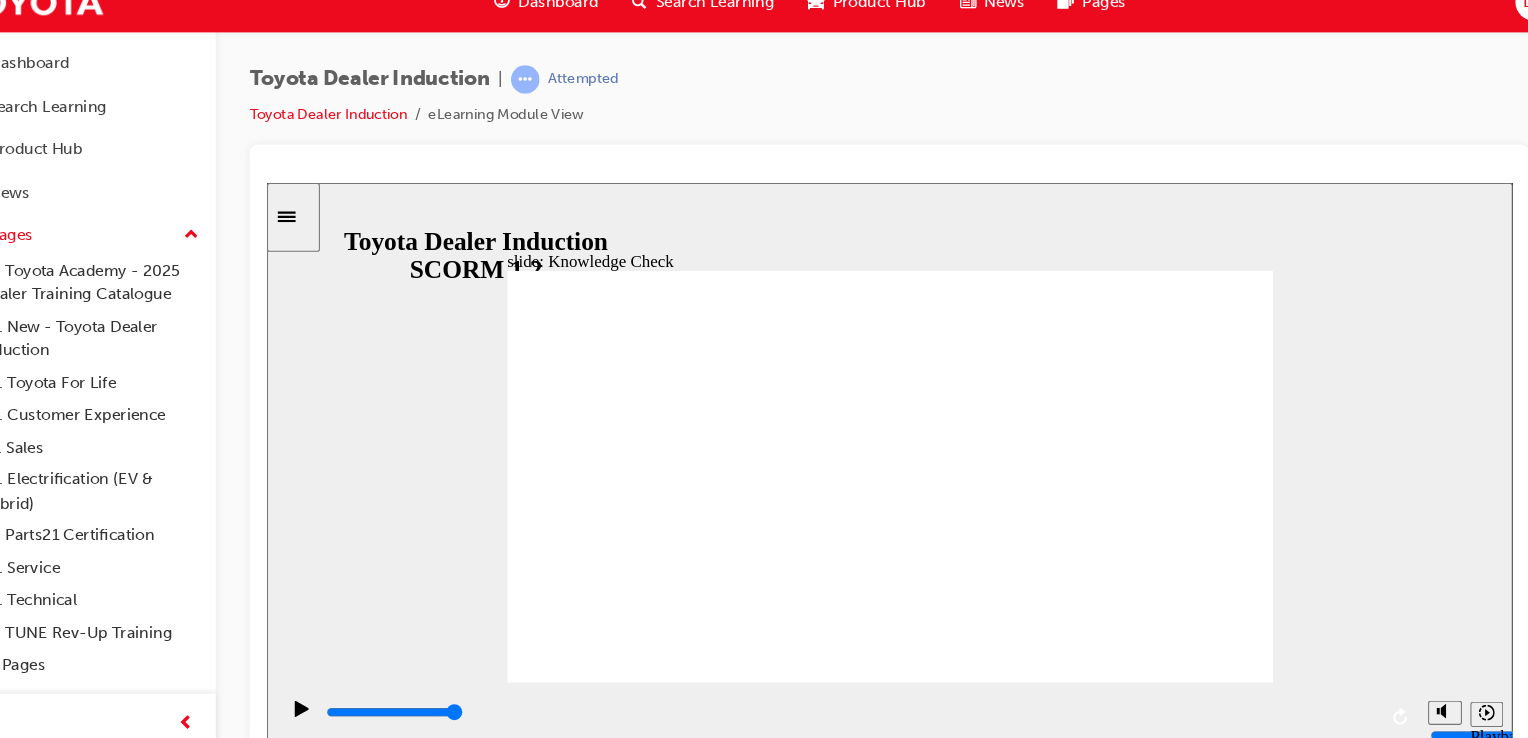 radio on "true" 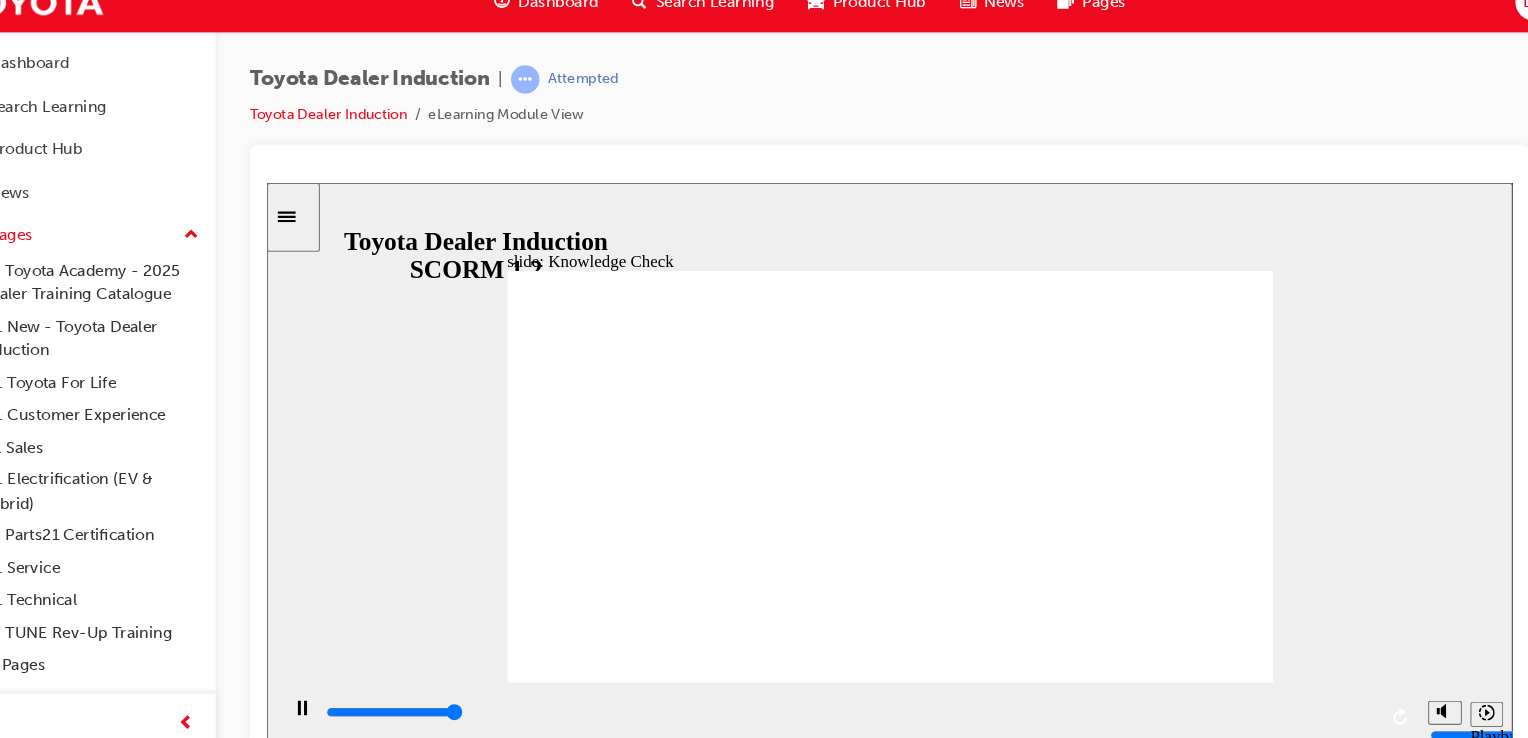 type on "5000" 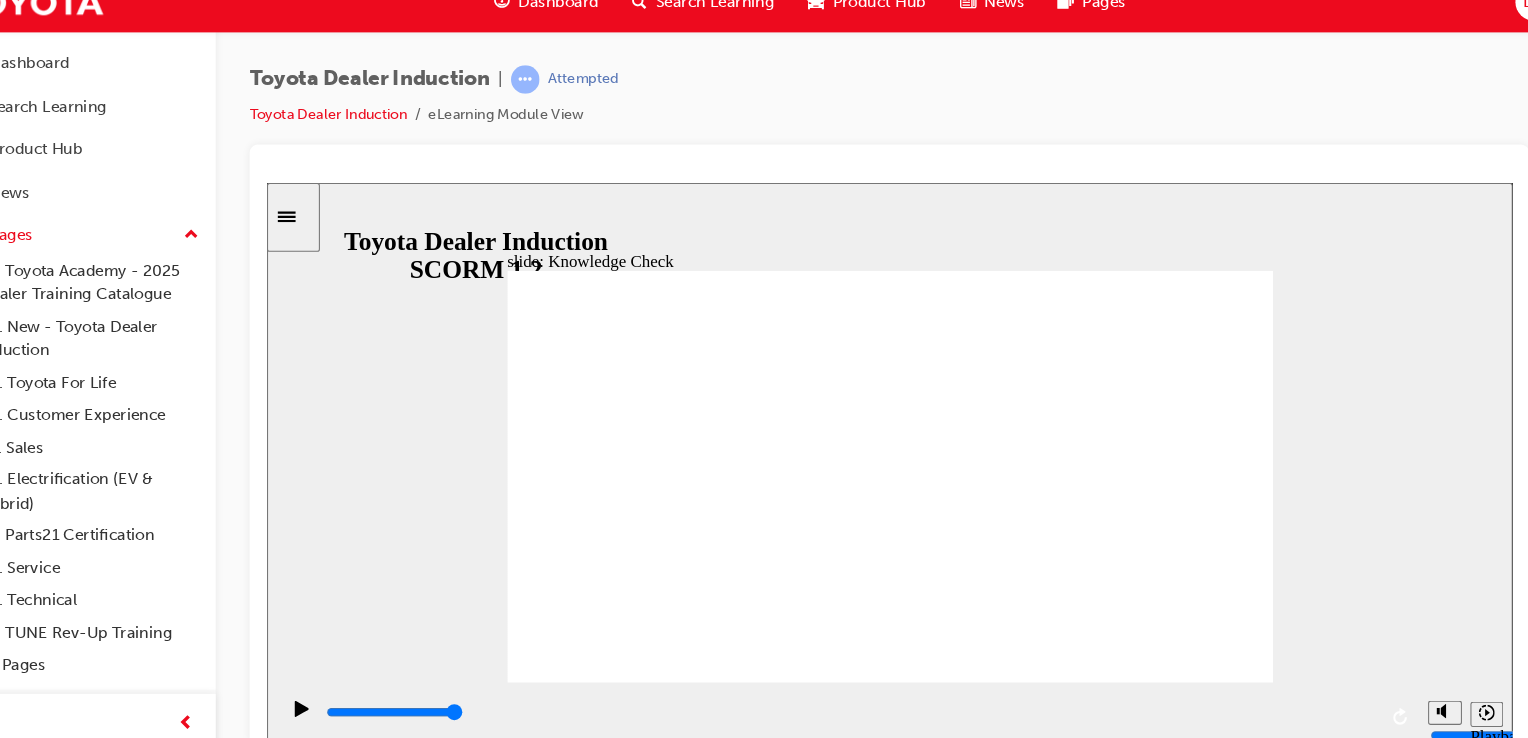 radio on "true" 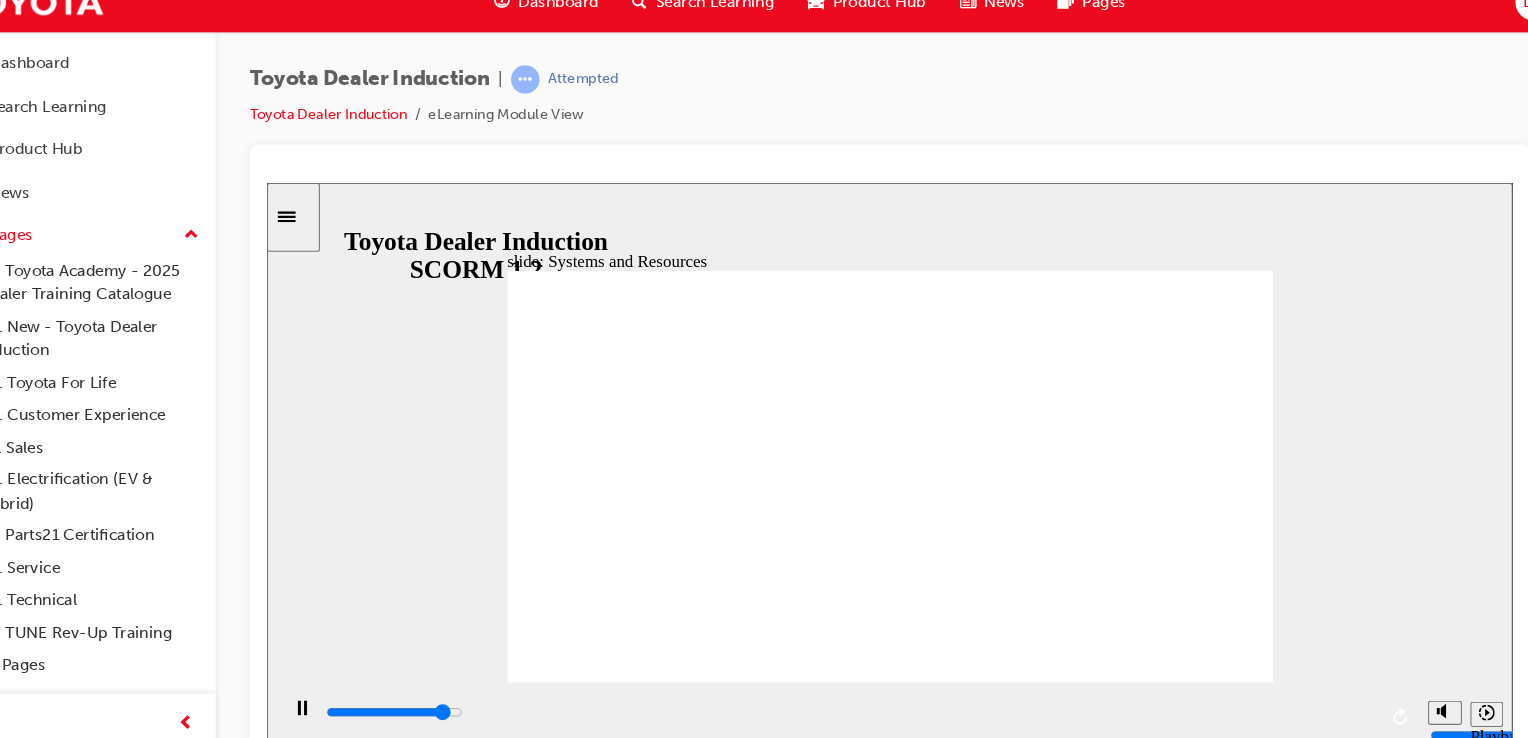 click 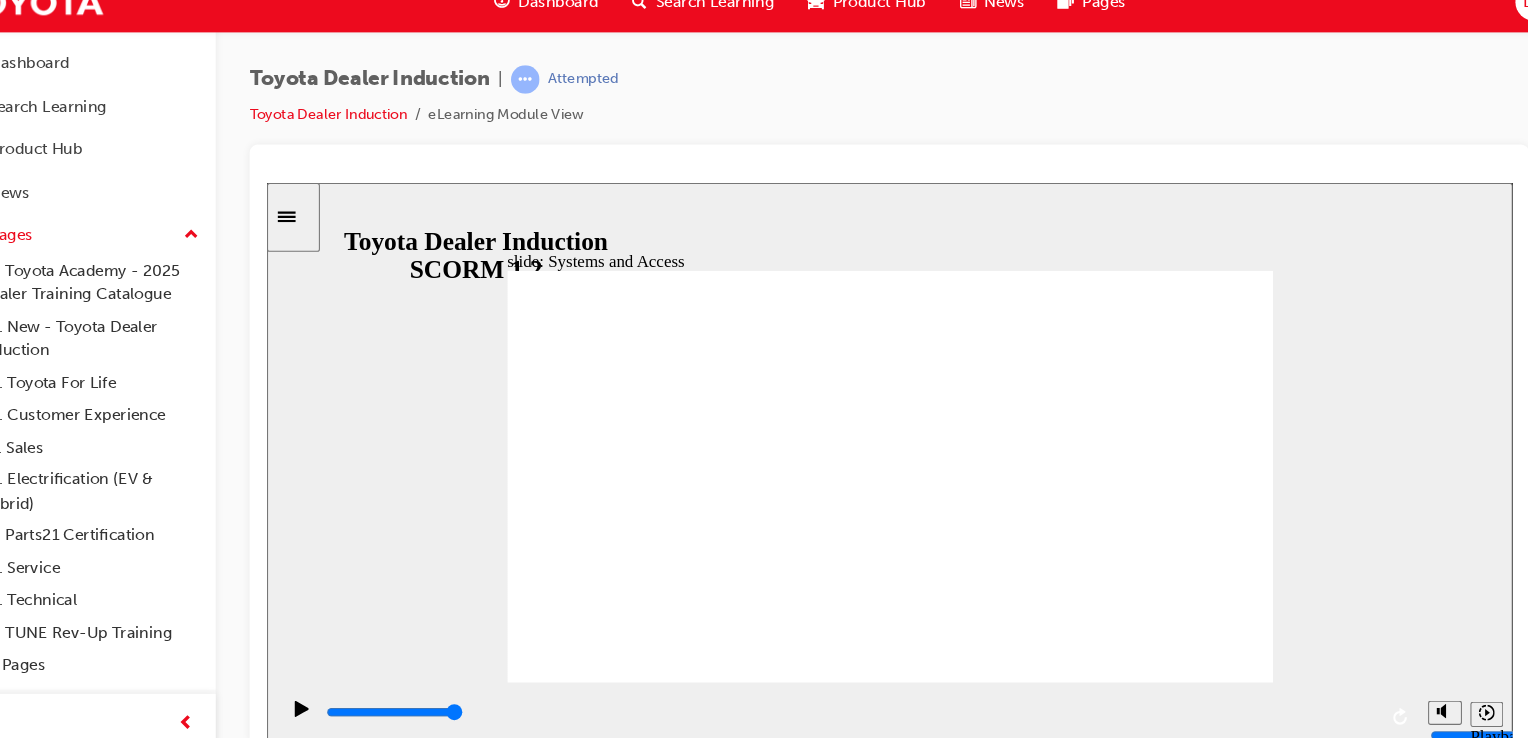 click 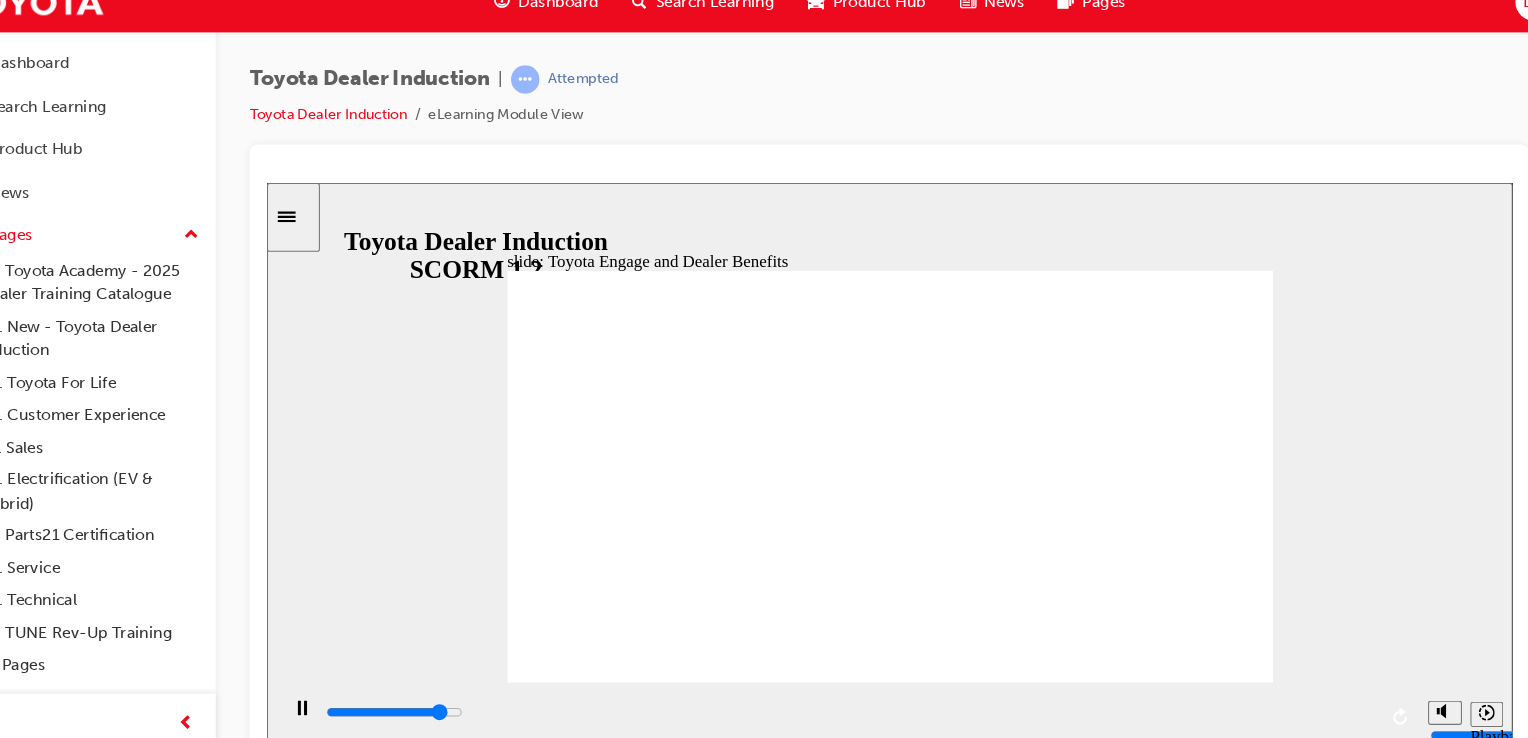 click 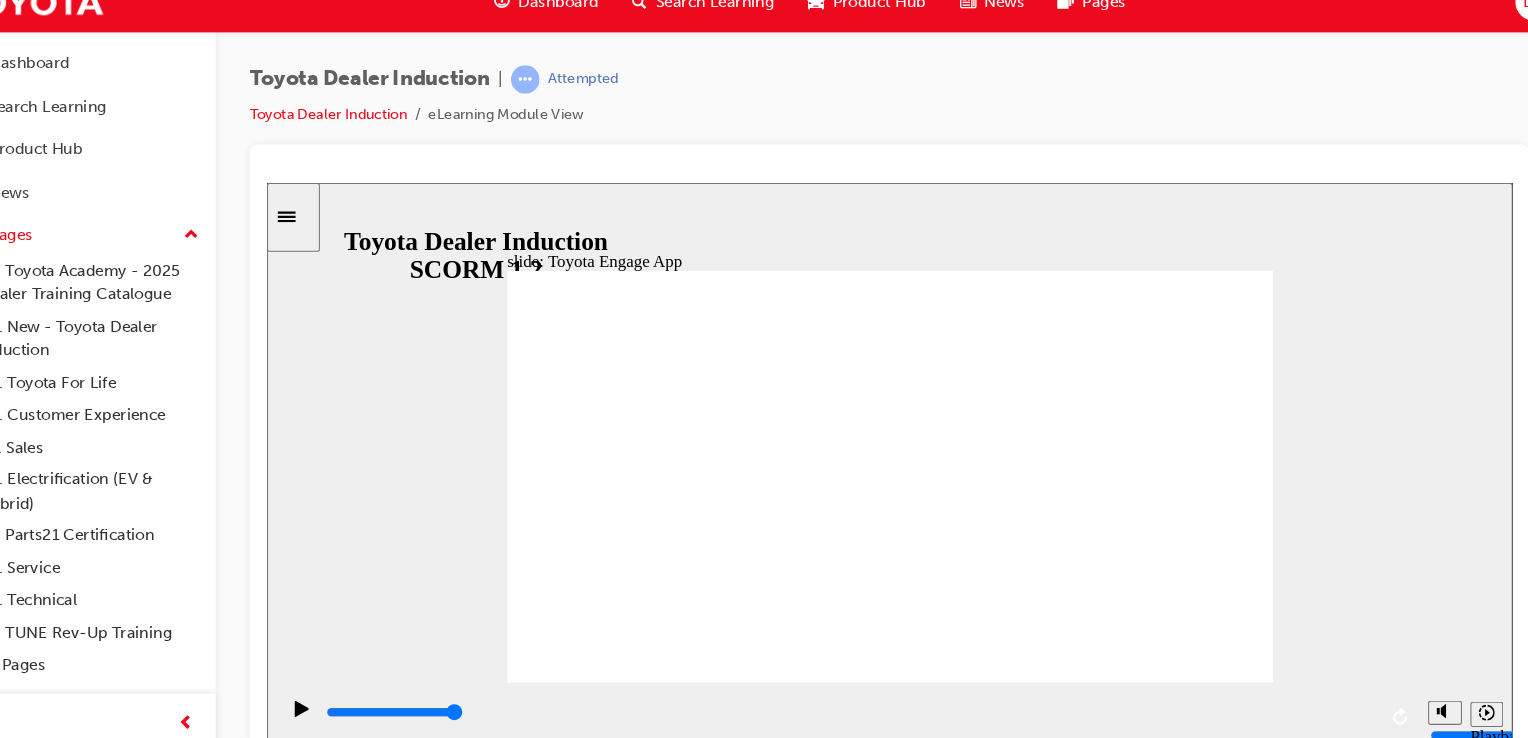 click 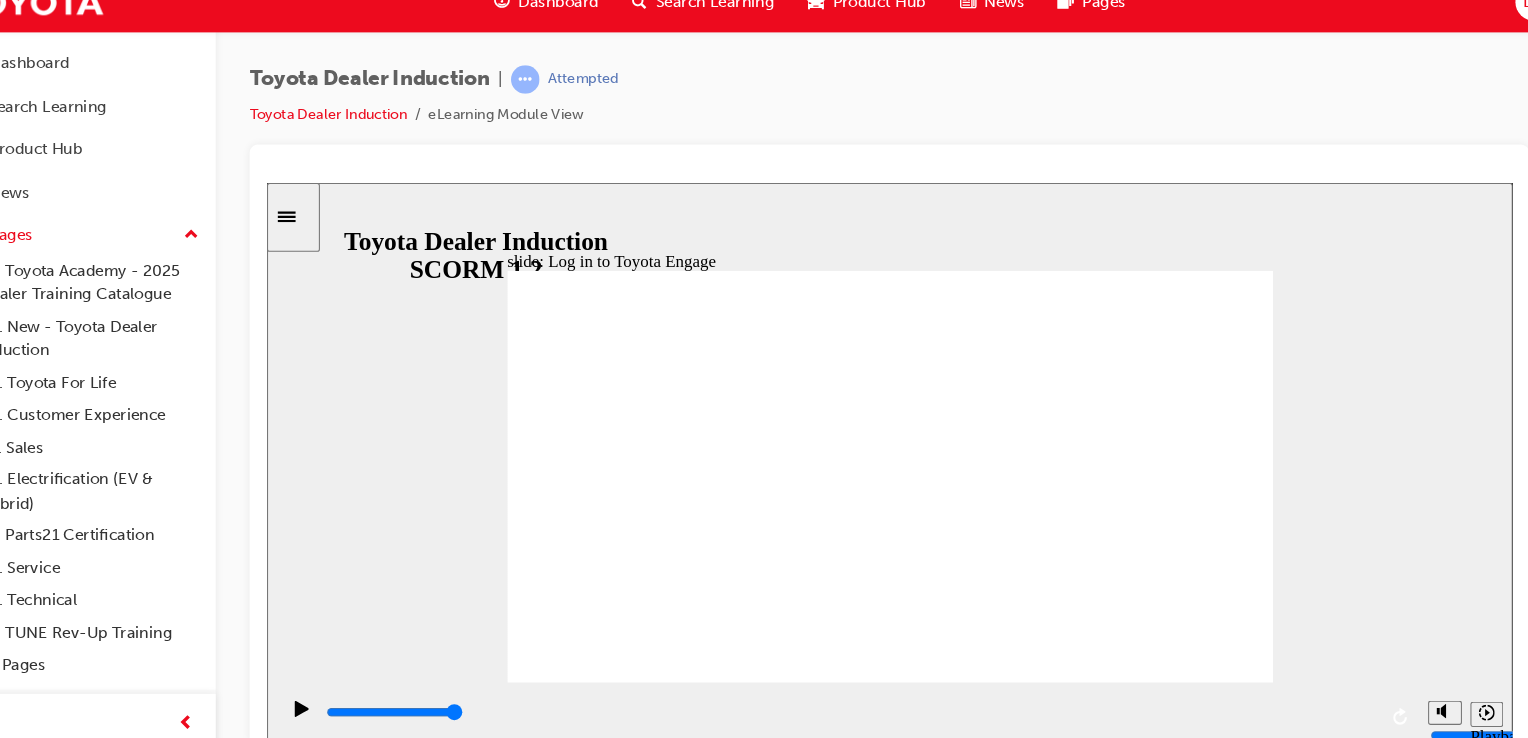 click 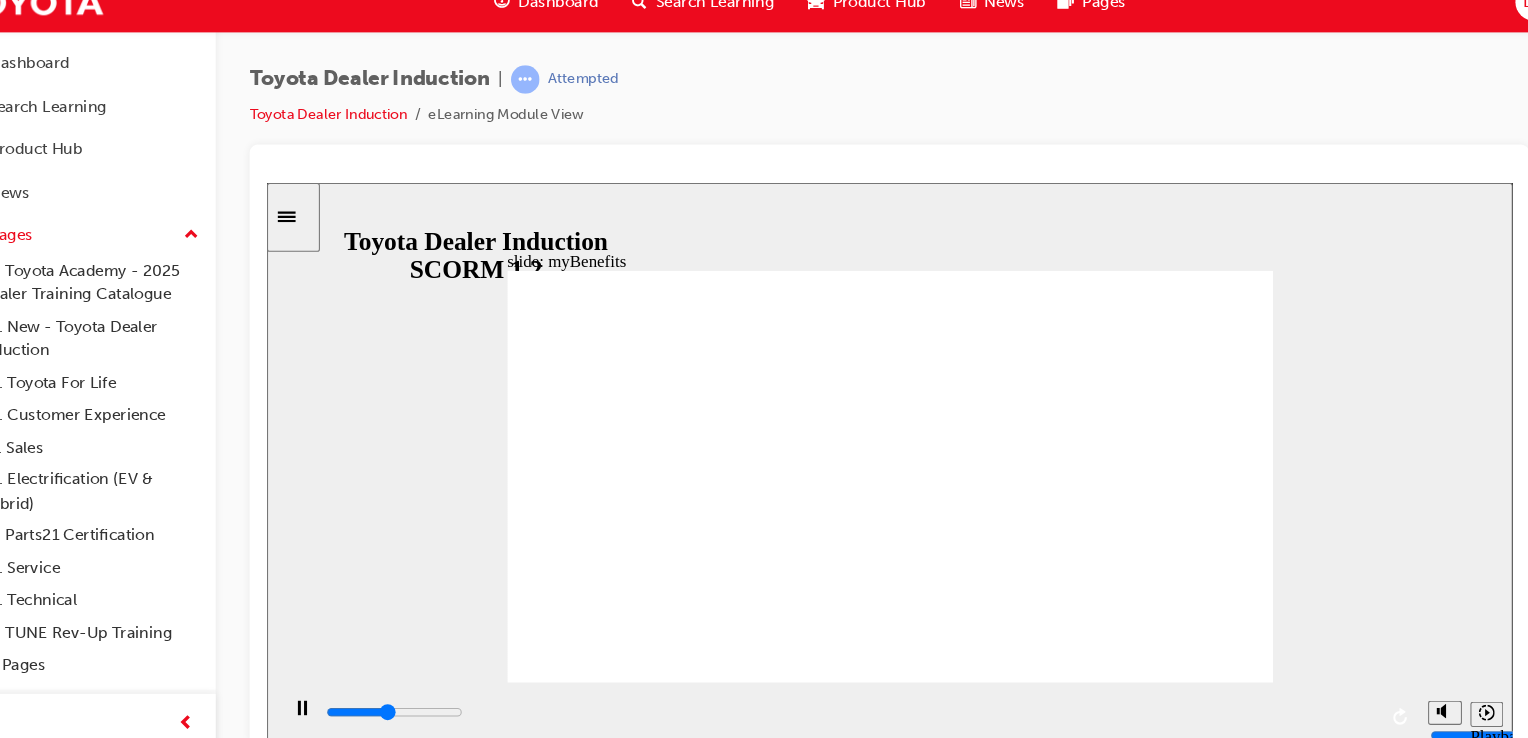type on "6000" 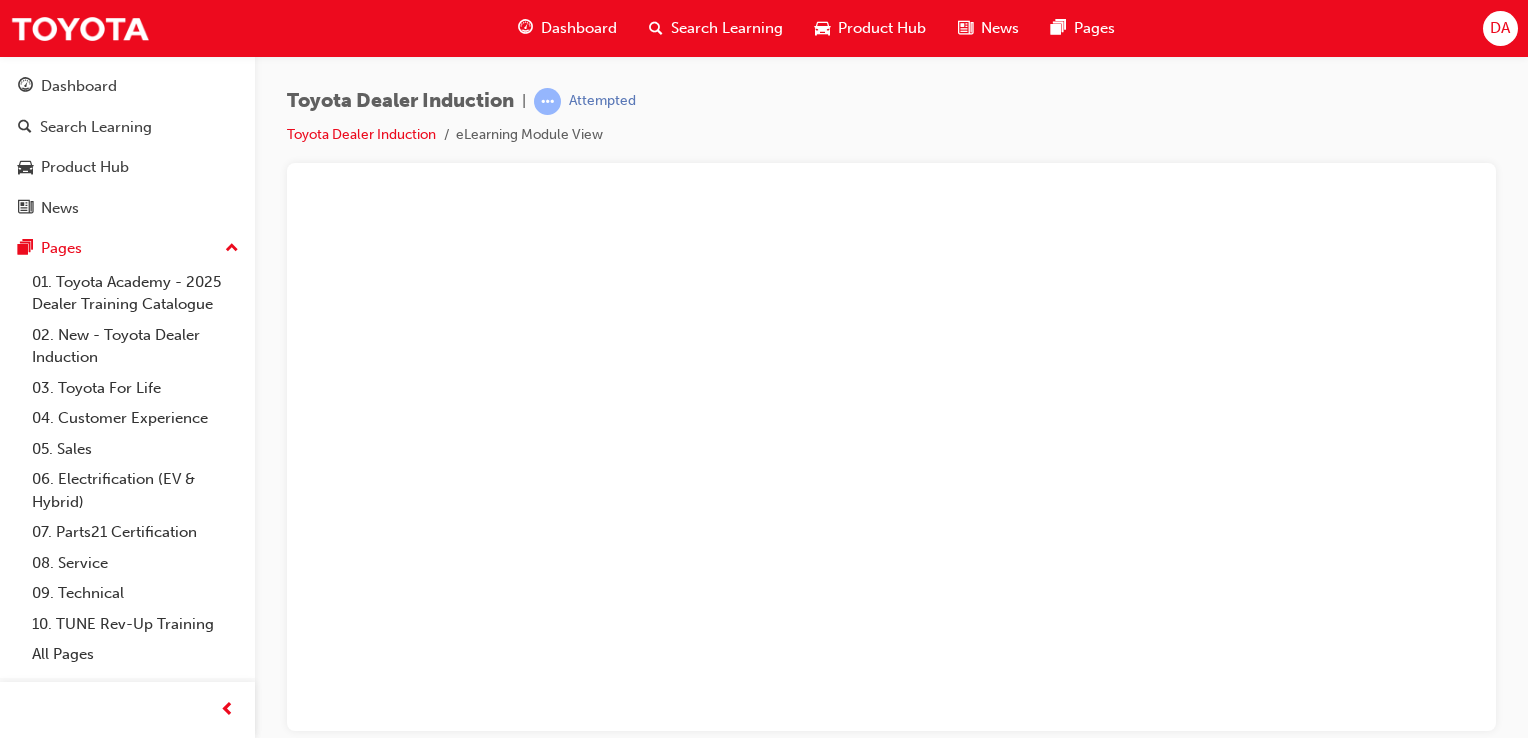 scroll, scrollTop: 0, scrollLeft: 0, axis: both 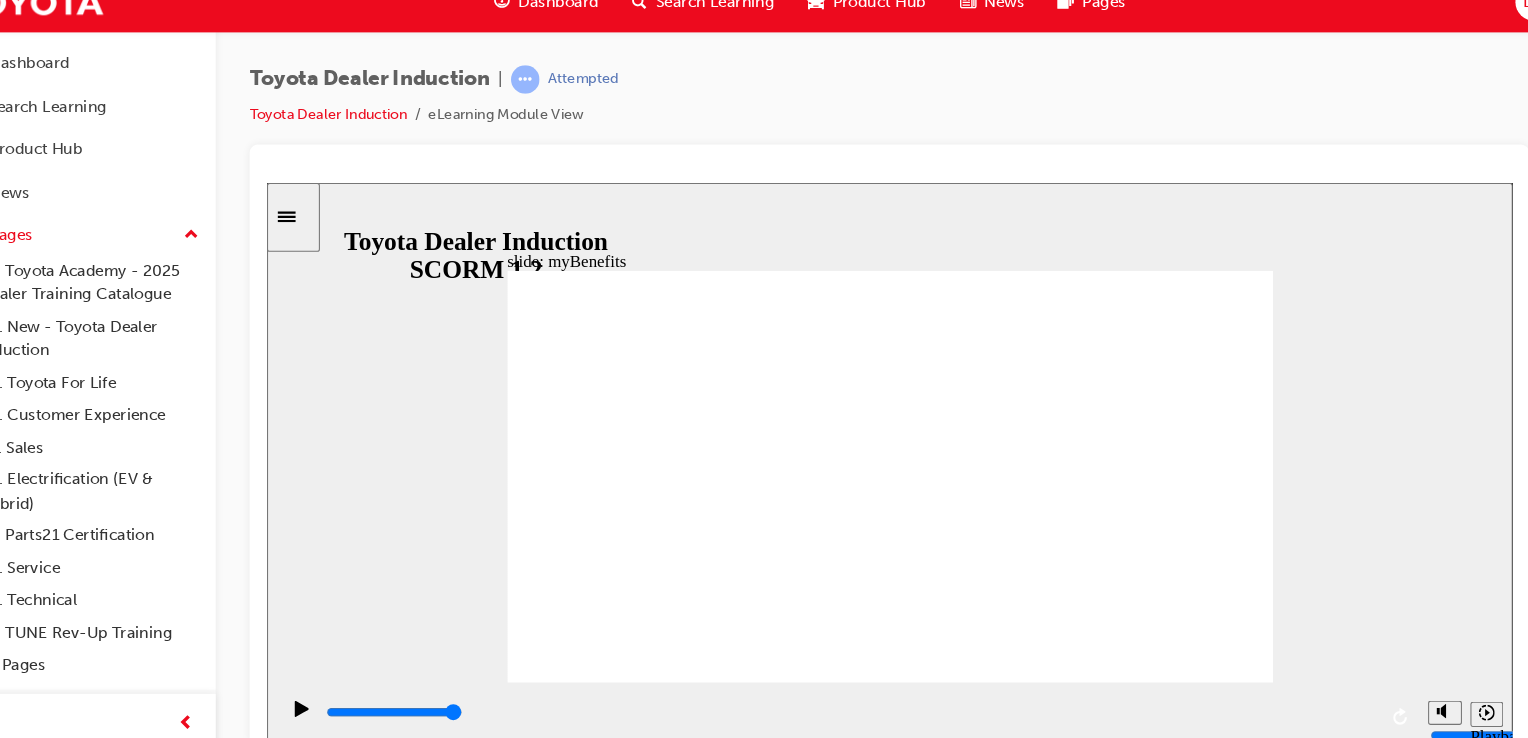 click 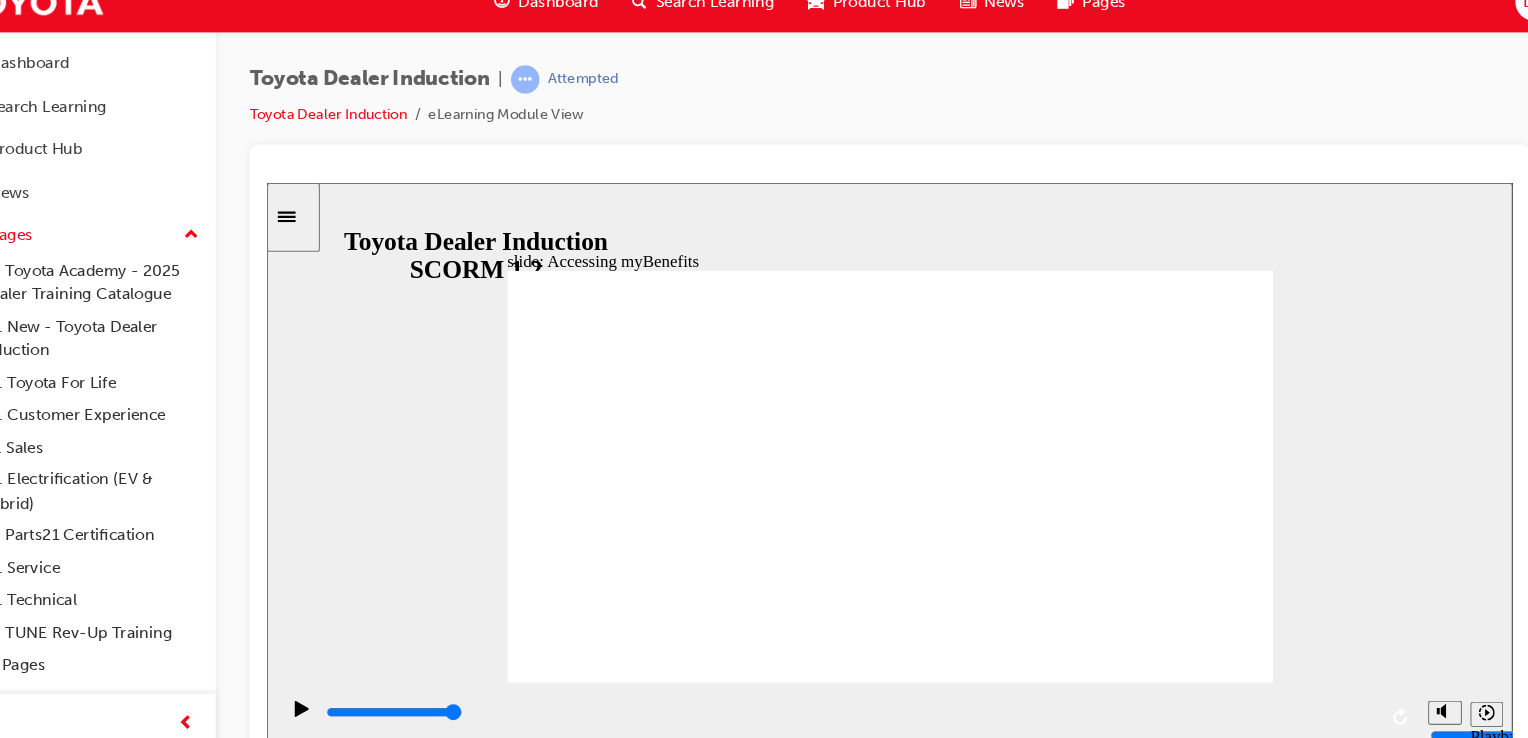 click 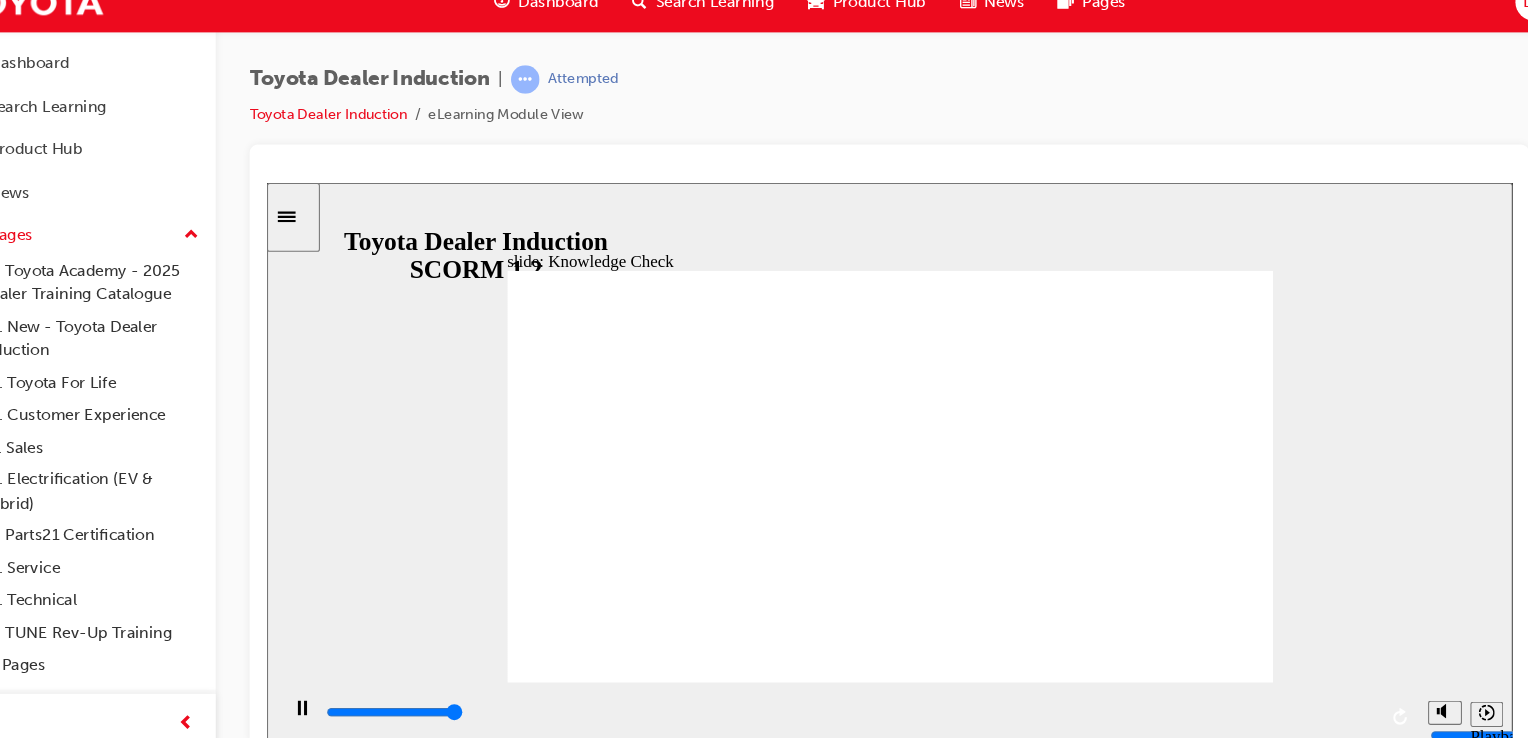 type on "5000" 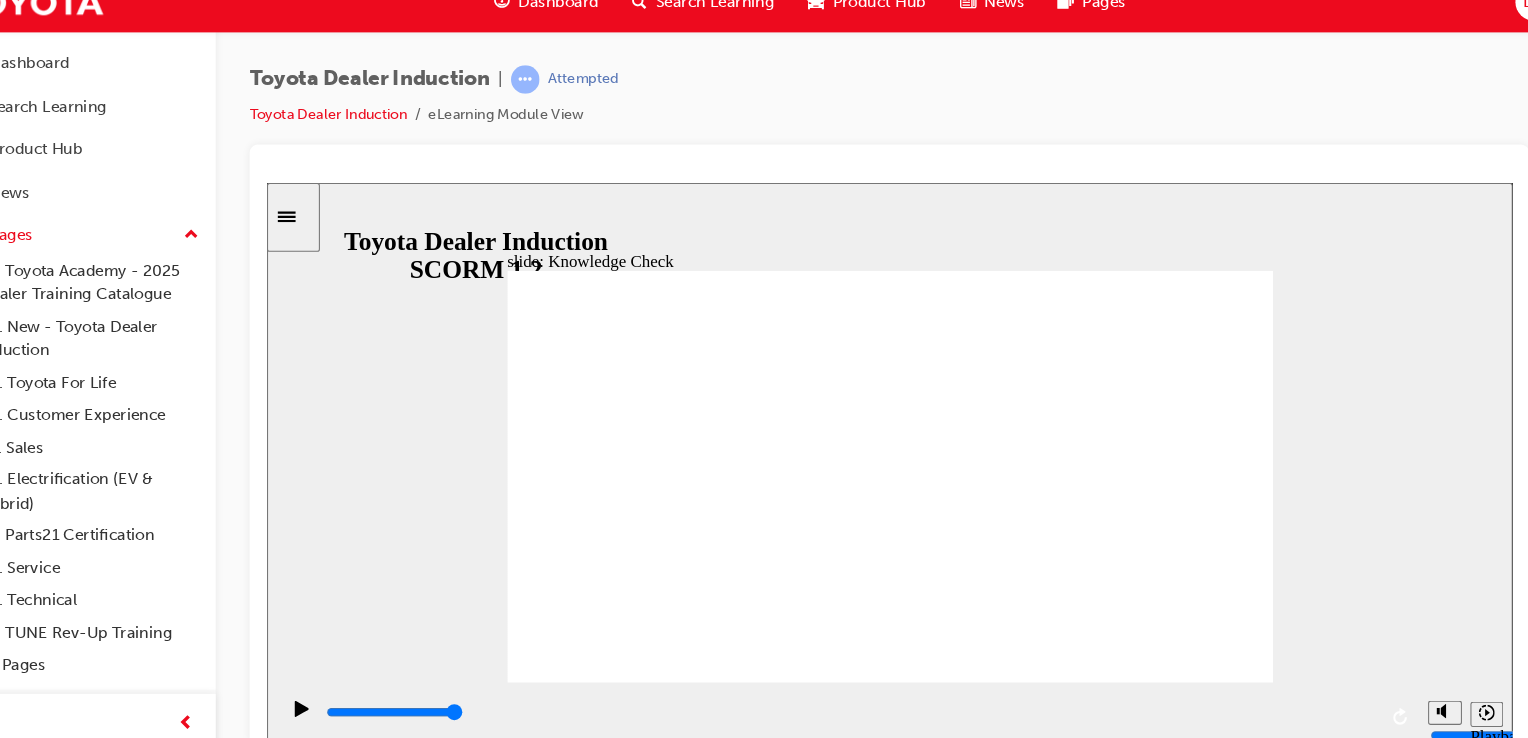 type on "T" 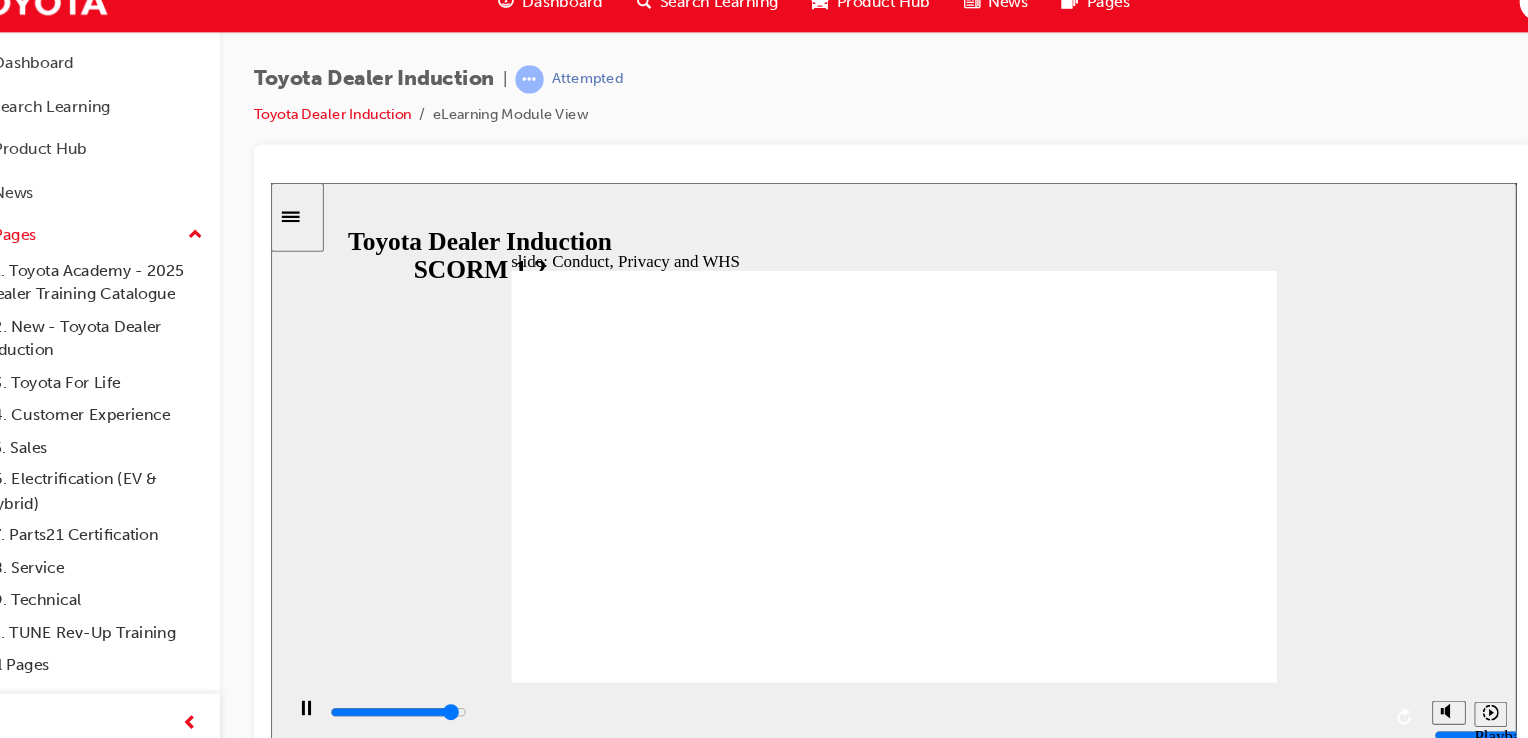 click 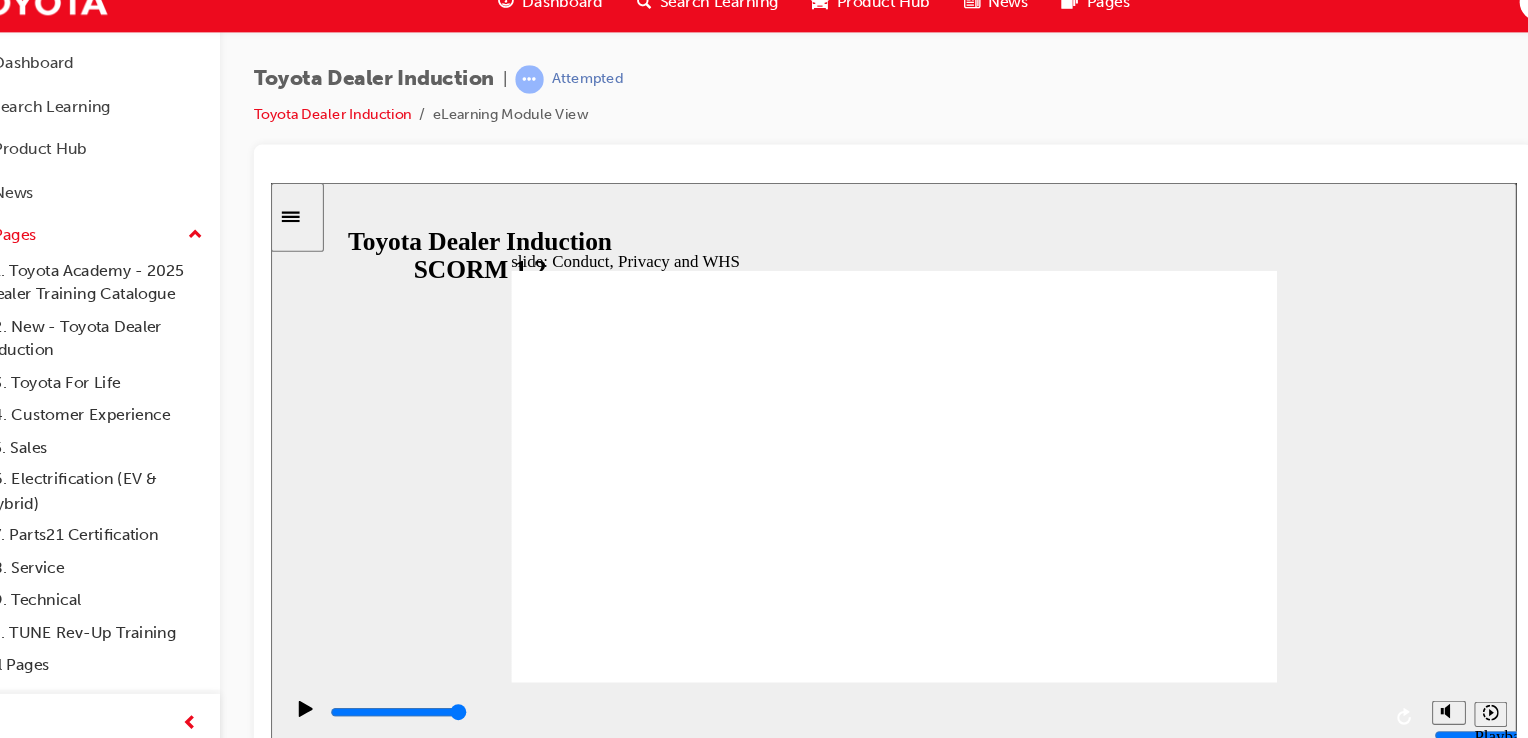click 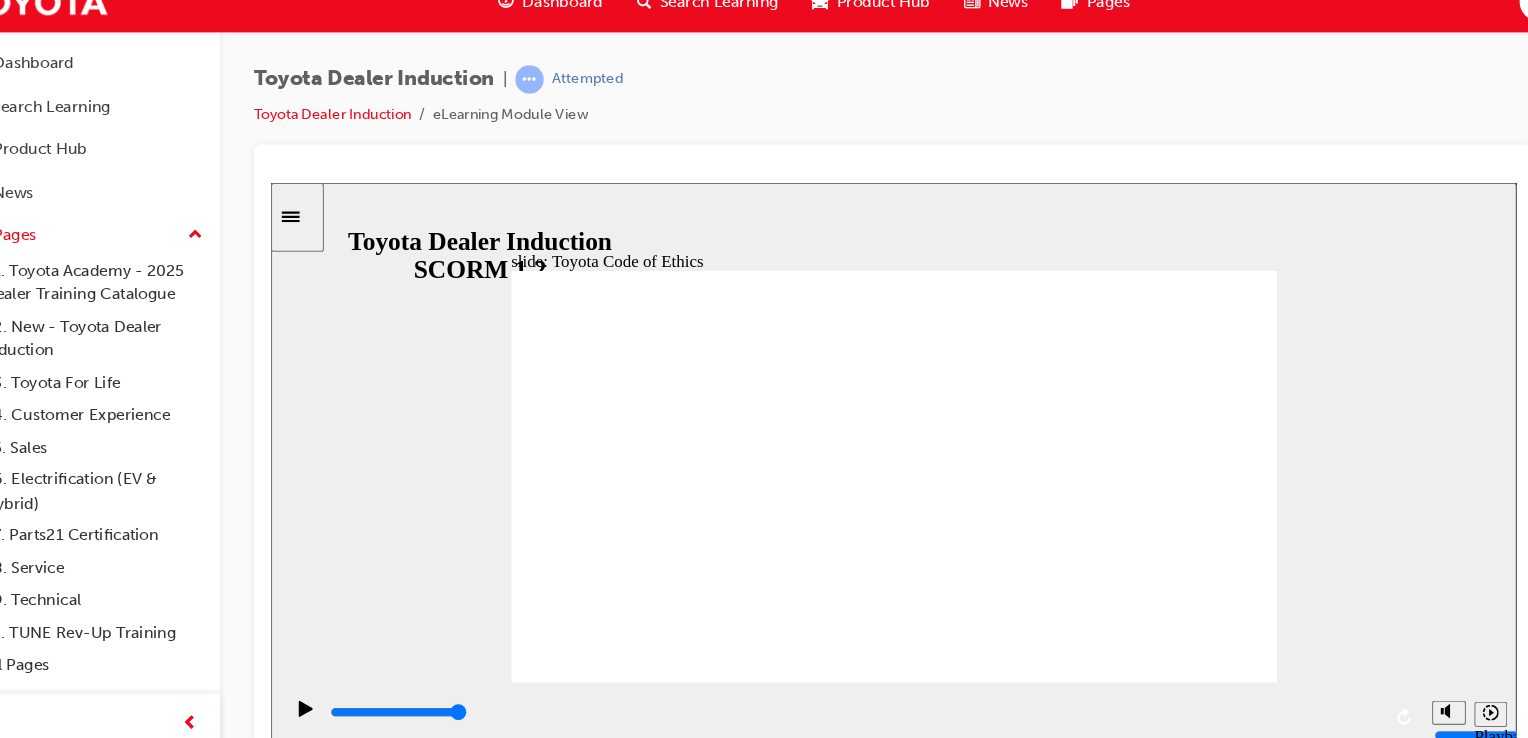 click 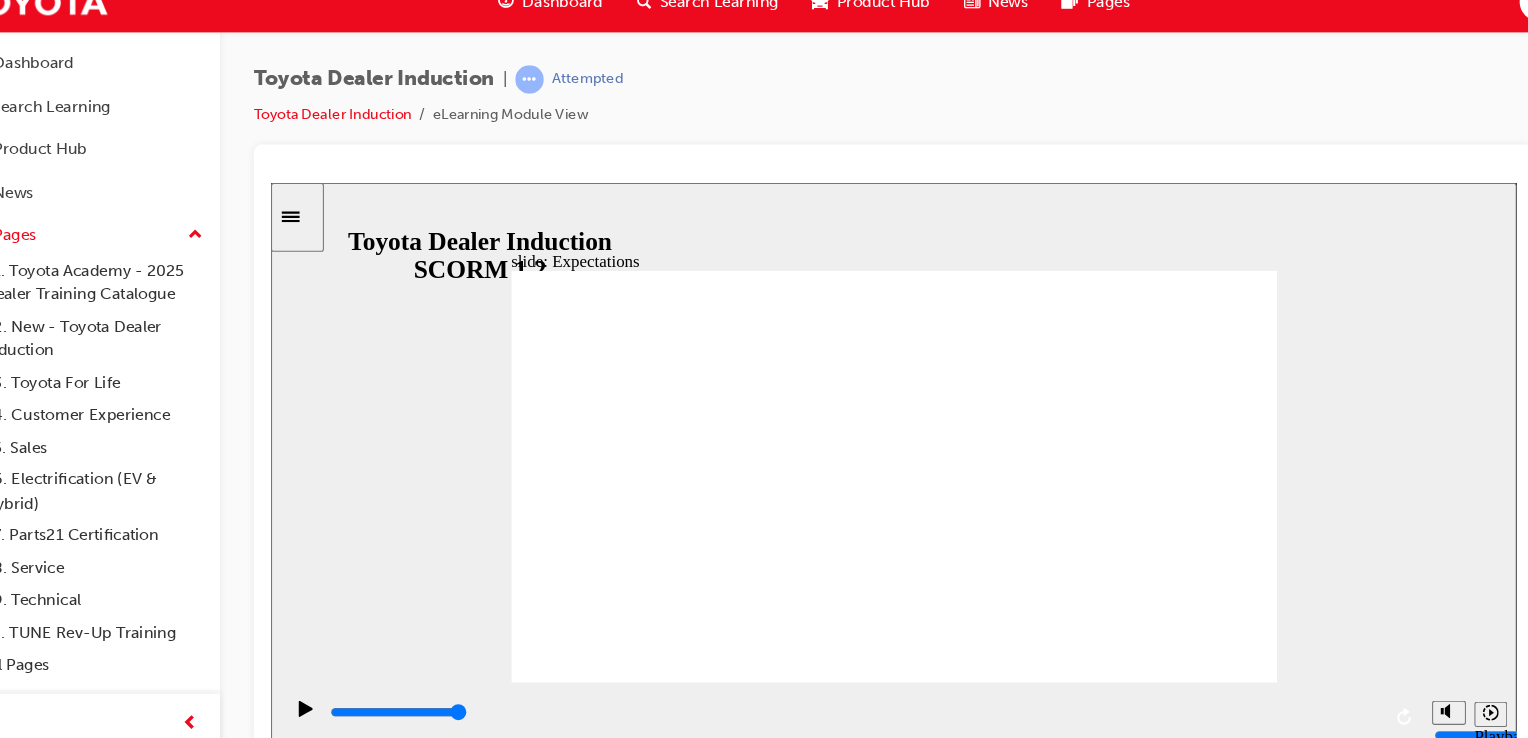 click 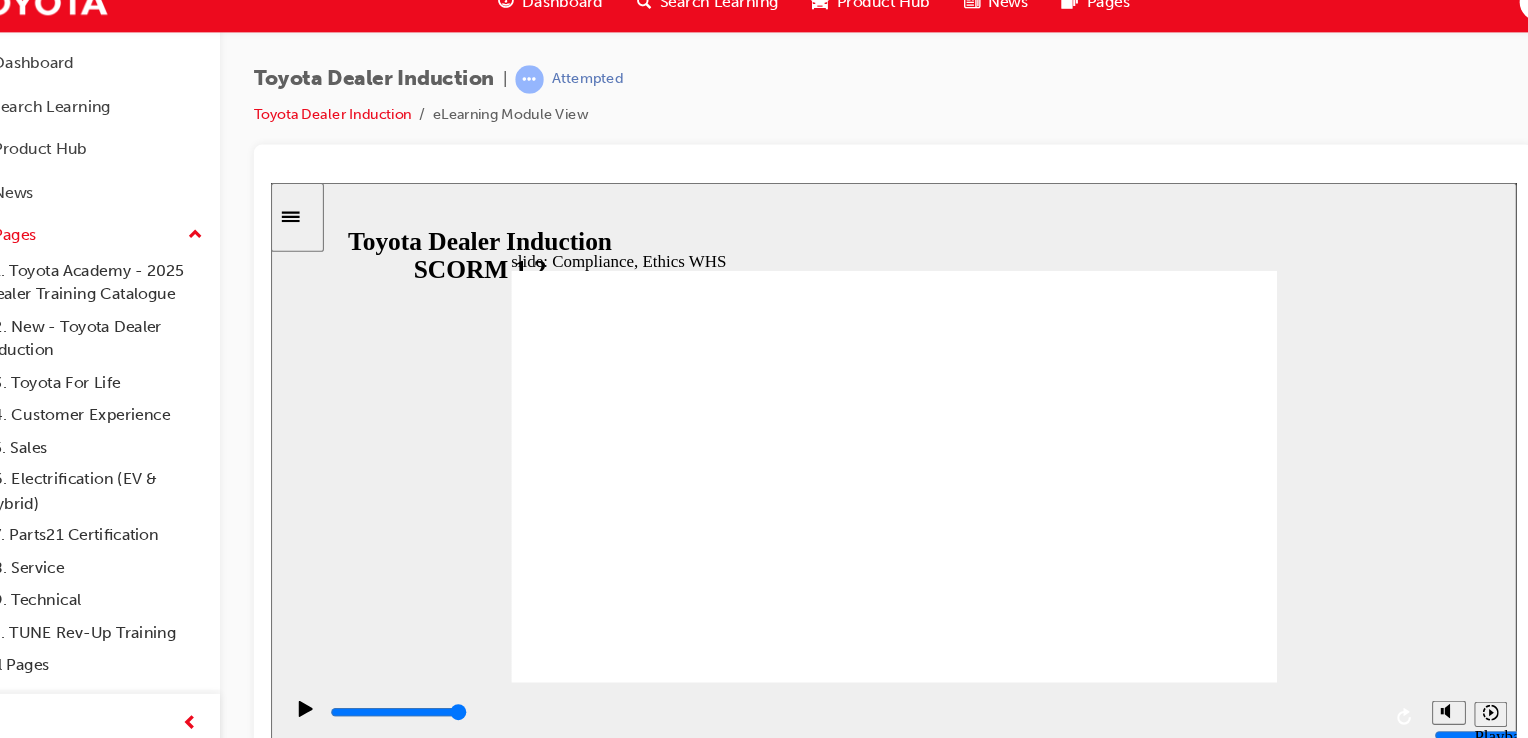 click 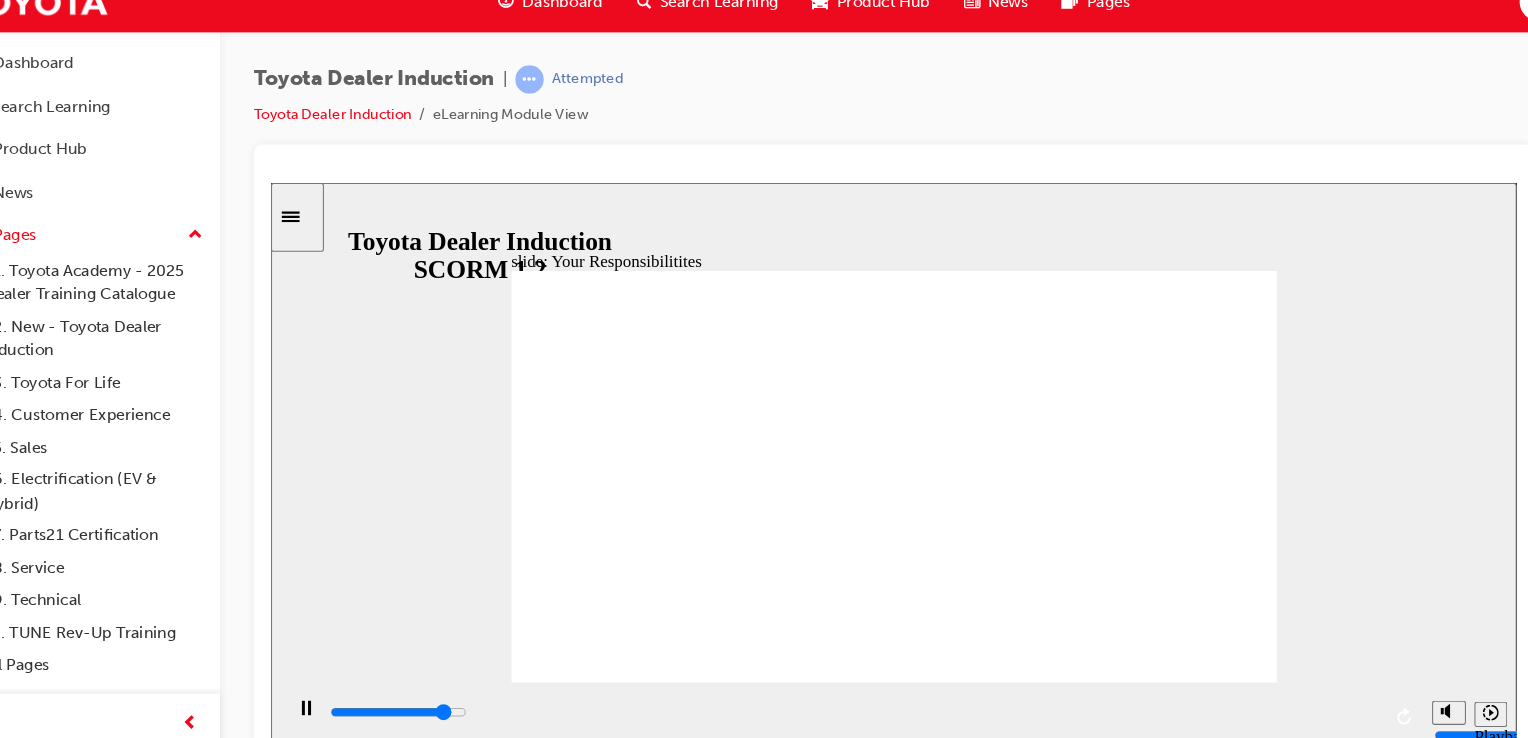 type on "7400" 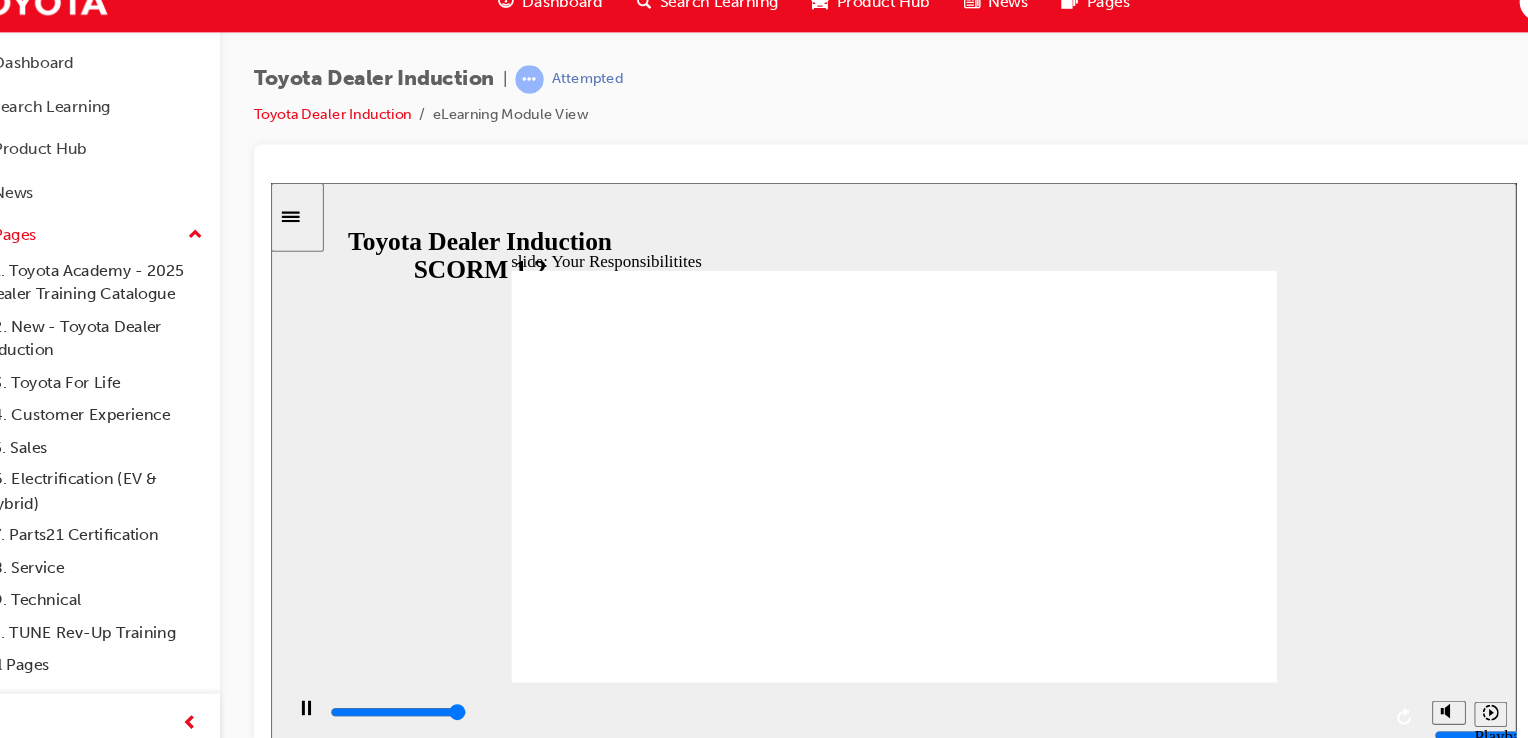 type on "8400" 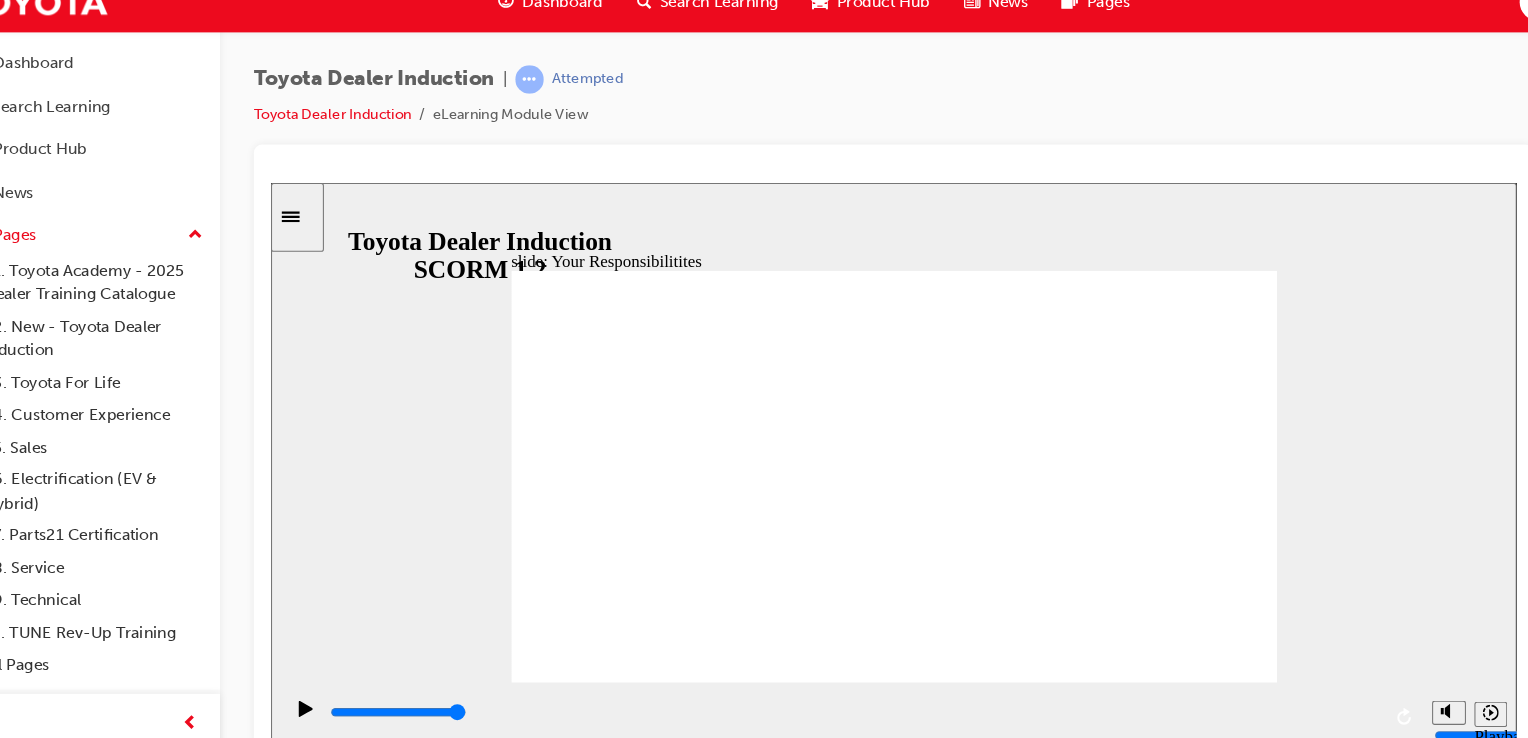 checkbox on "true" 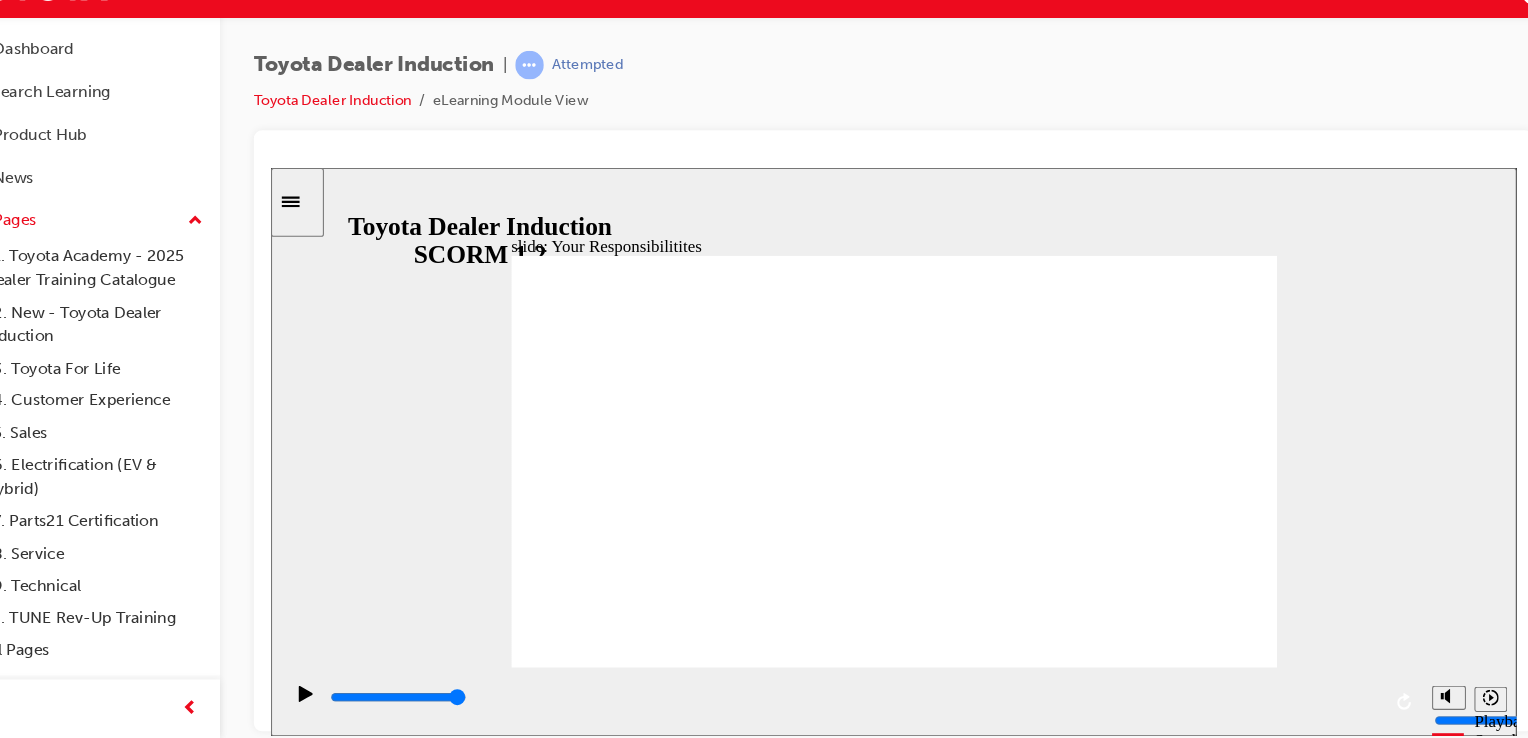 checkbox on "true" 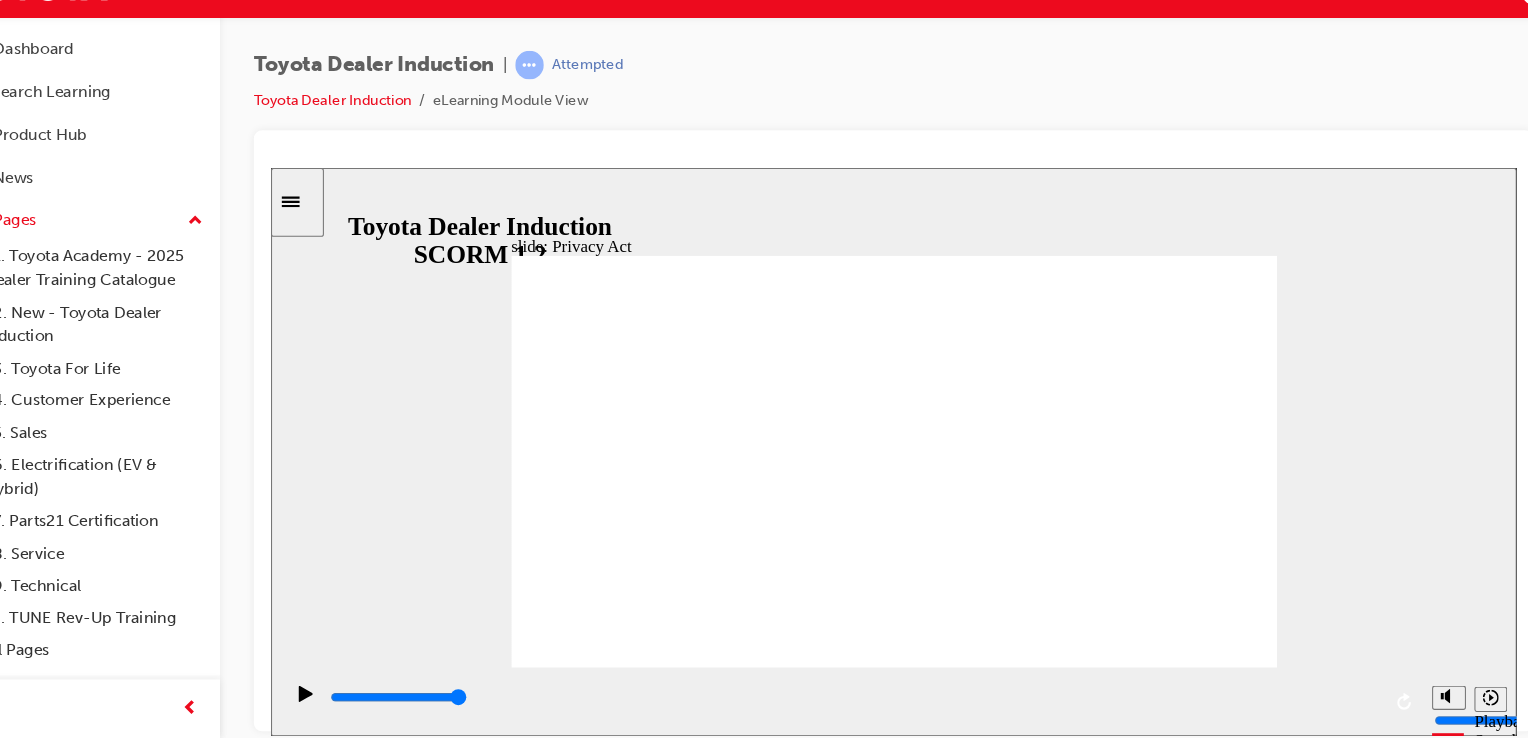click 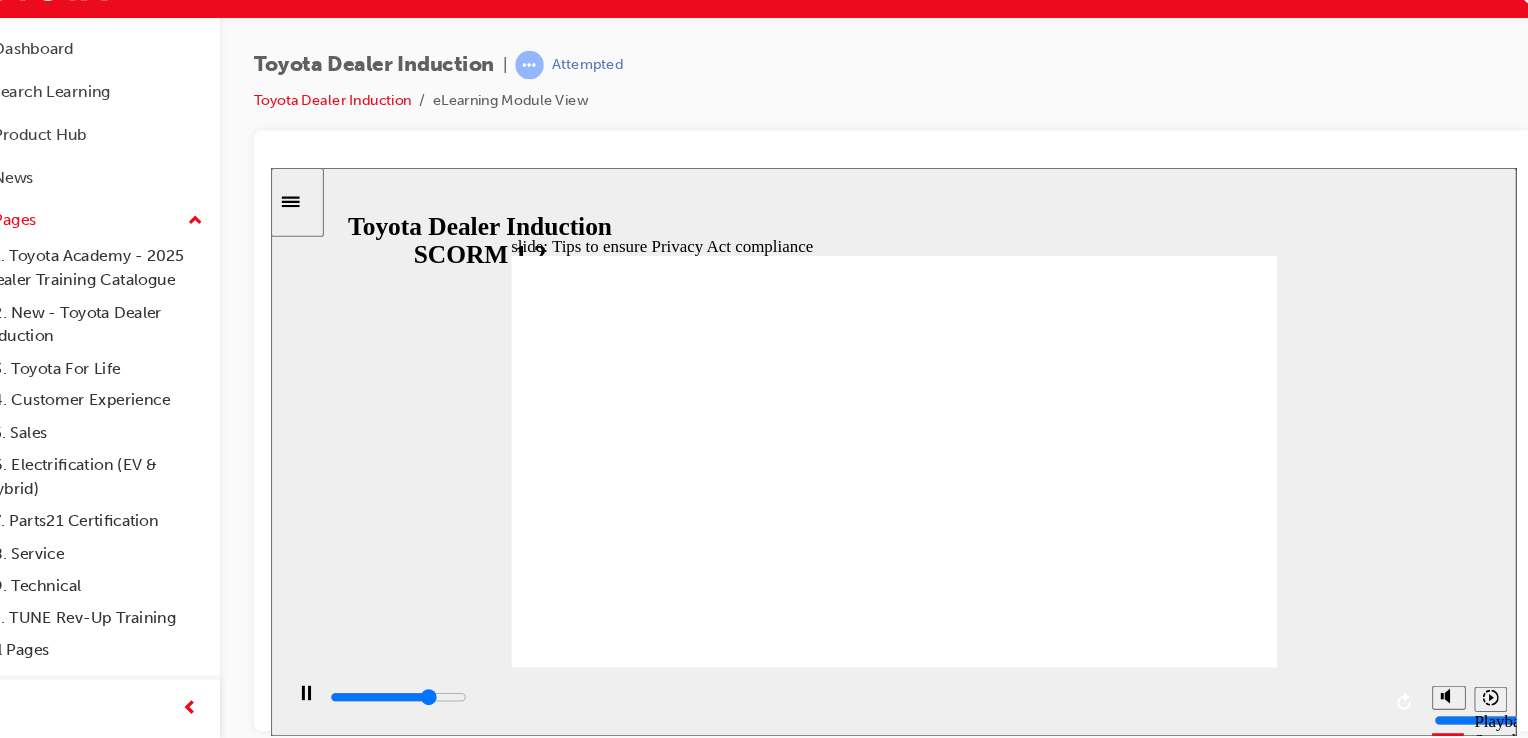 click 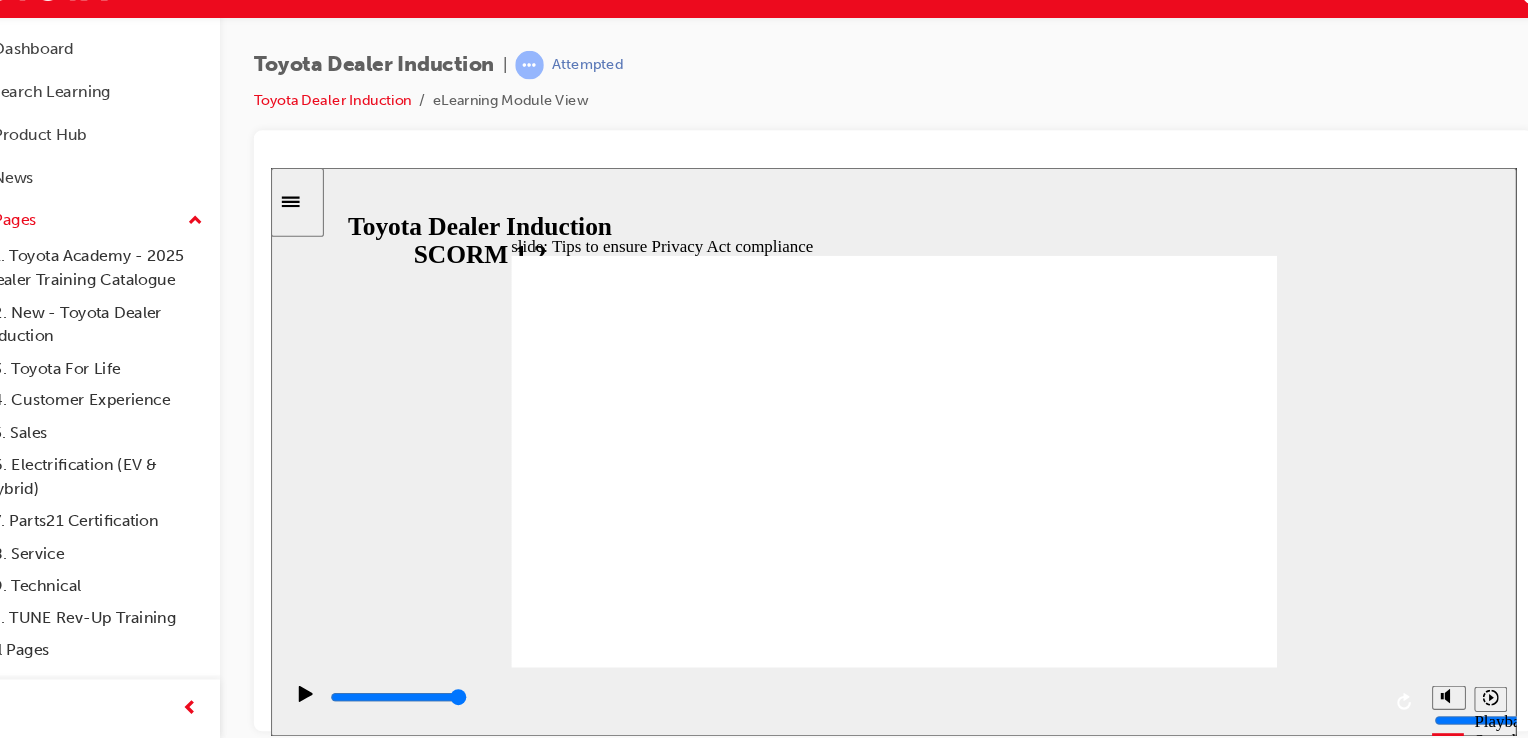 click 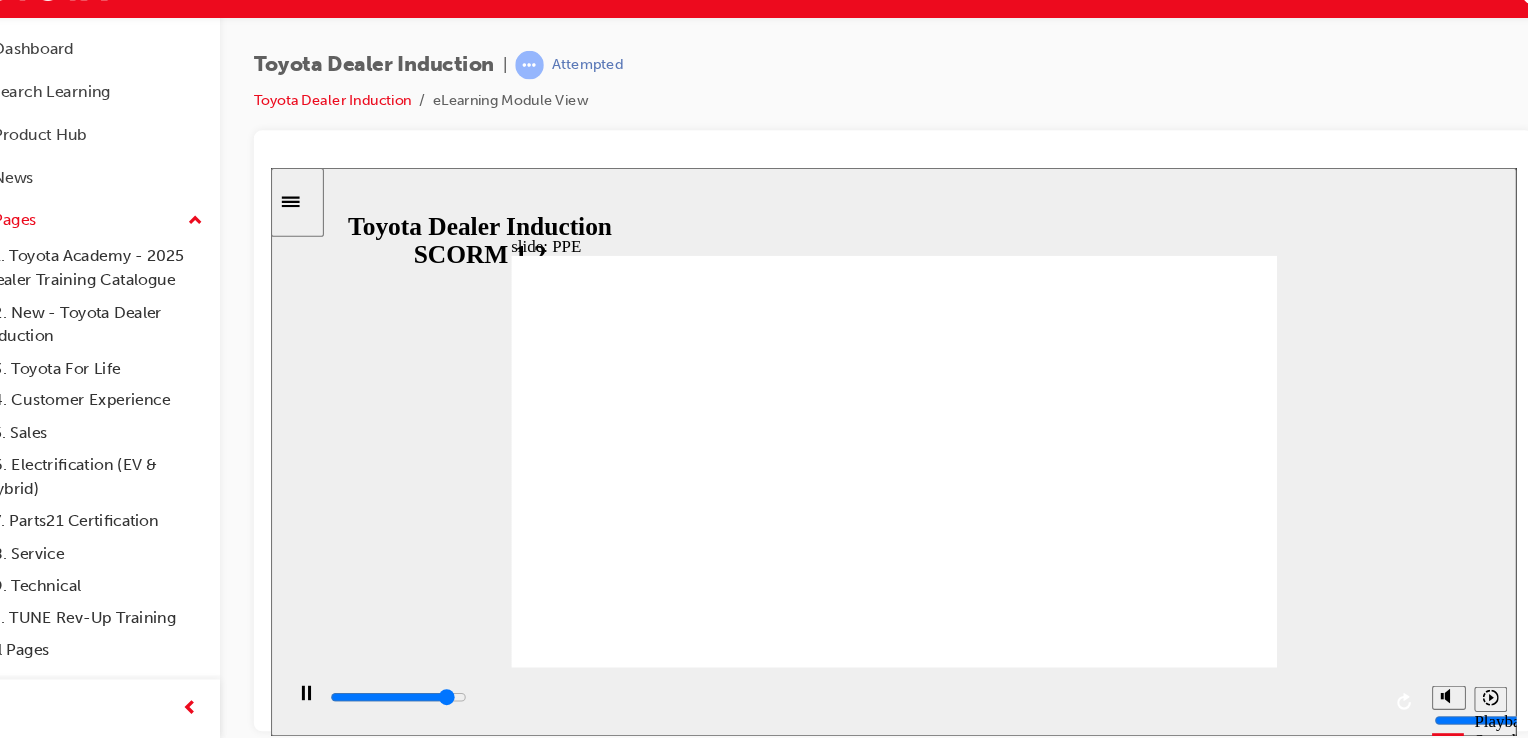 click 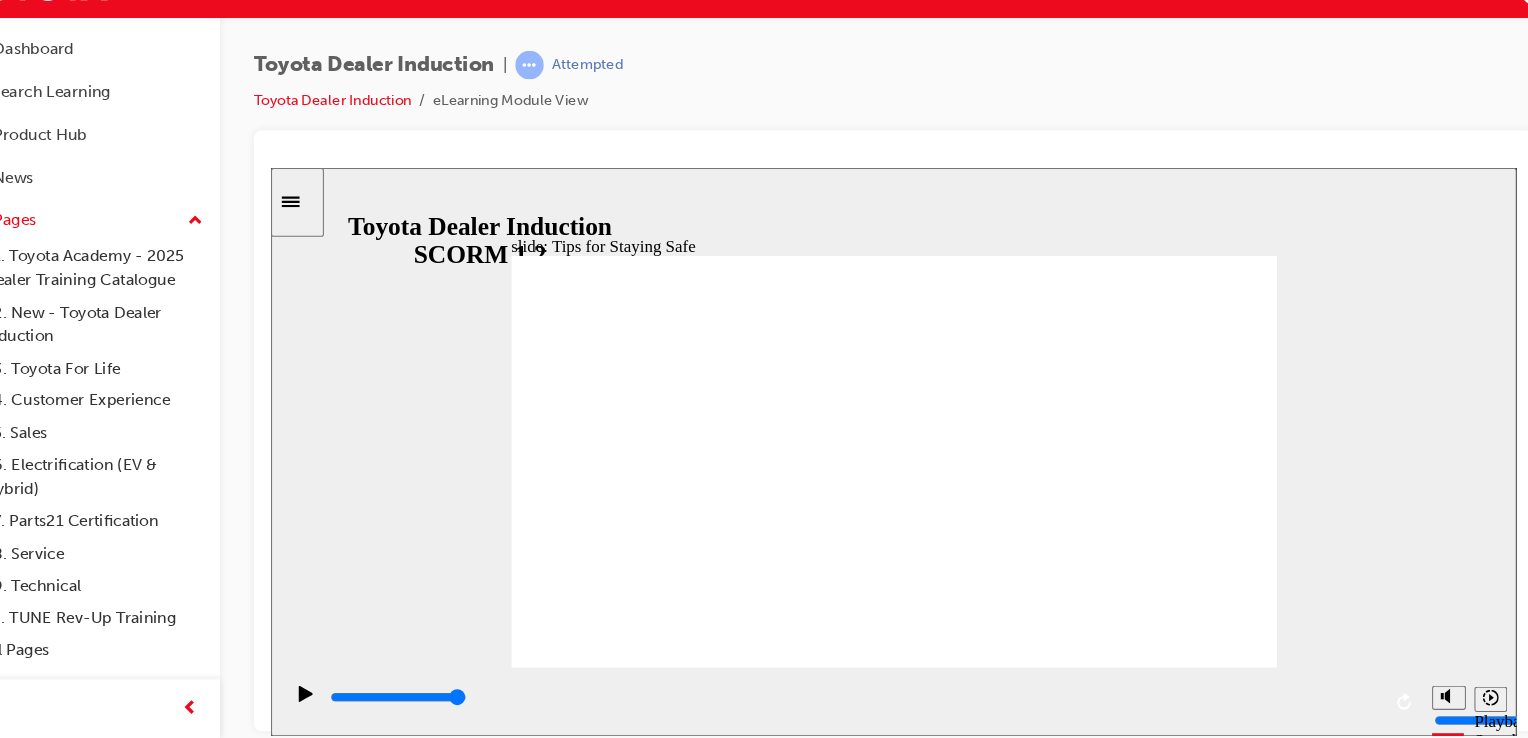 drag, startPoint x: 757, startPoint y: 569, endPoint x: 791, endPoint y: 542, distance: 43.416588 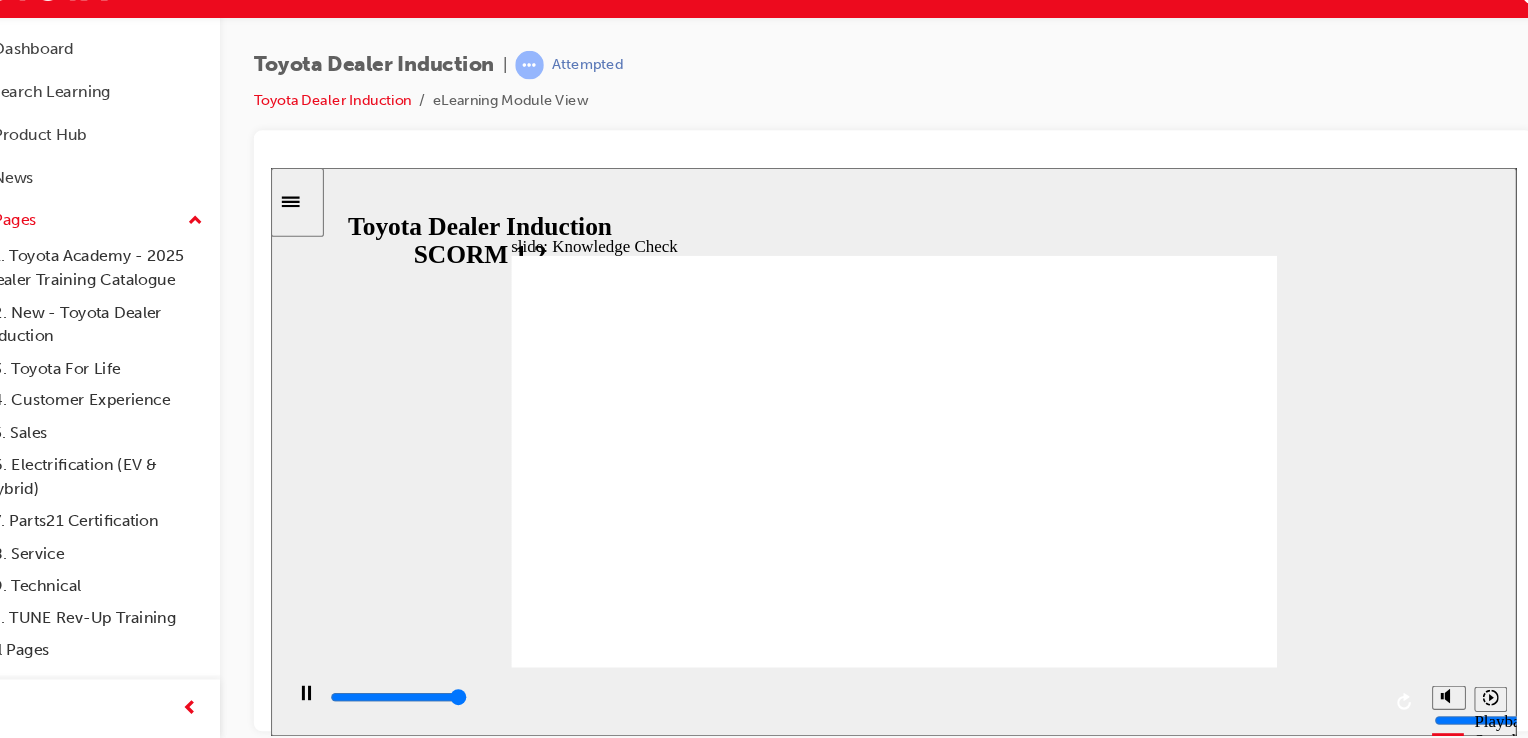 type on "5000" 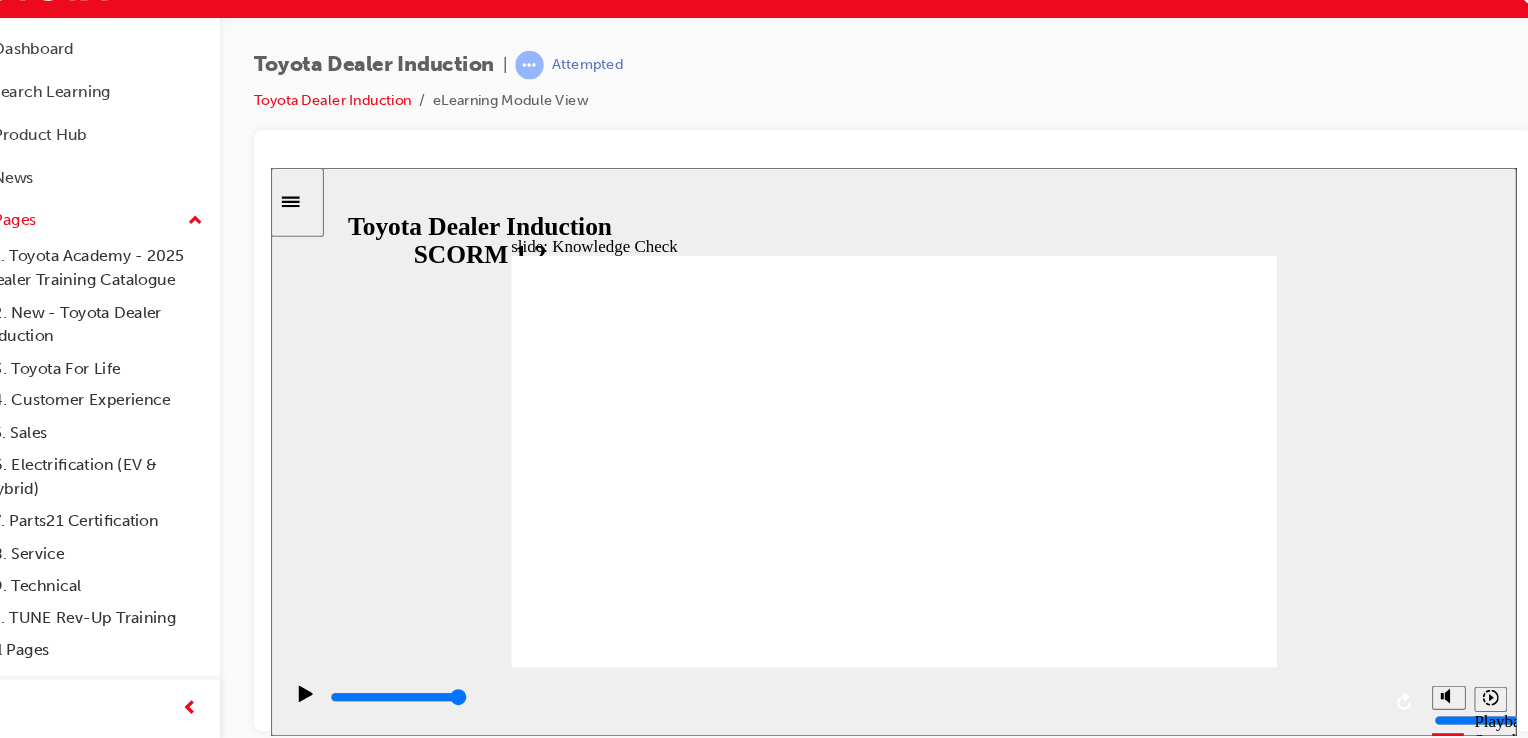 checkbox on "true" 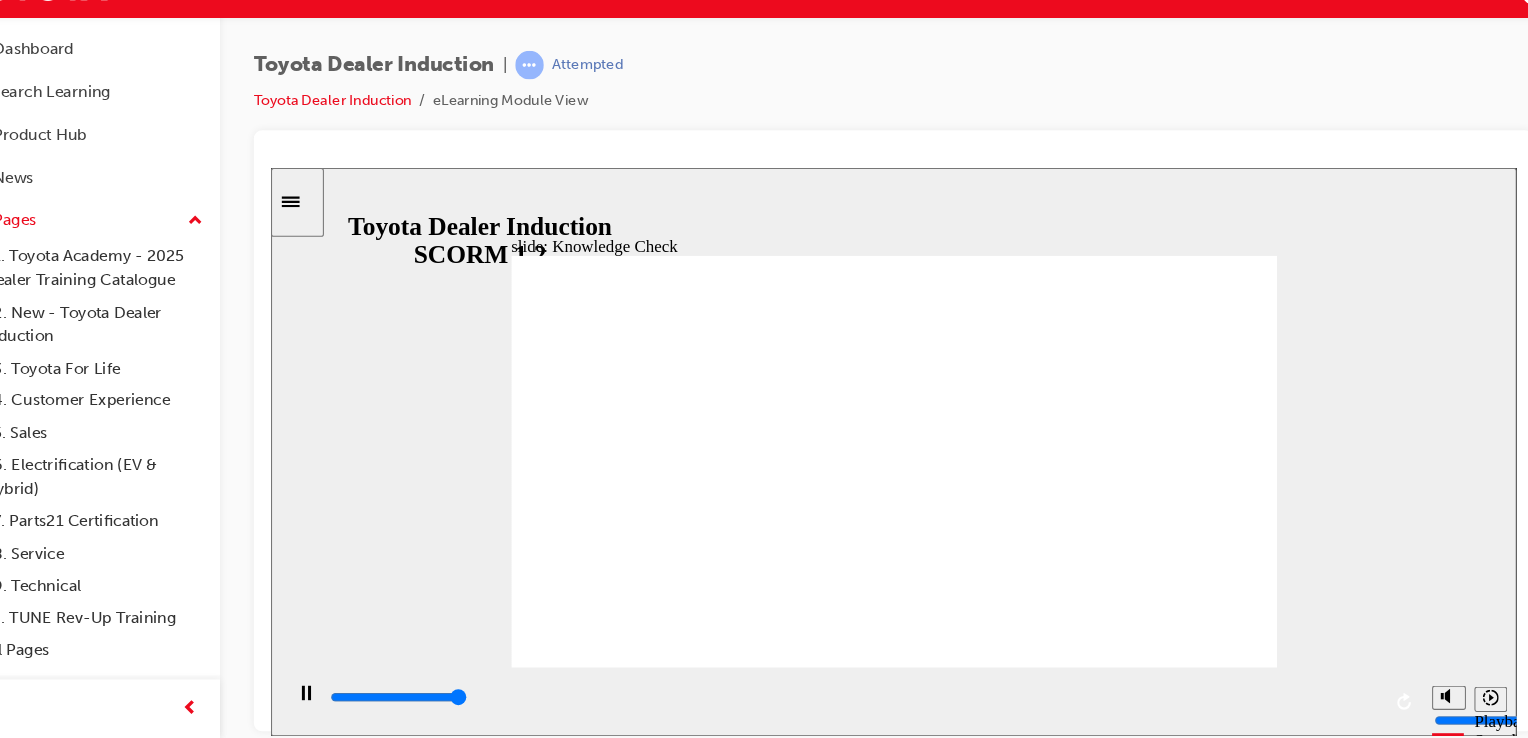 type on "5000" 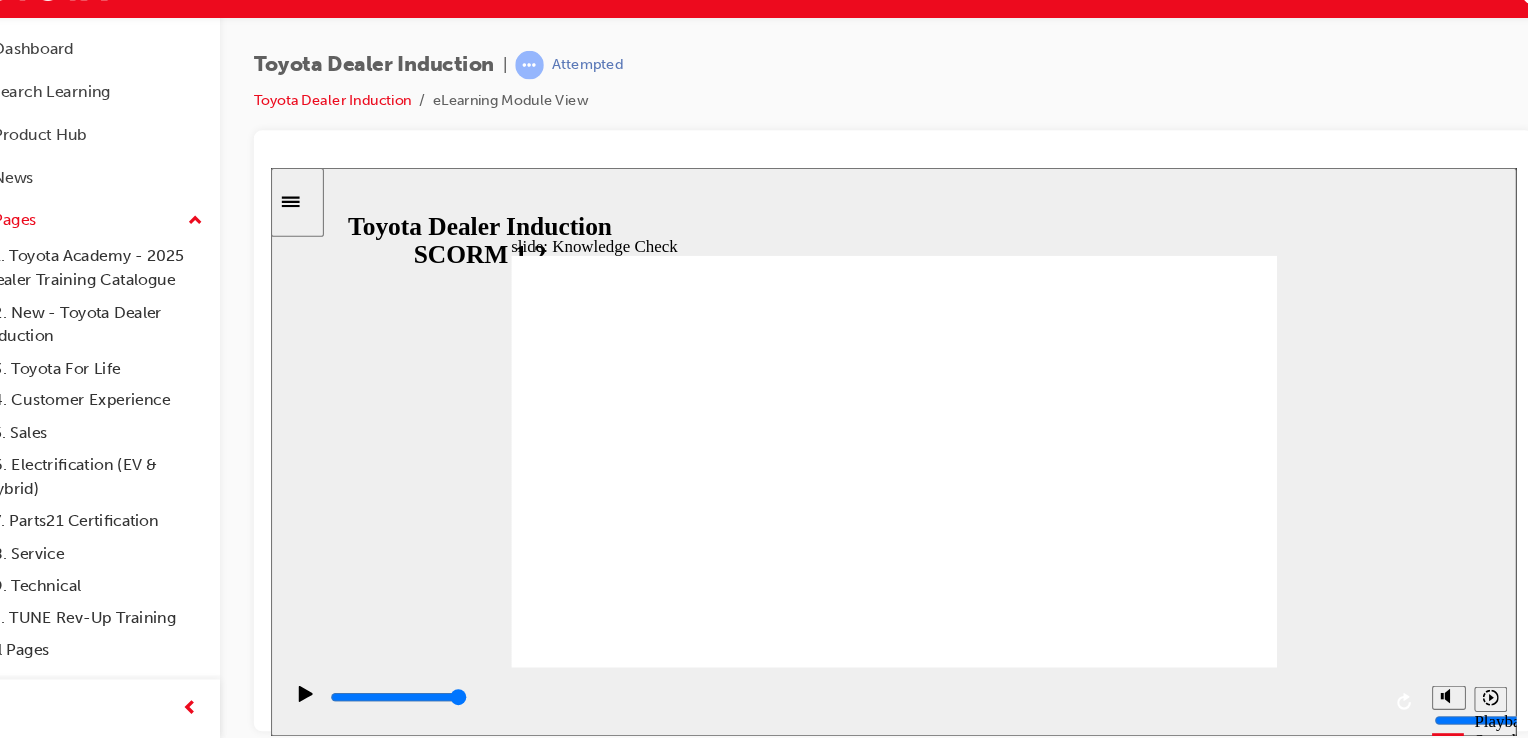 radio on "true" 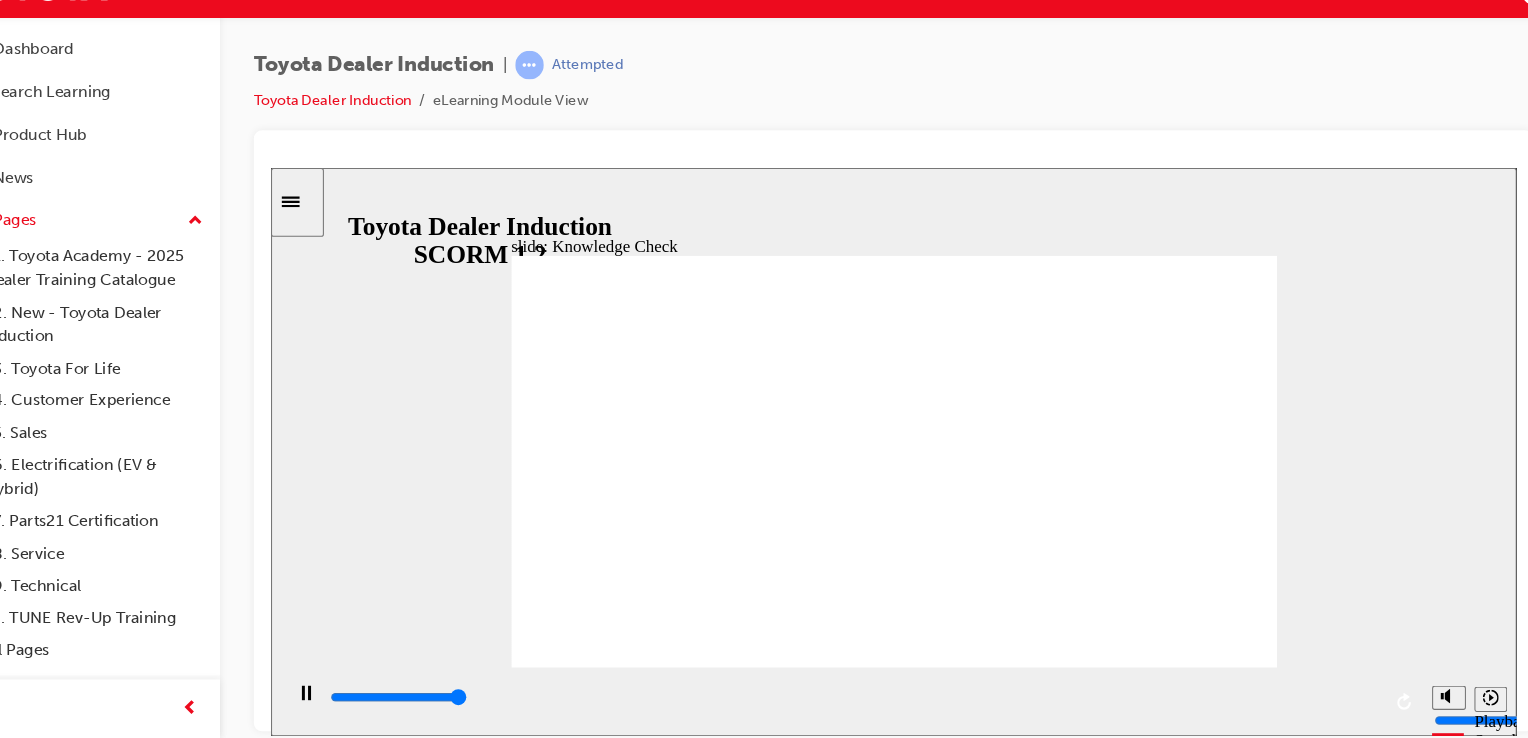 type on "5000" 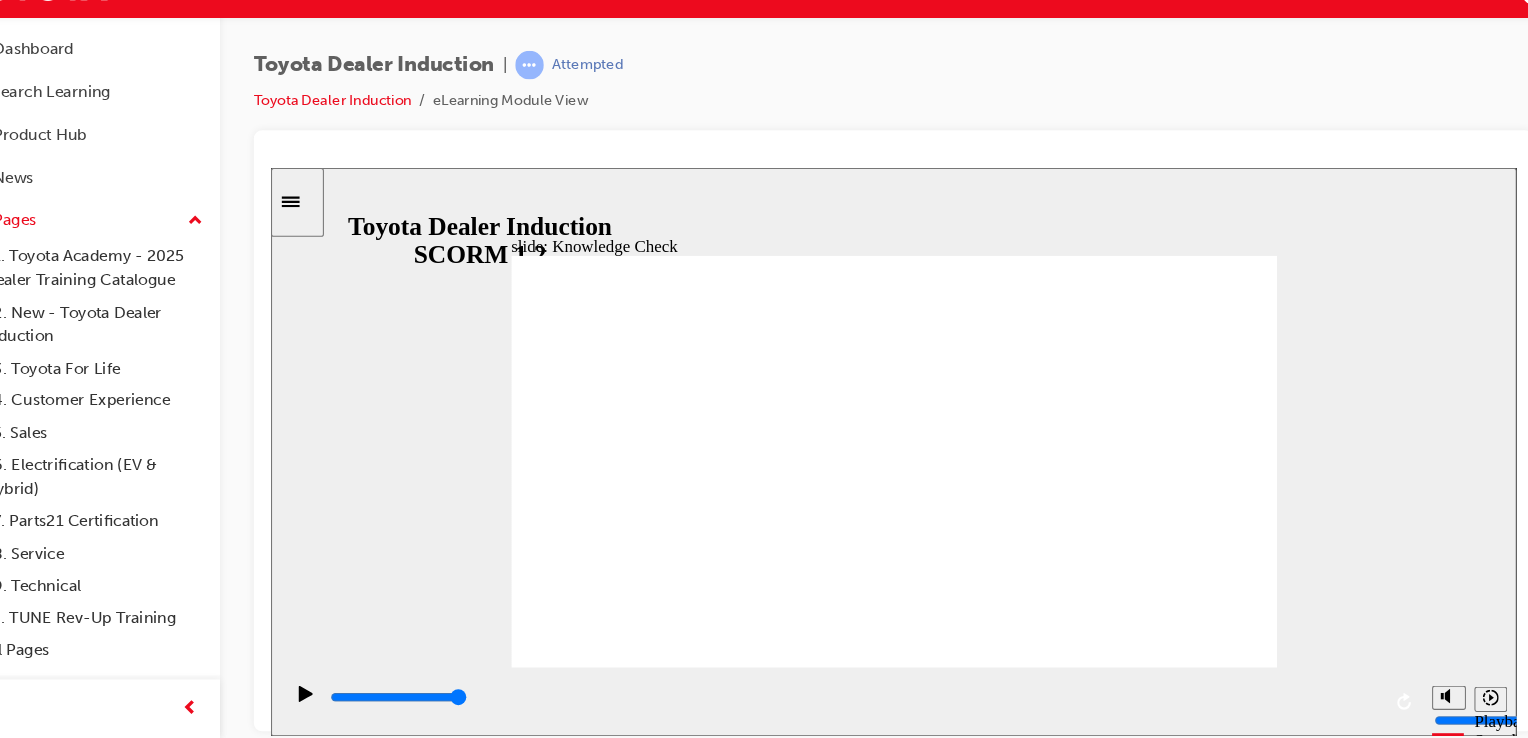 checkbox on "true" 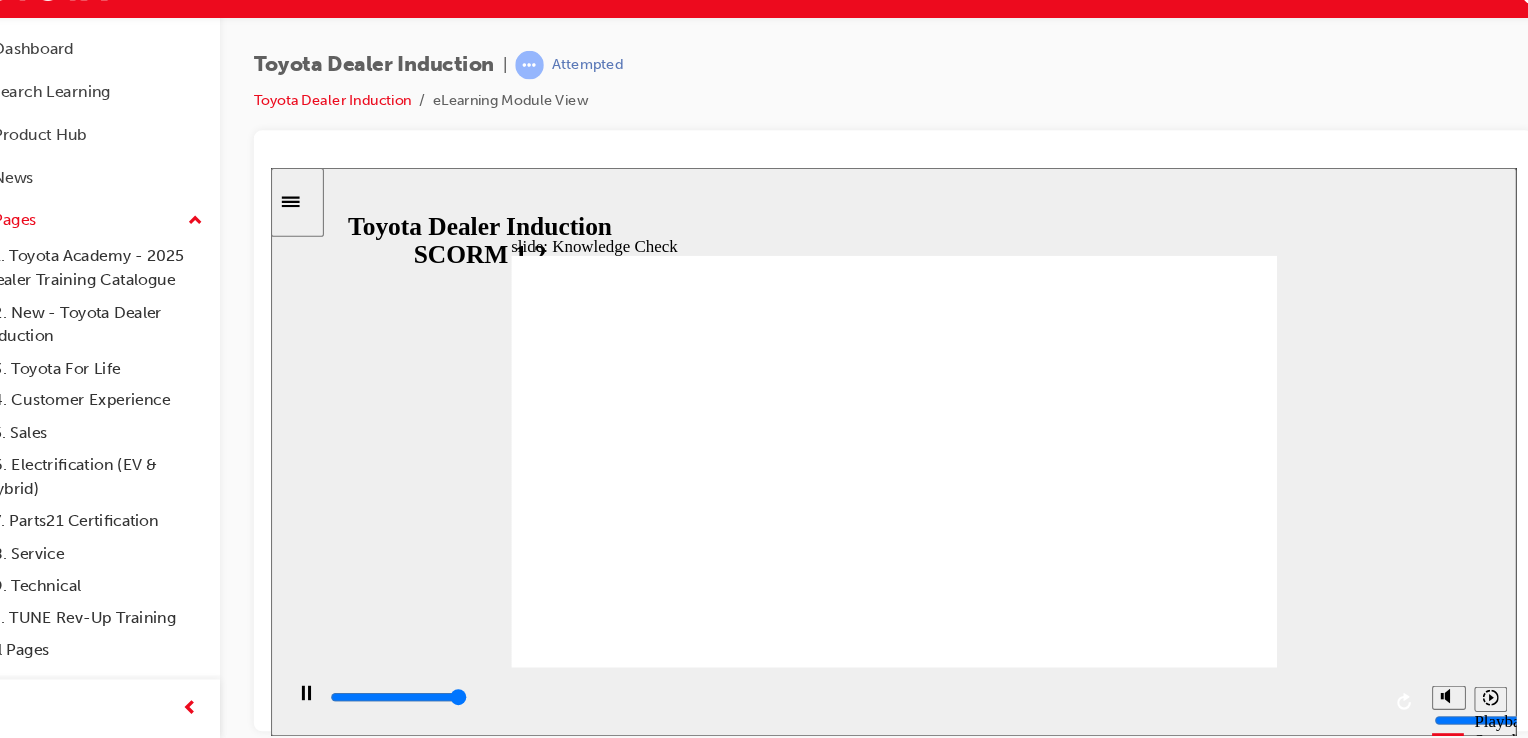 type on "5000" 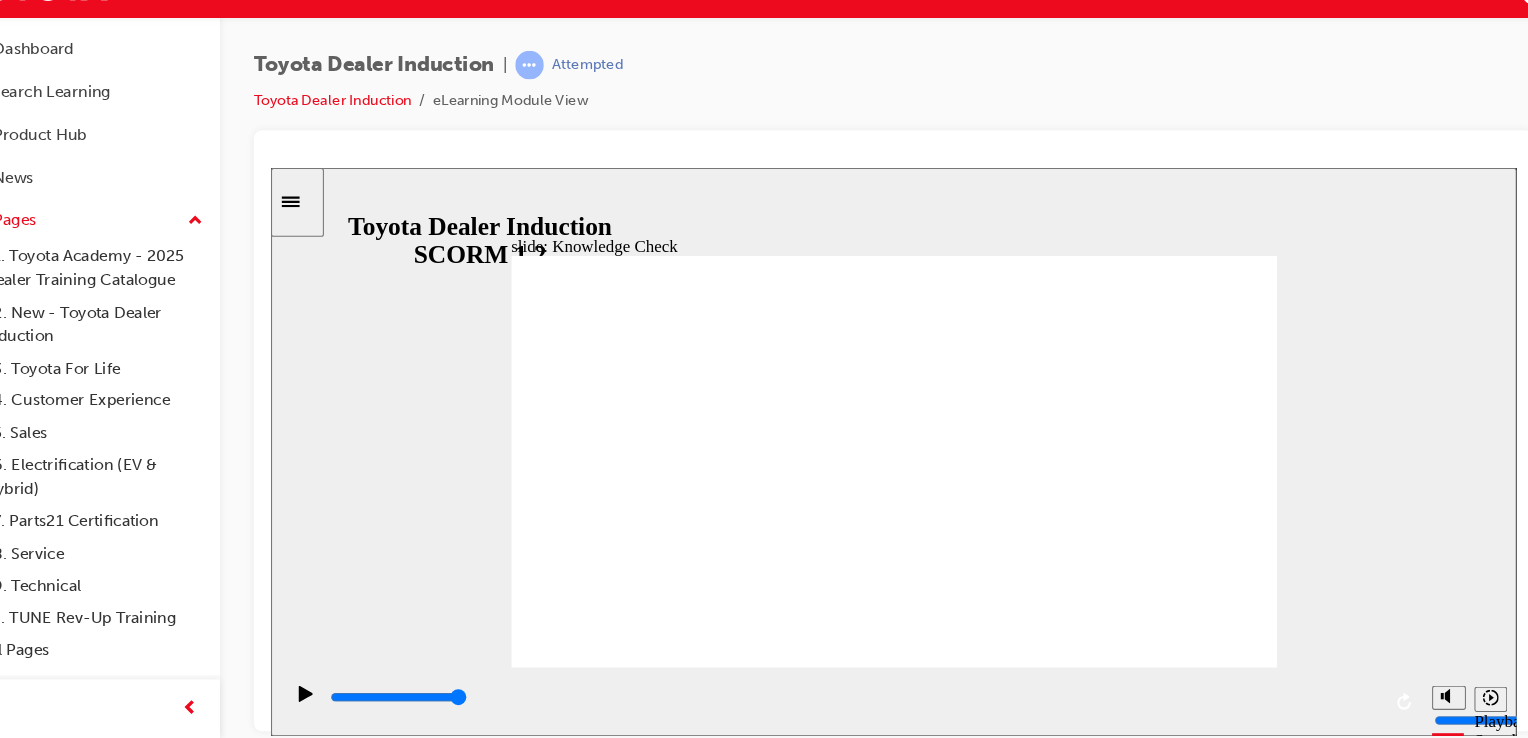 checkbox on "true" 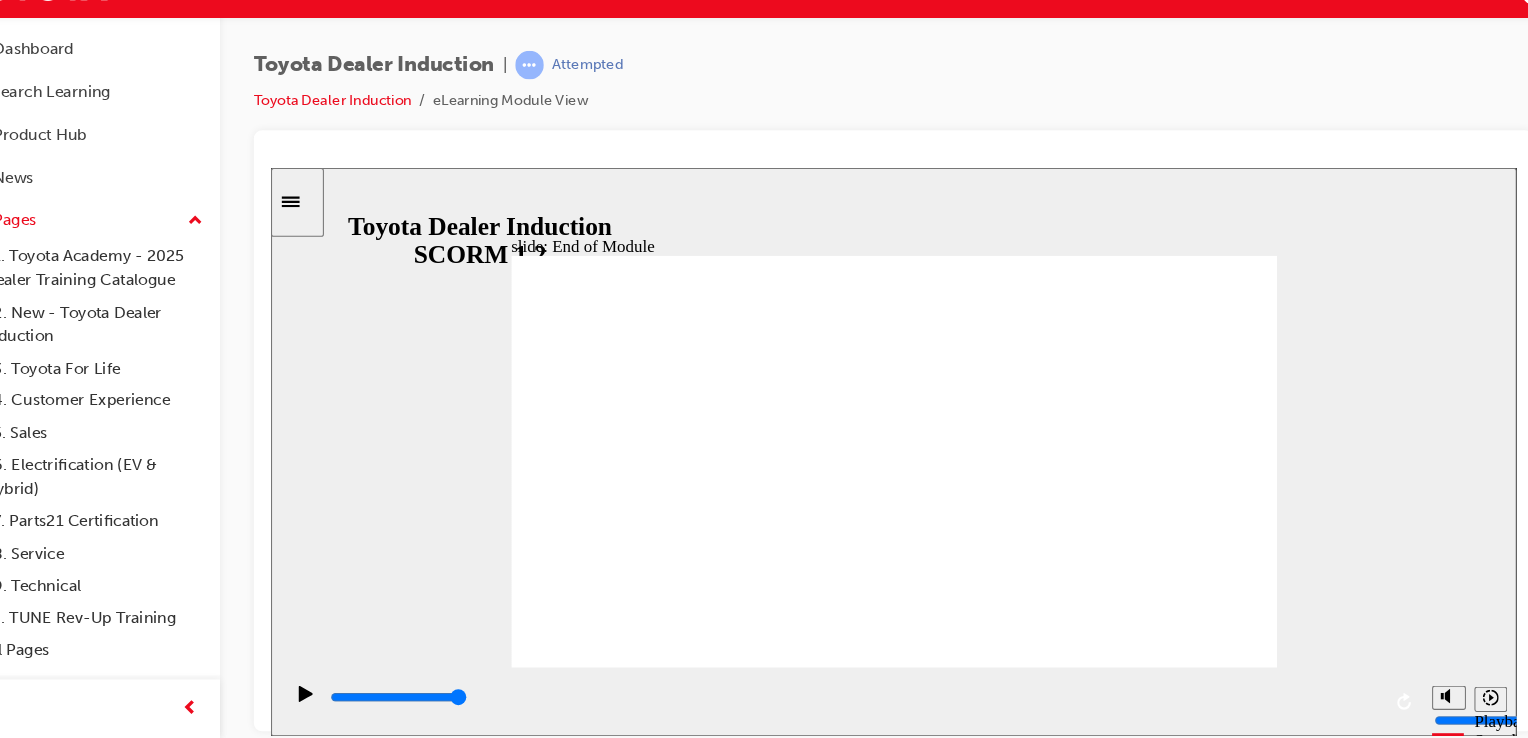 click 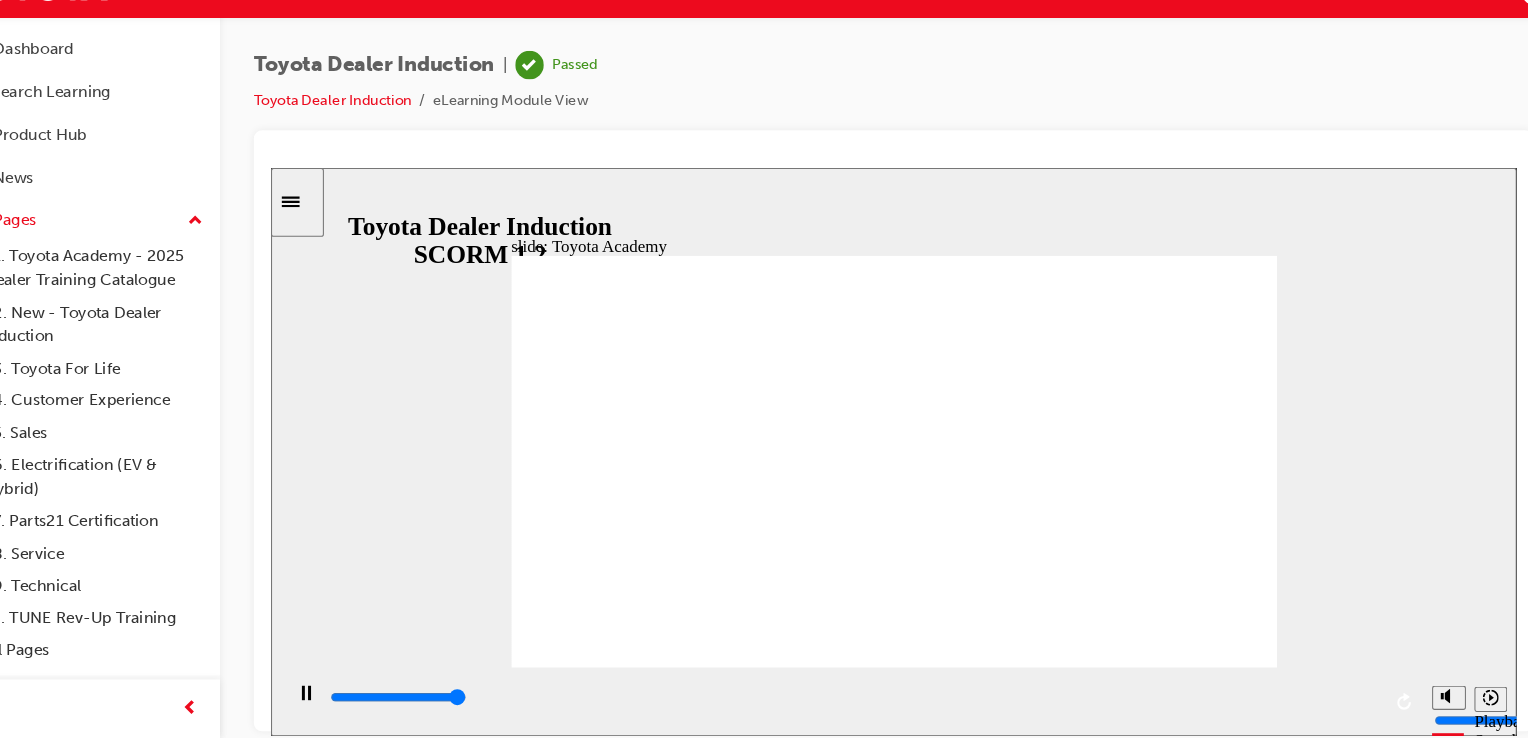 type on "9900" 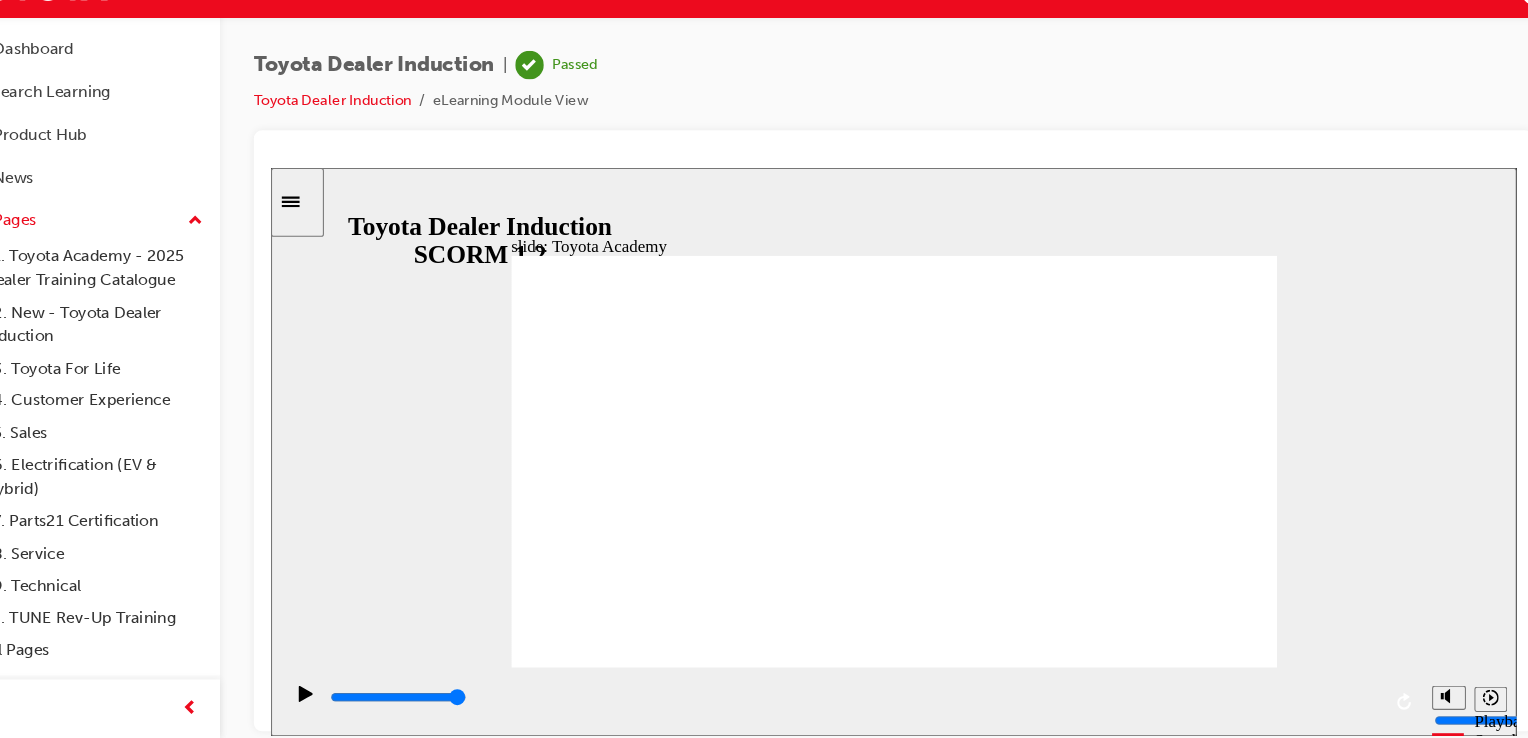drag, startPoint x: 1045, startPoint y: 302, endPoint x: 786, endPoint y: 149, distance: 300.81555 